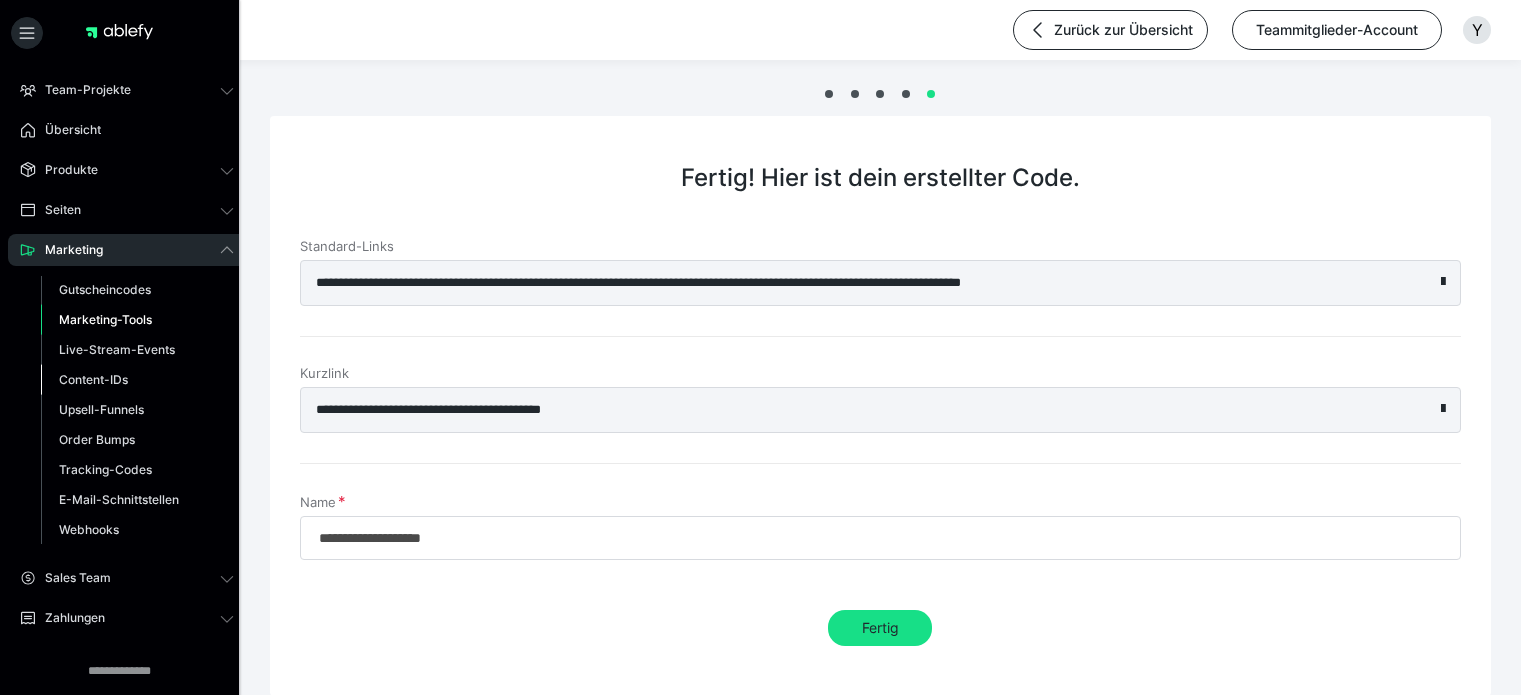 scroll, scrollTop: 99, scrollLeft: 0, axis: vertical 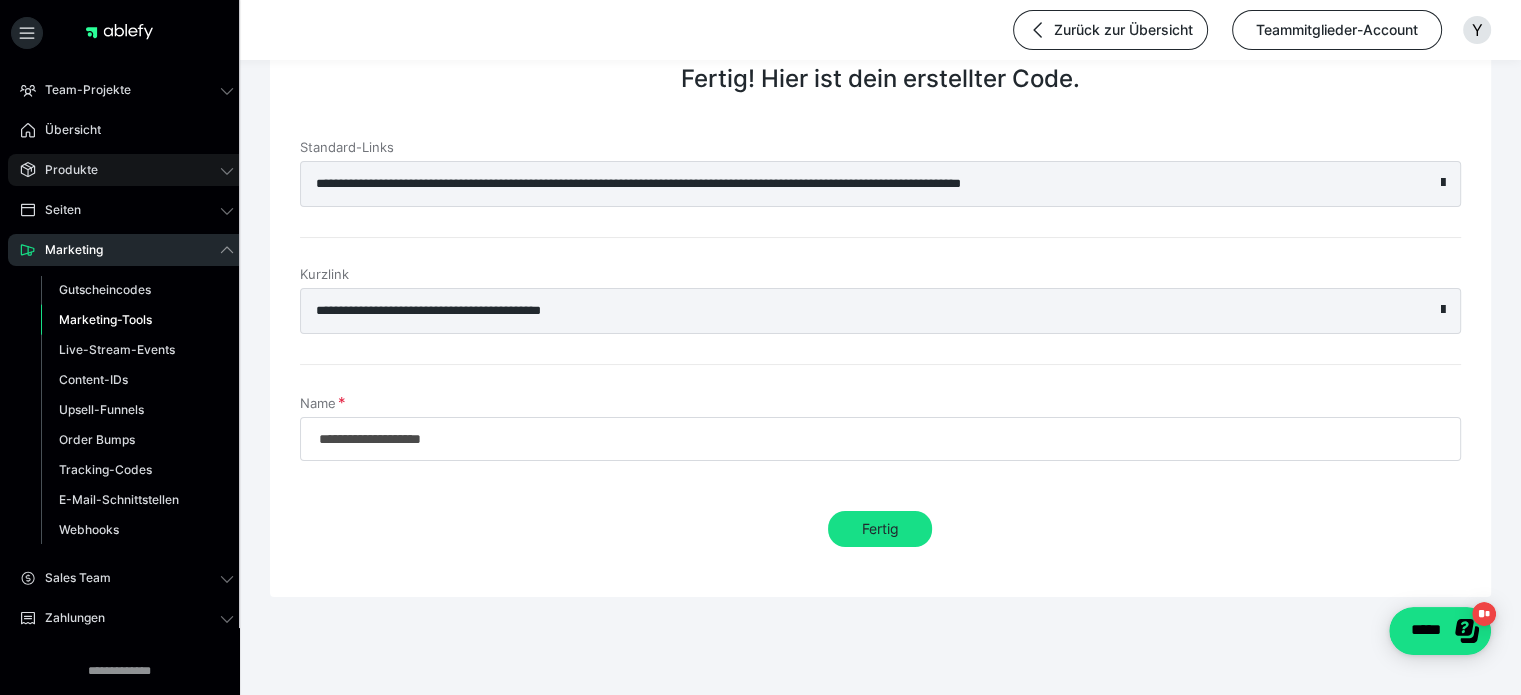 click 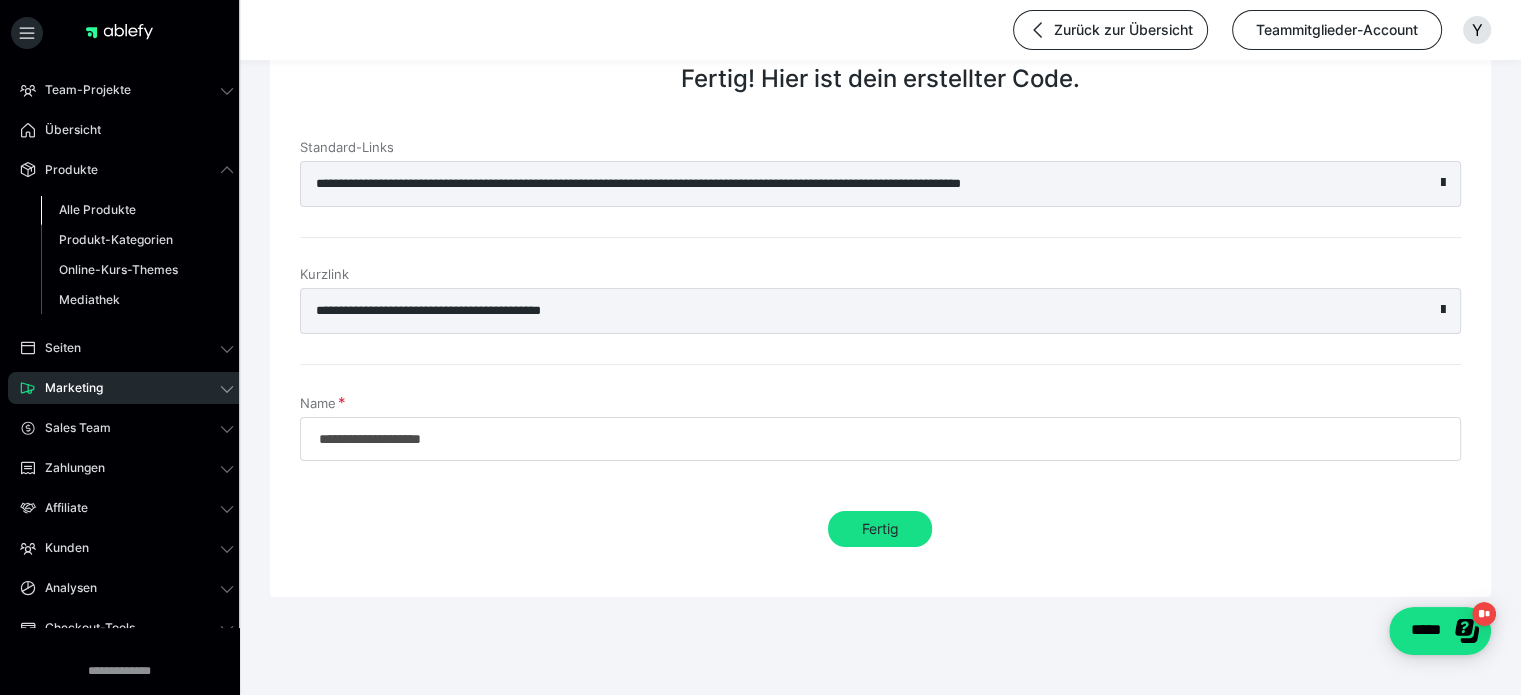 click on "Alle Produkte" at bounding box center (97, 209) 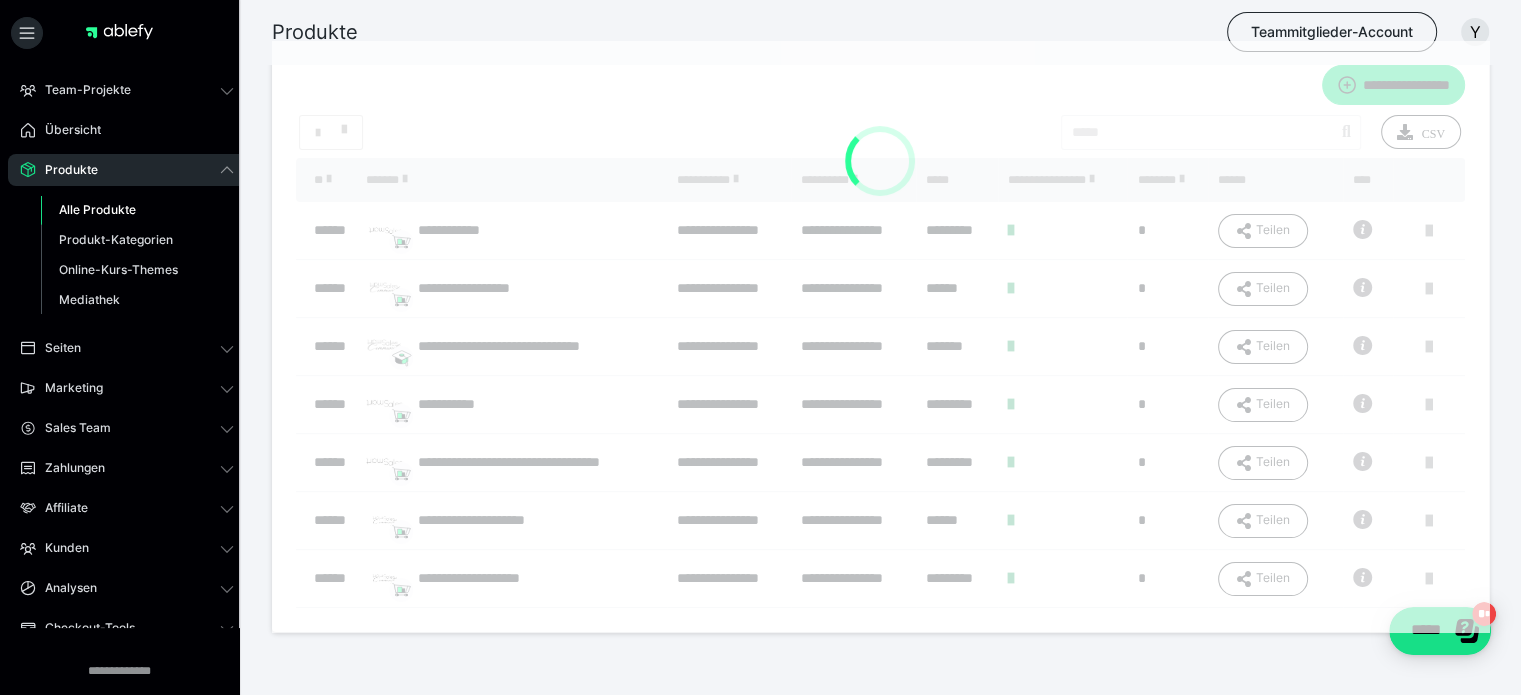 scroll, scrollTop: 0, scrollLeft: 0, axis: both 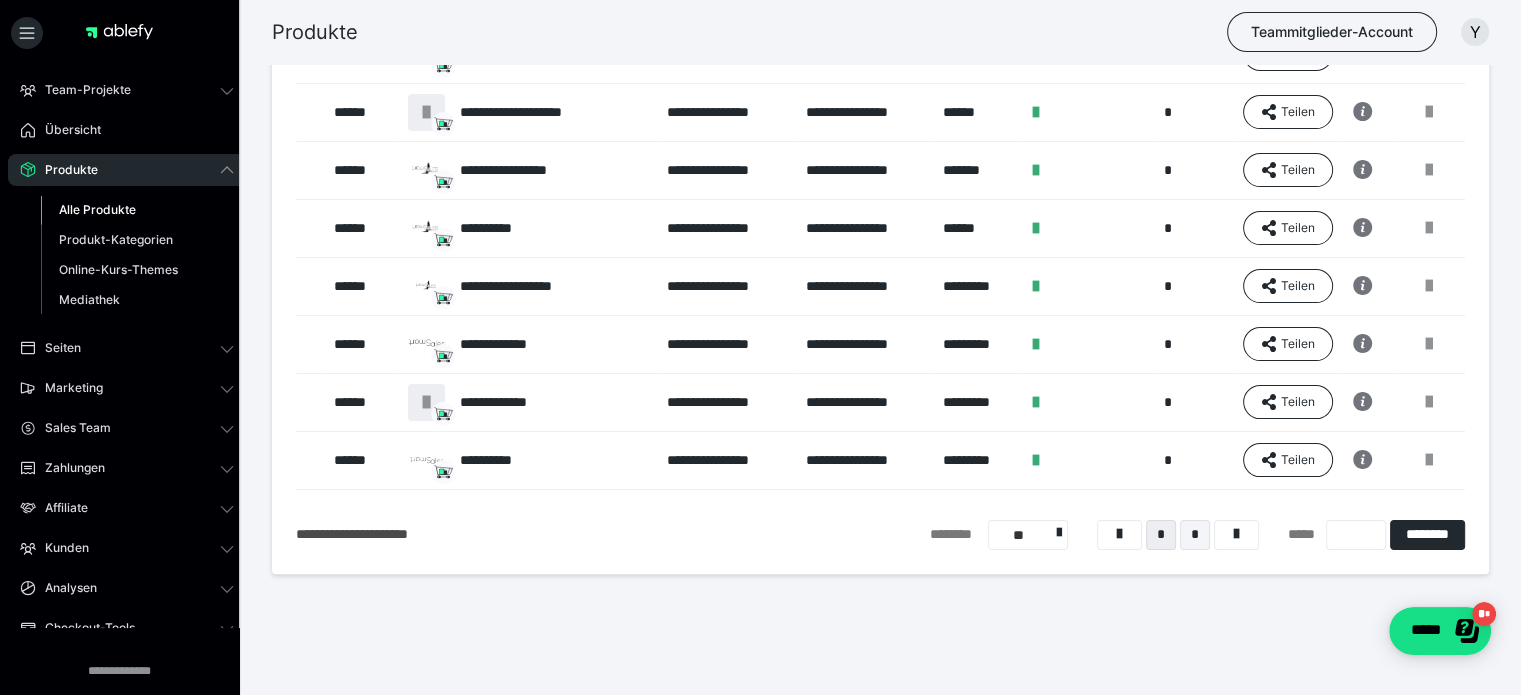 click on "*" at bounding box center [1195, 535] 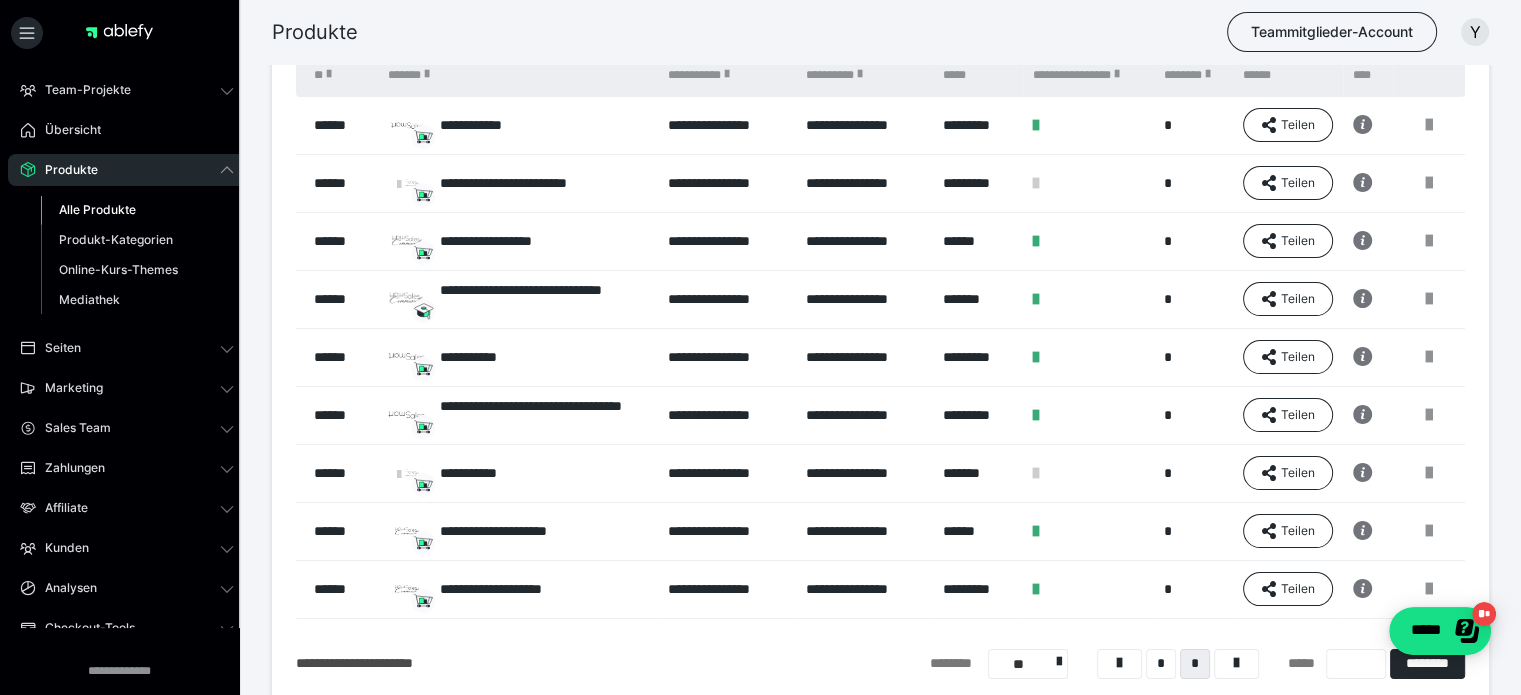 scroll, scrollTop: 255, scrollLeft: 0, axis: vertical 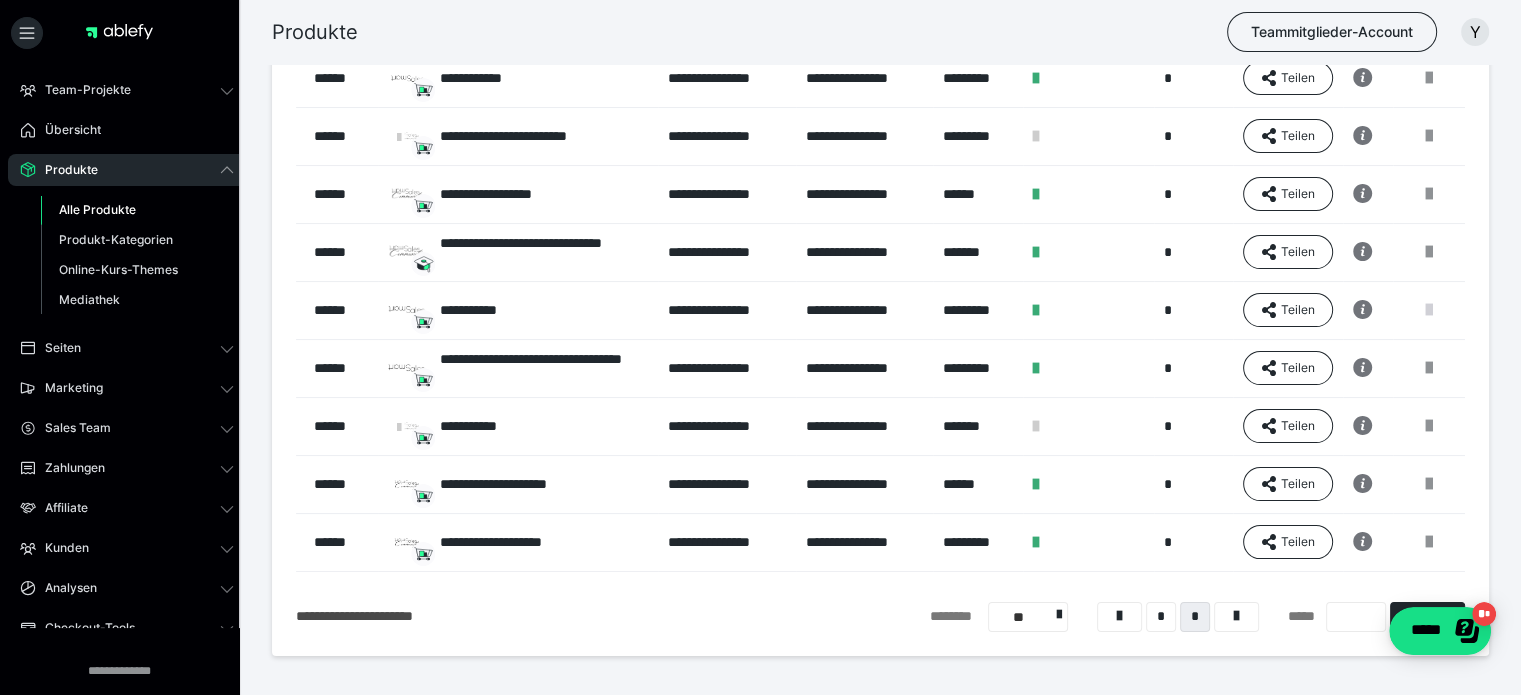 click at bounding box center (1429, 310) 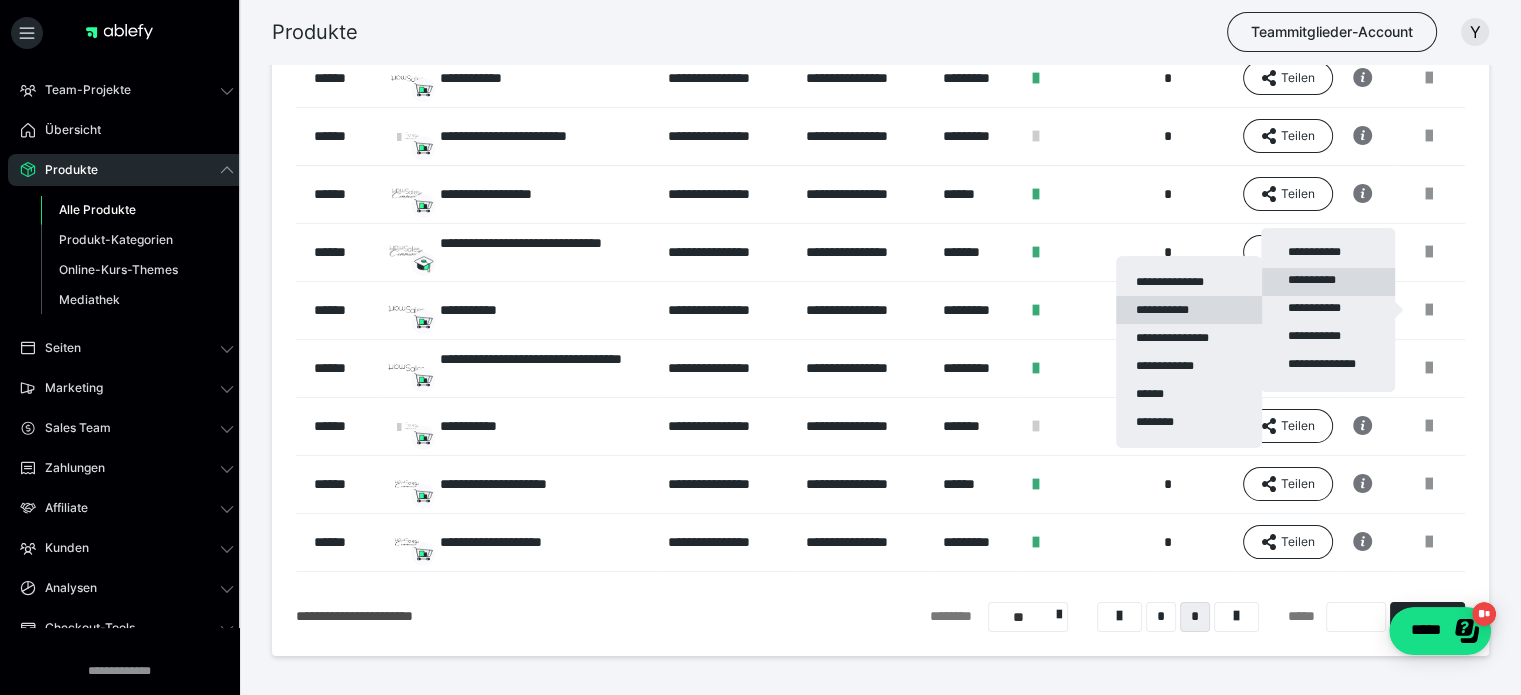 click on "**********" at bounding box center [1189, 310] 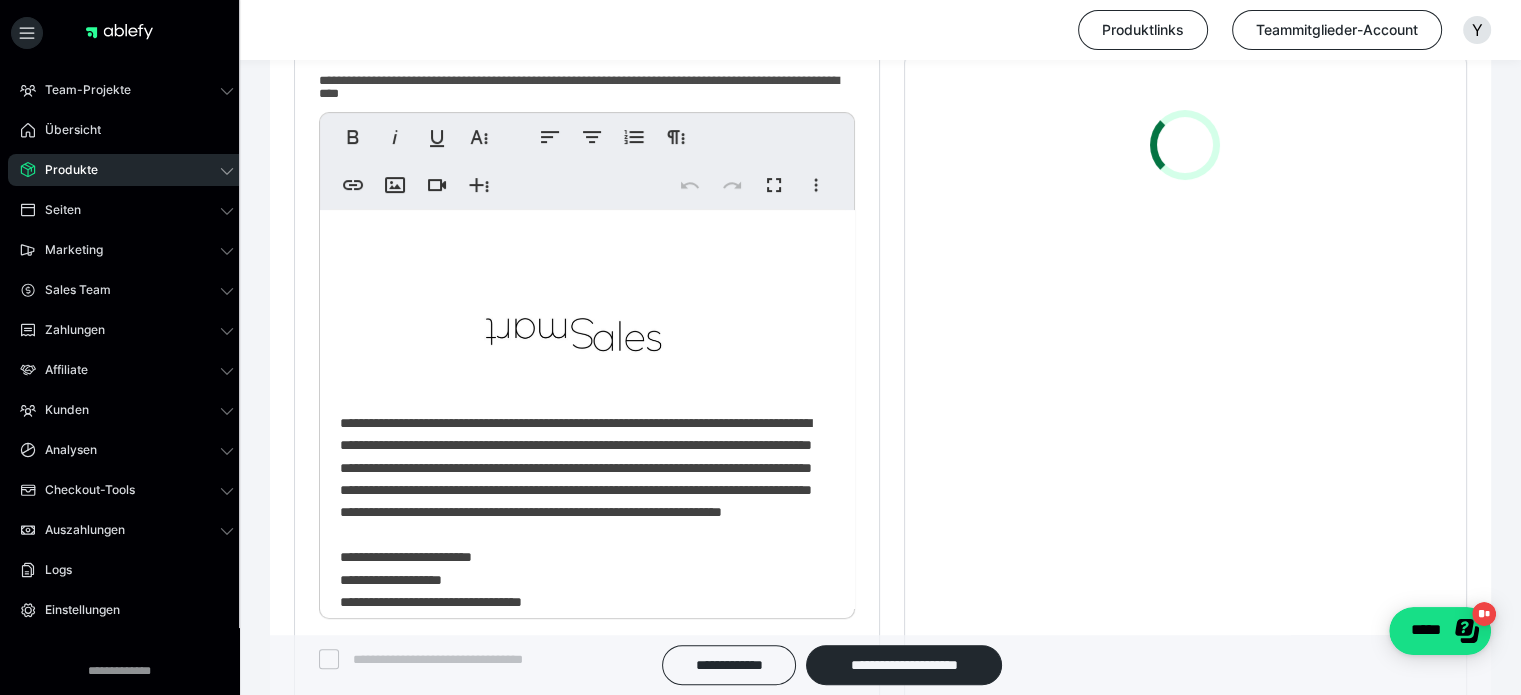 scroll, scrollTop: 775, scrollLeft: 0, axis: vertical 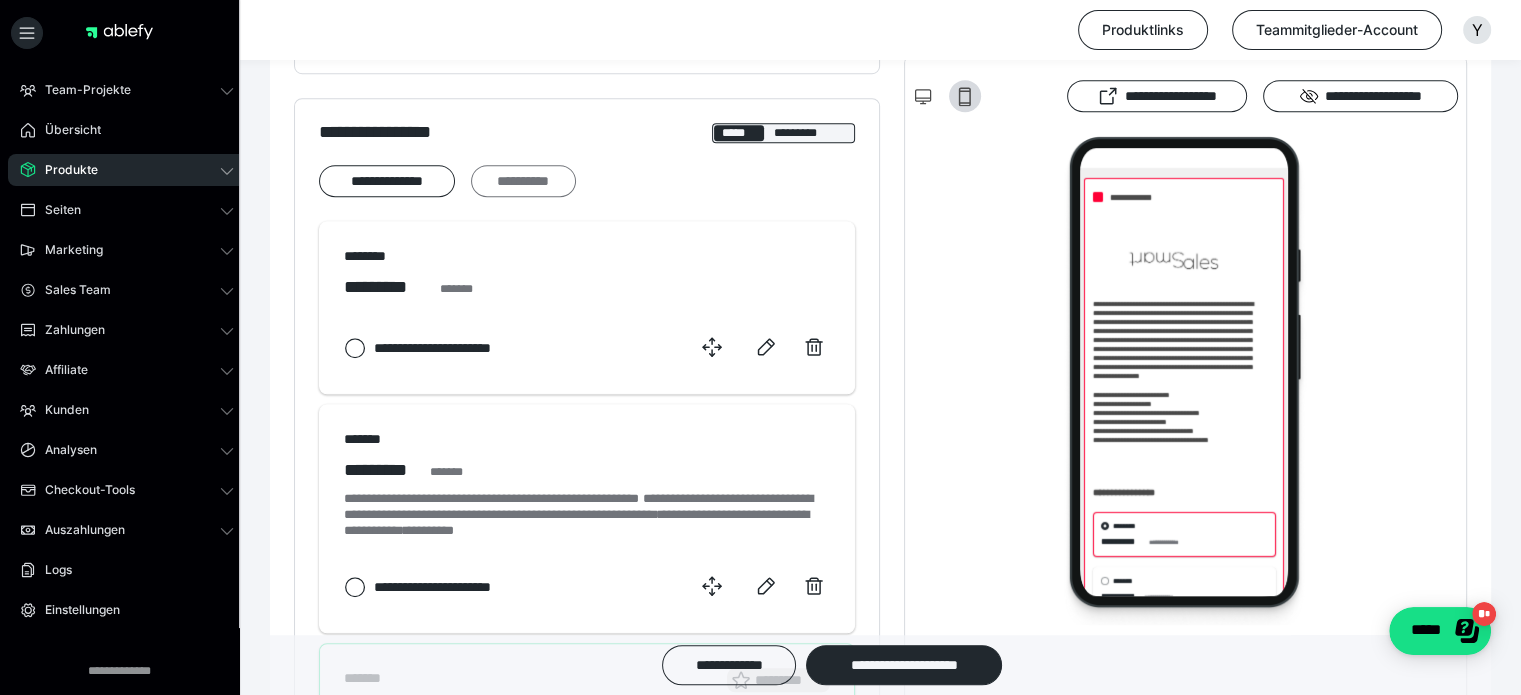 click on "**********" at bounding box center (523, 181) 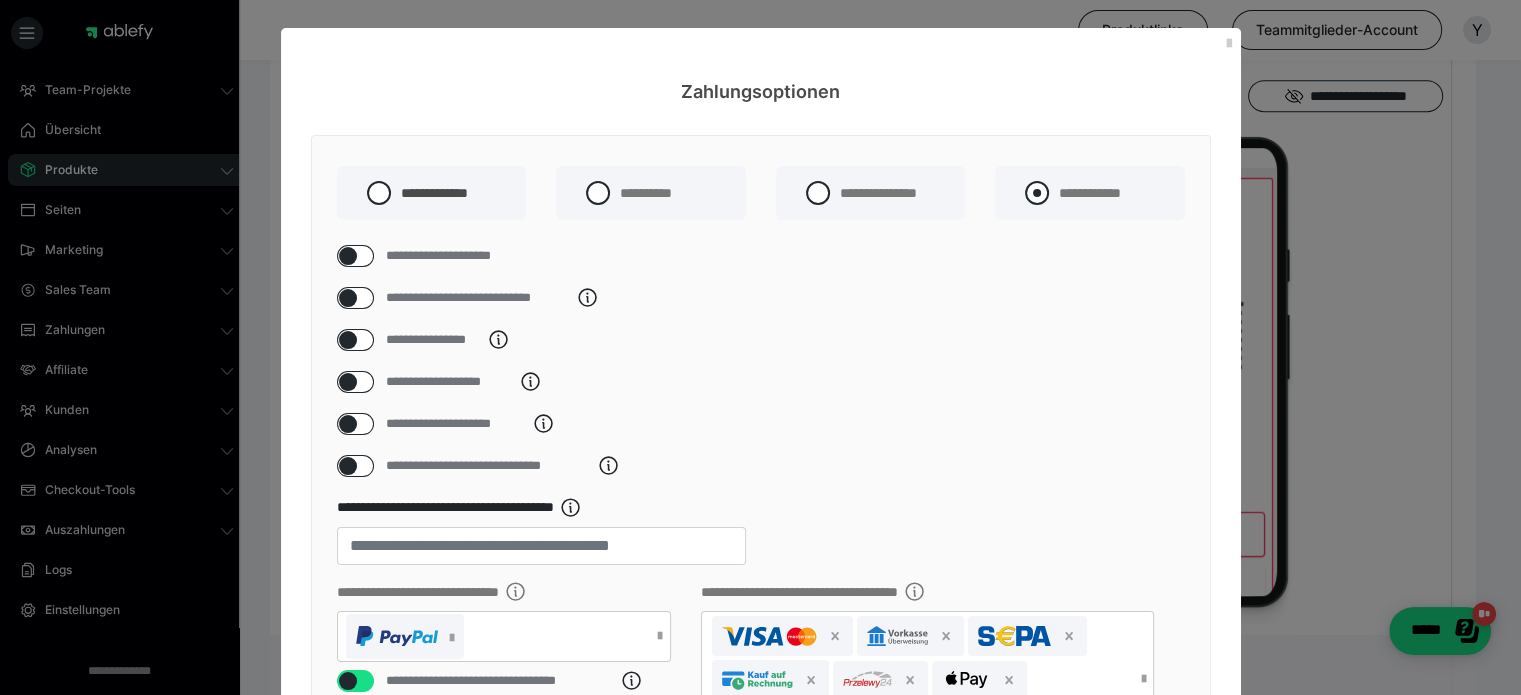 click at bounding box center (1037, 193) 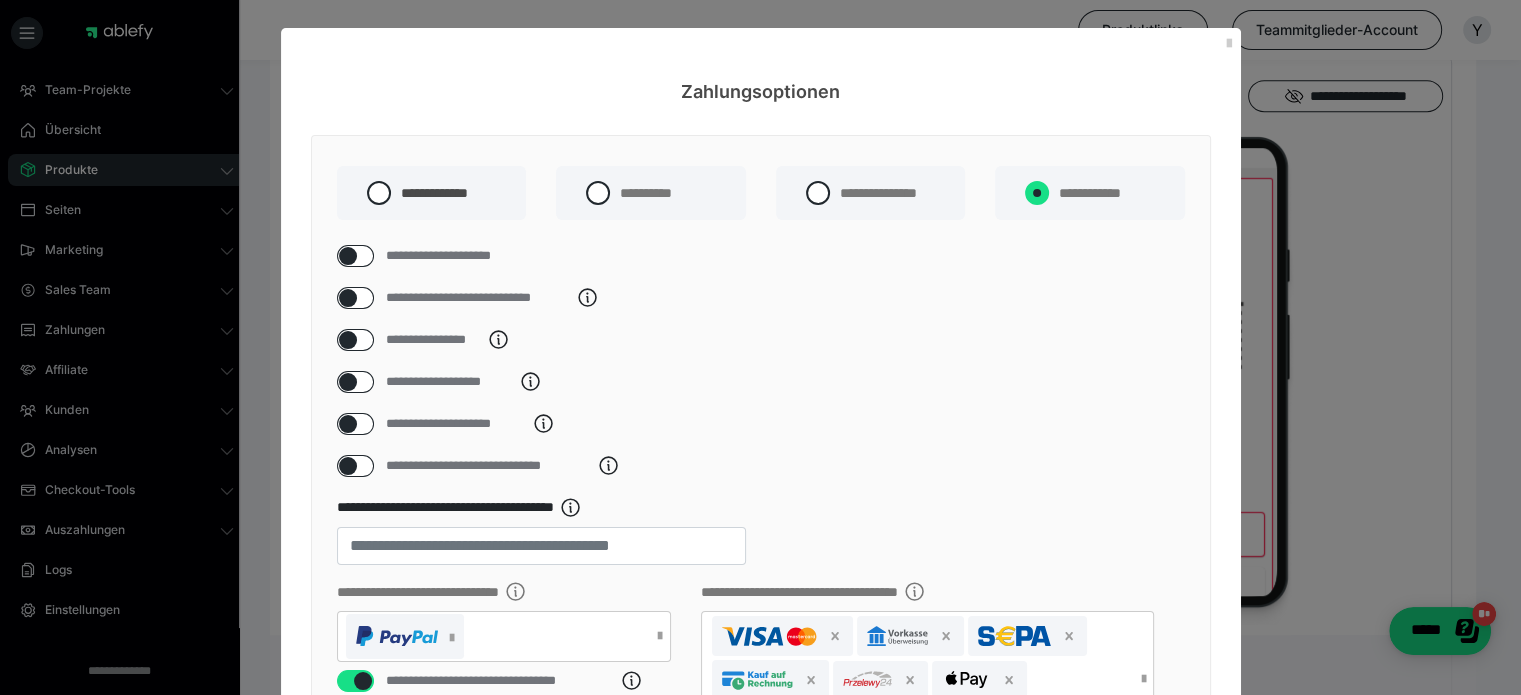 radio on "****" 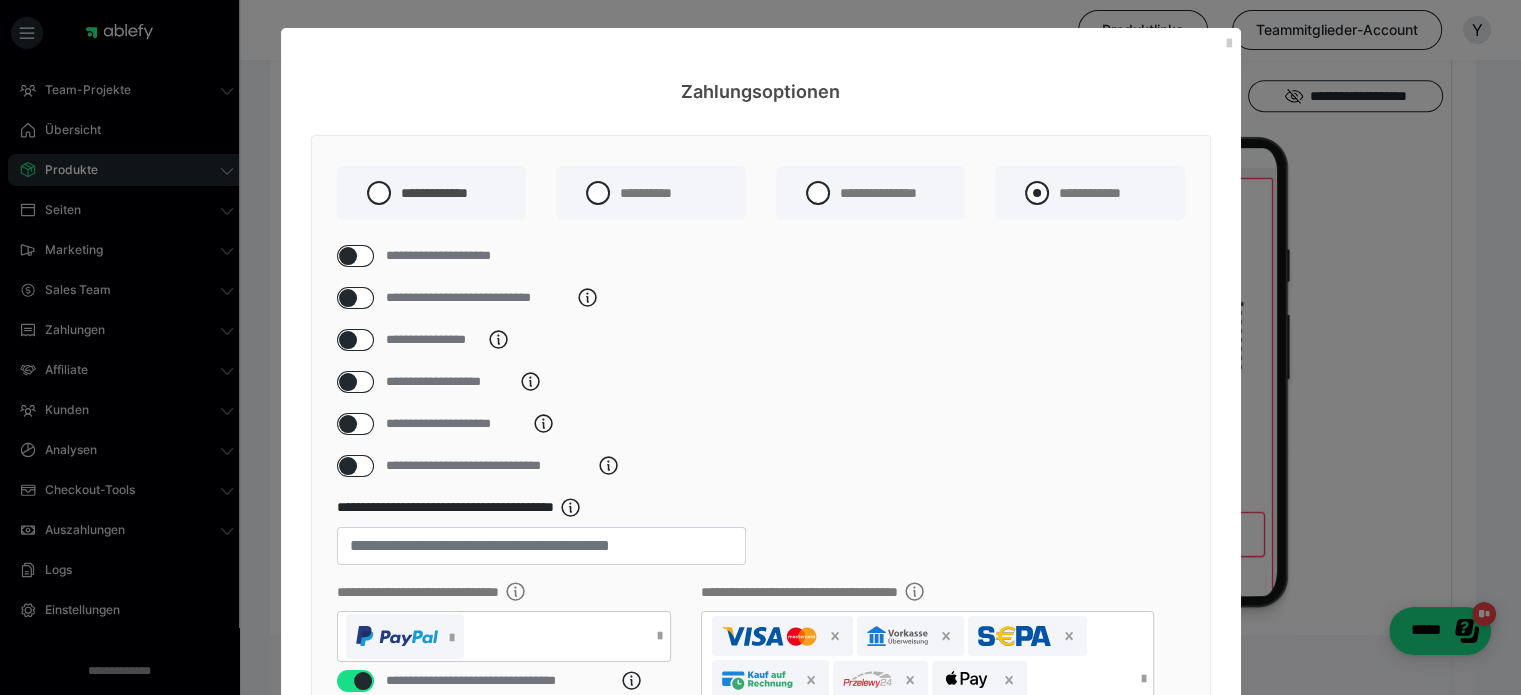 radio on "*****" 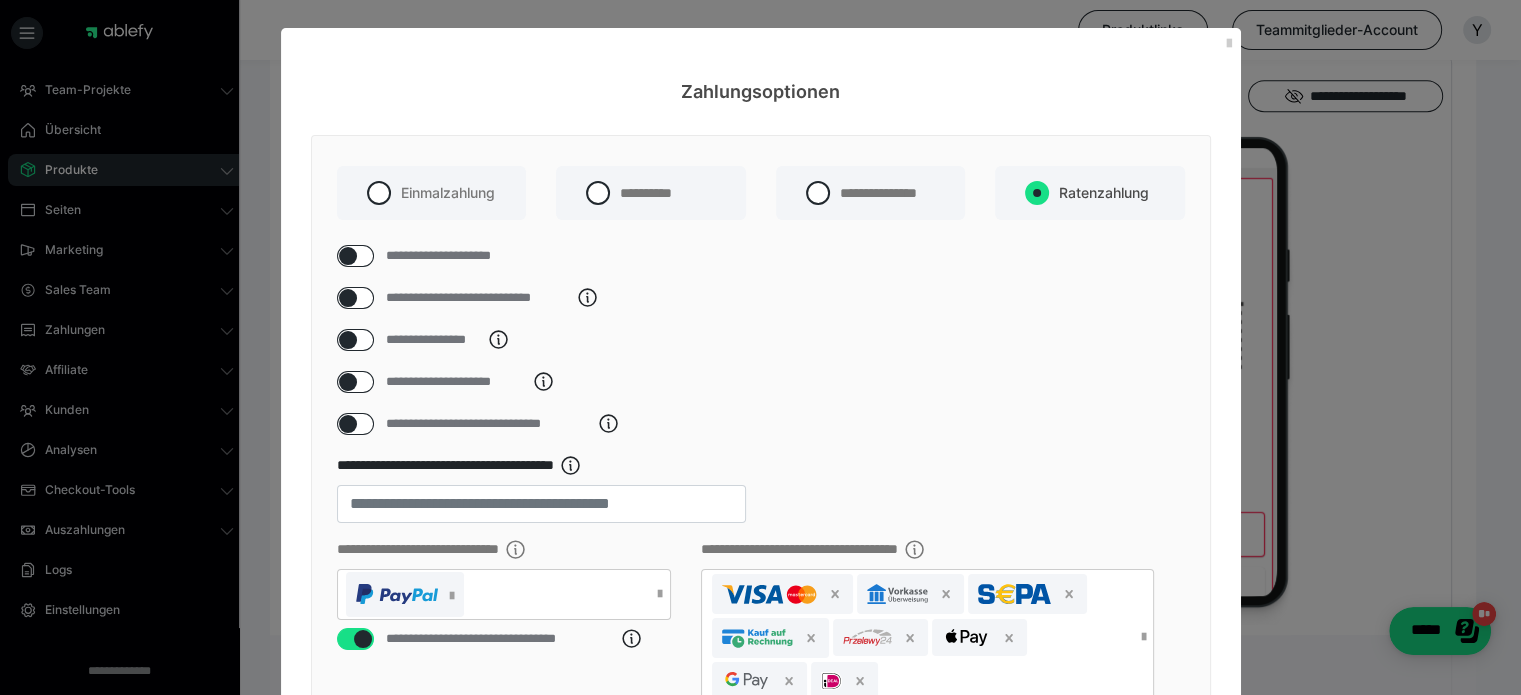 click at bounding box center [348, 256] 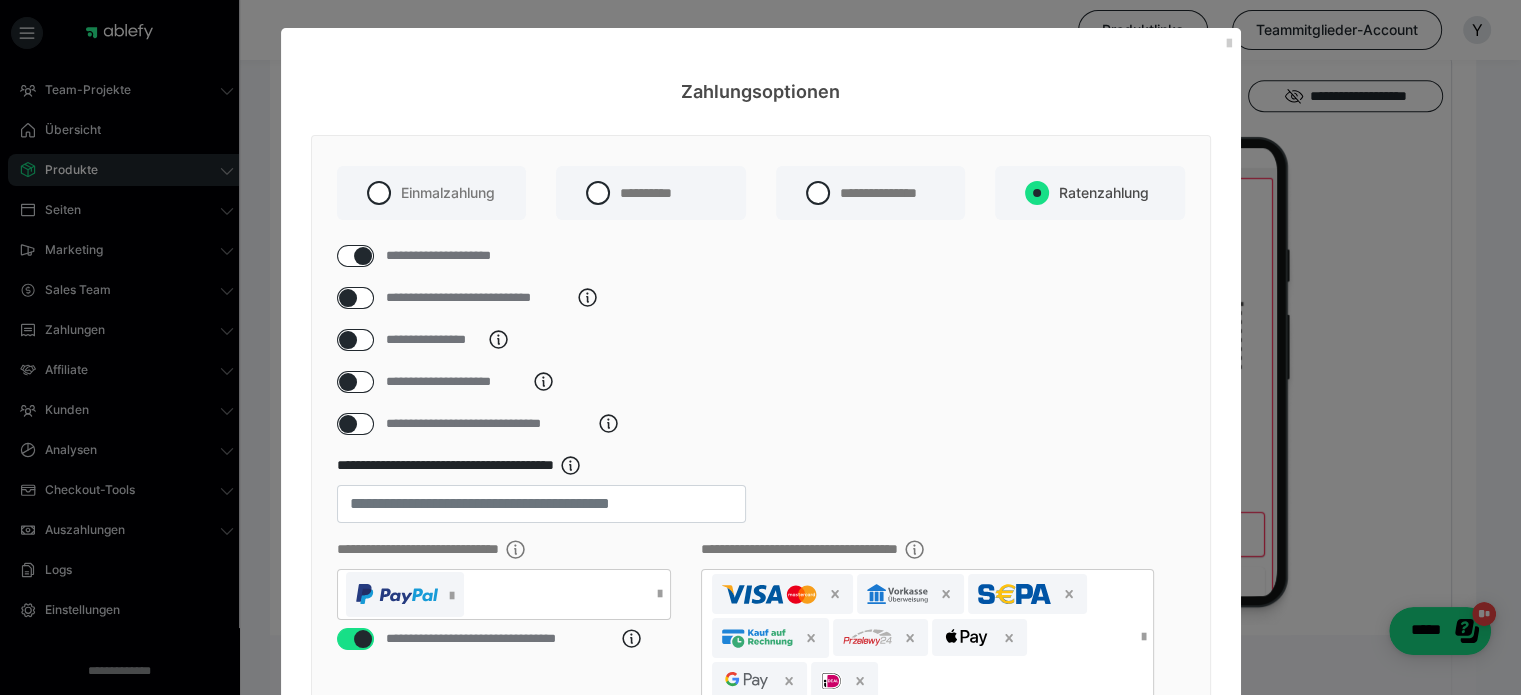 checkbox on "****" 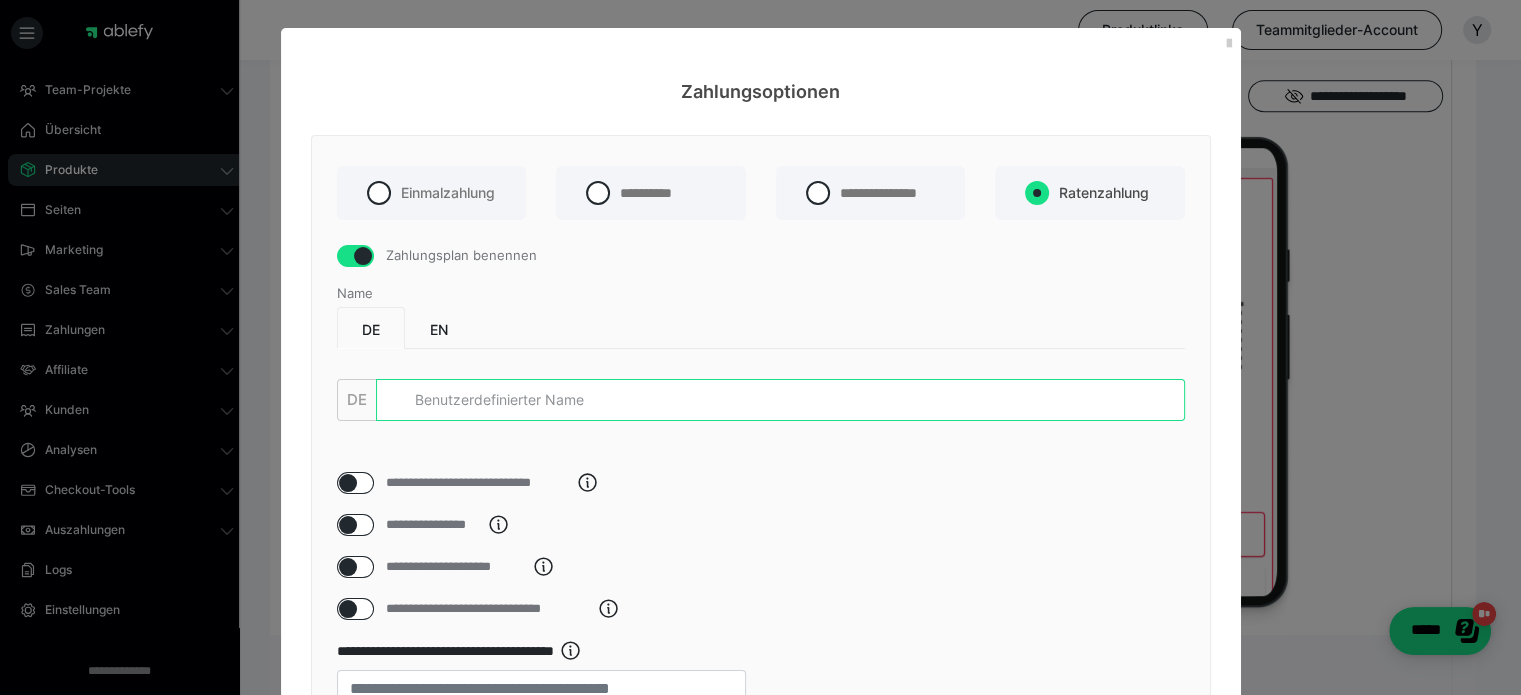 click at bounding box center (780, 400) 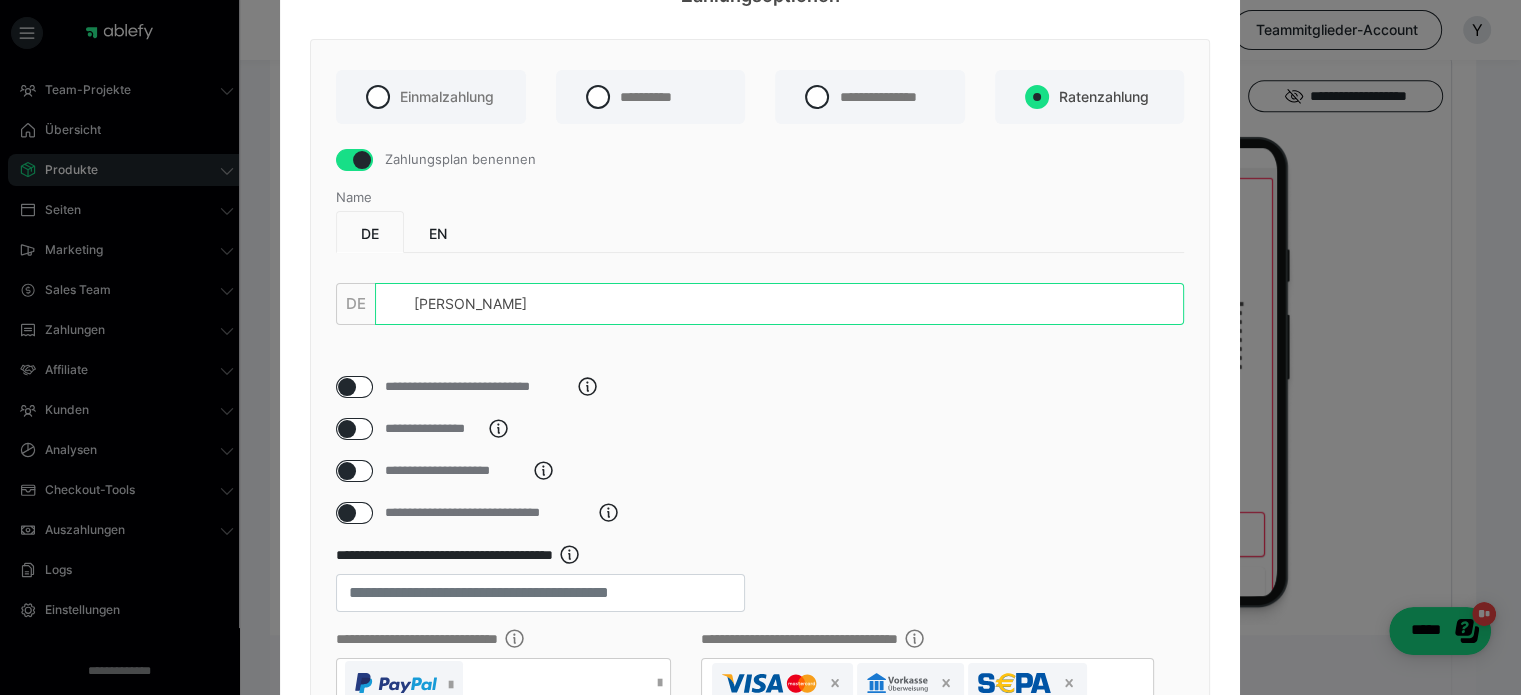 scroll, scrollTop: 124, scrollLeft: 0, axis: vertical 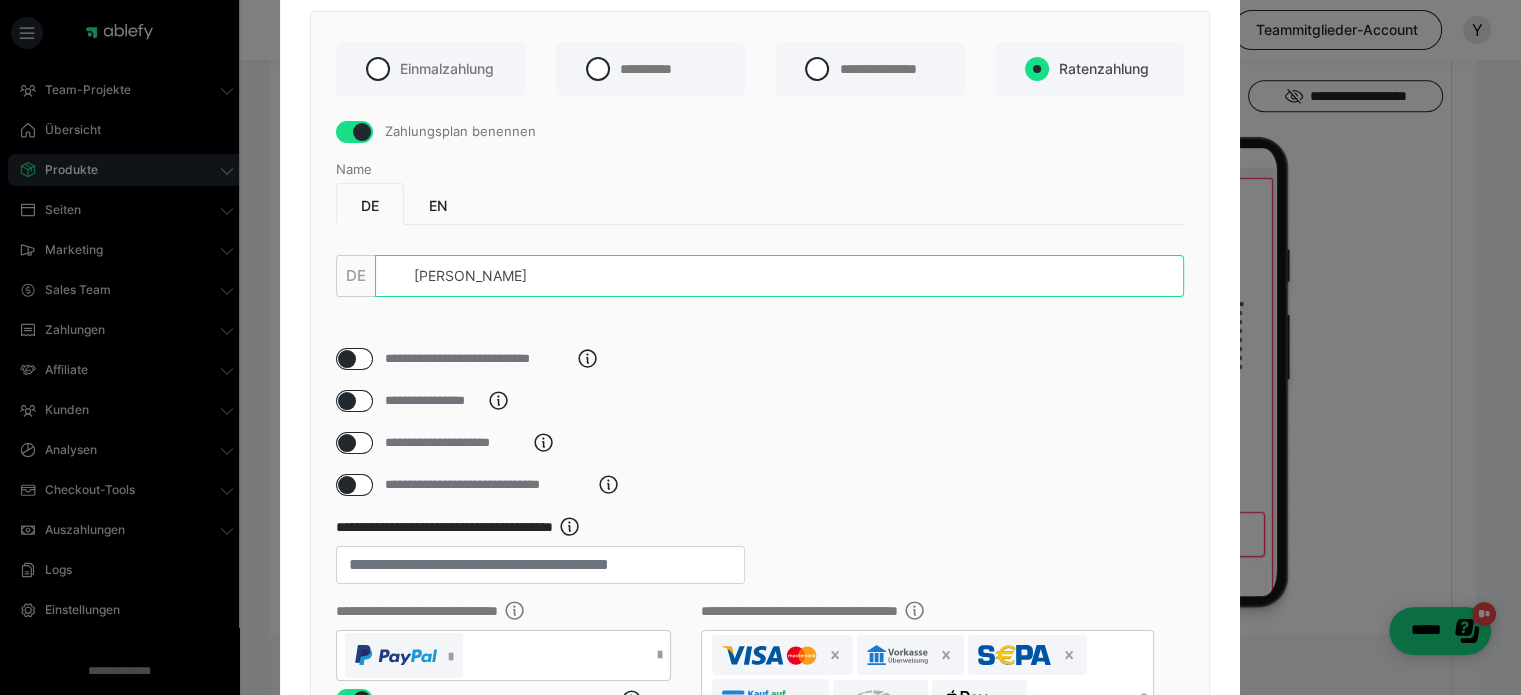 type on "Rebekka Rulf" 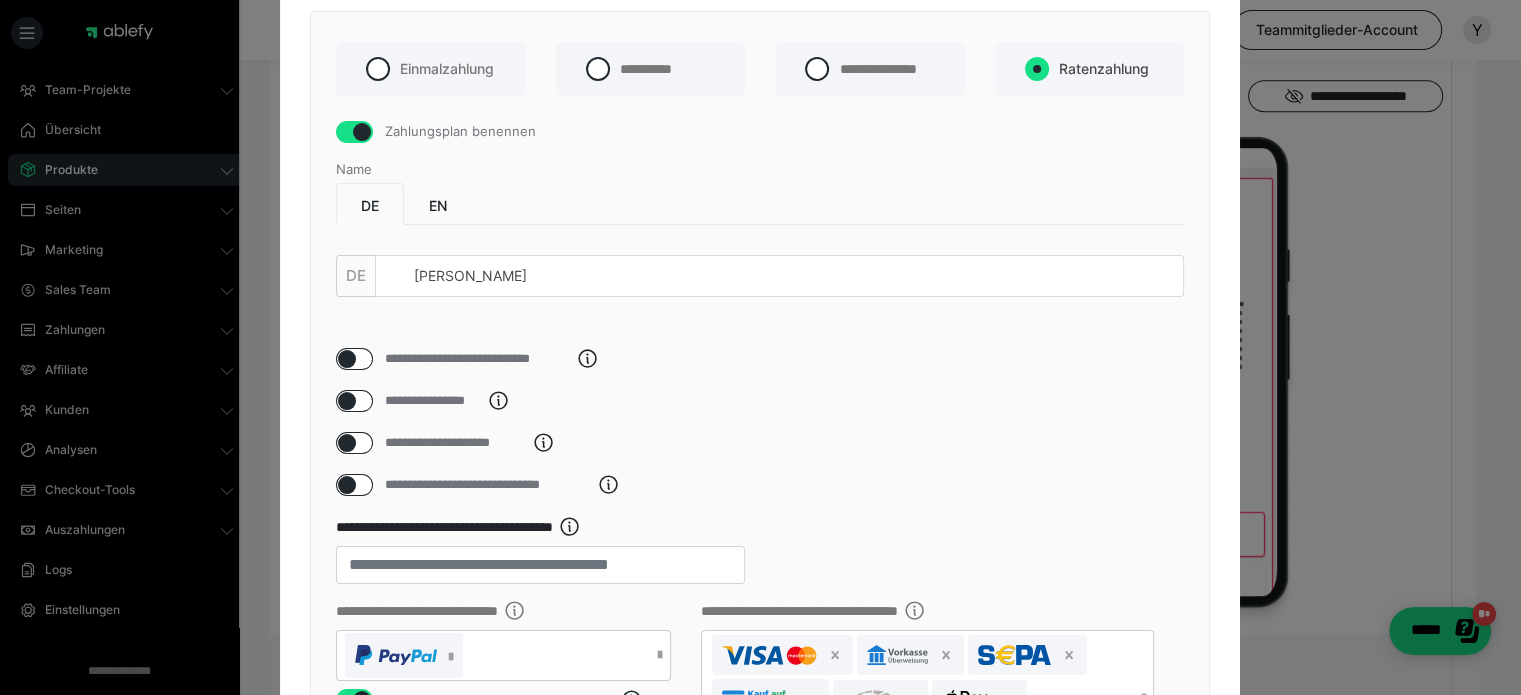 click at bounding box center [347, 401] 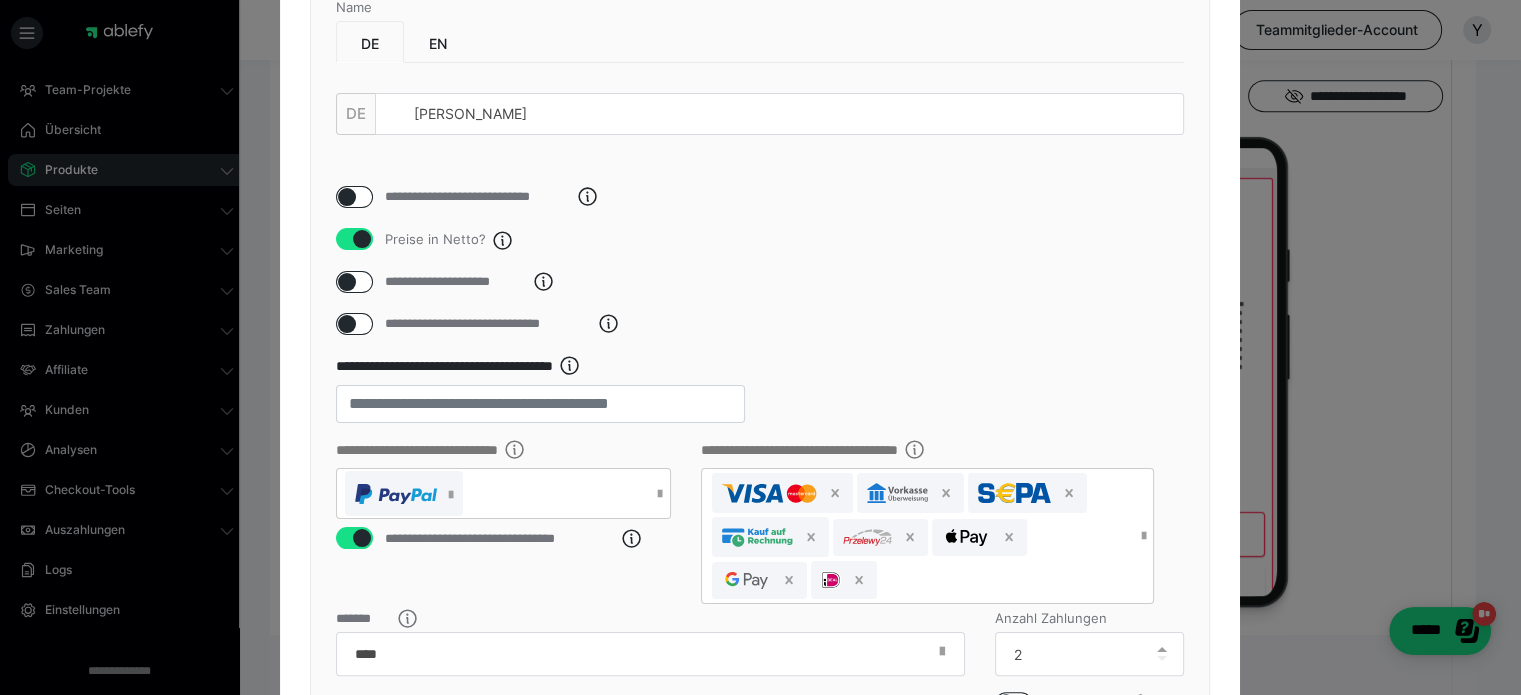 scroll, scrollTop: 300, scrollLeft: 0, axis: vertical 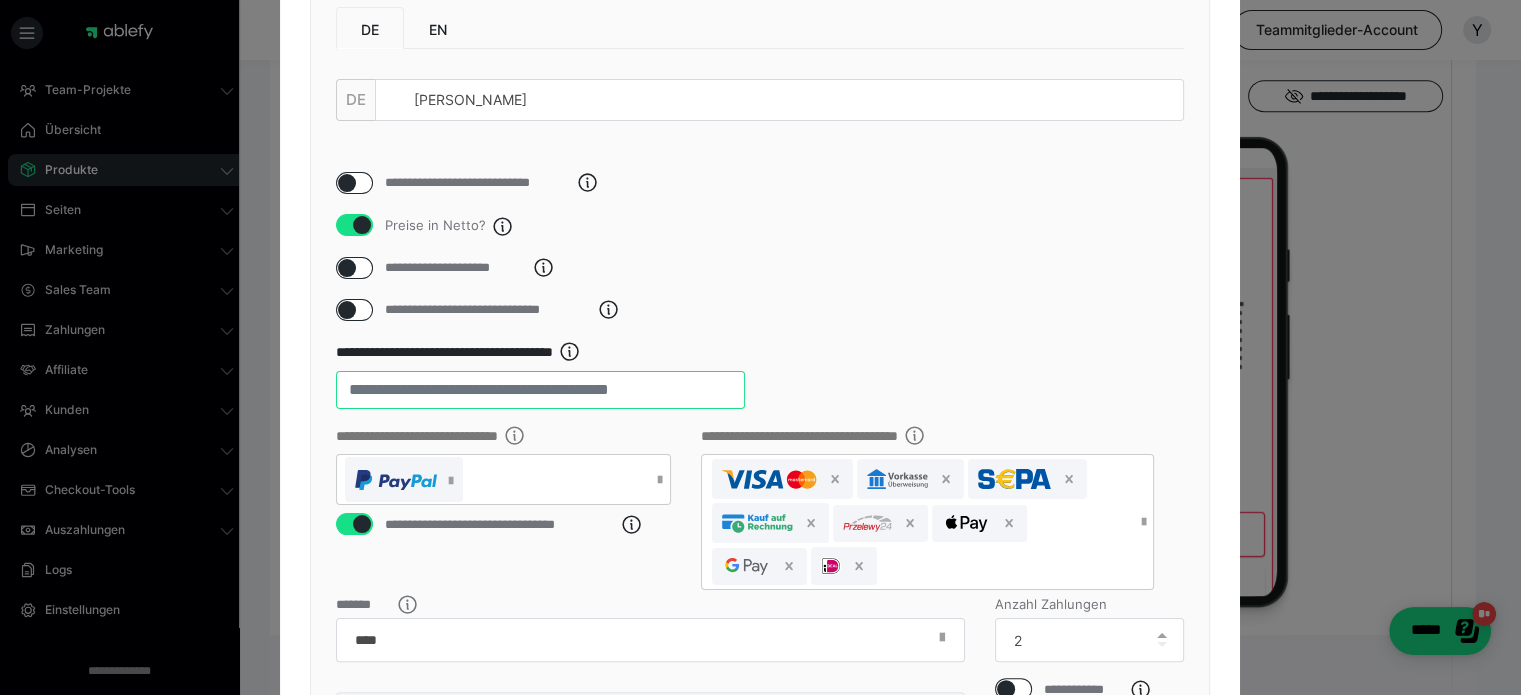 click on "**" at bounding box center [540, 390] 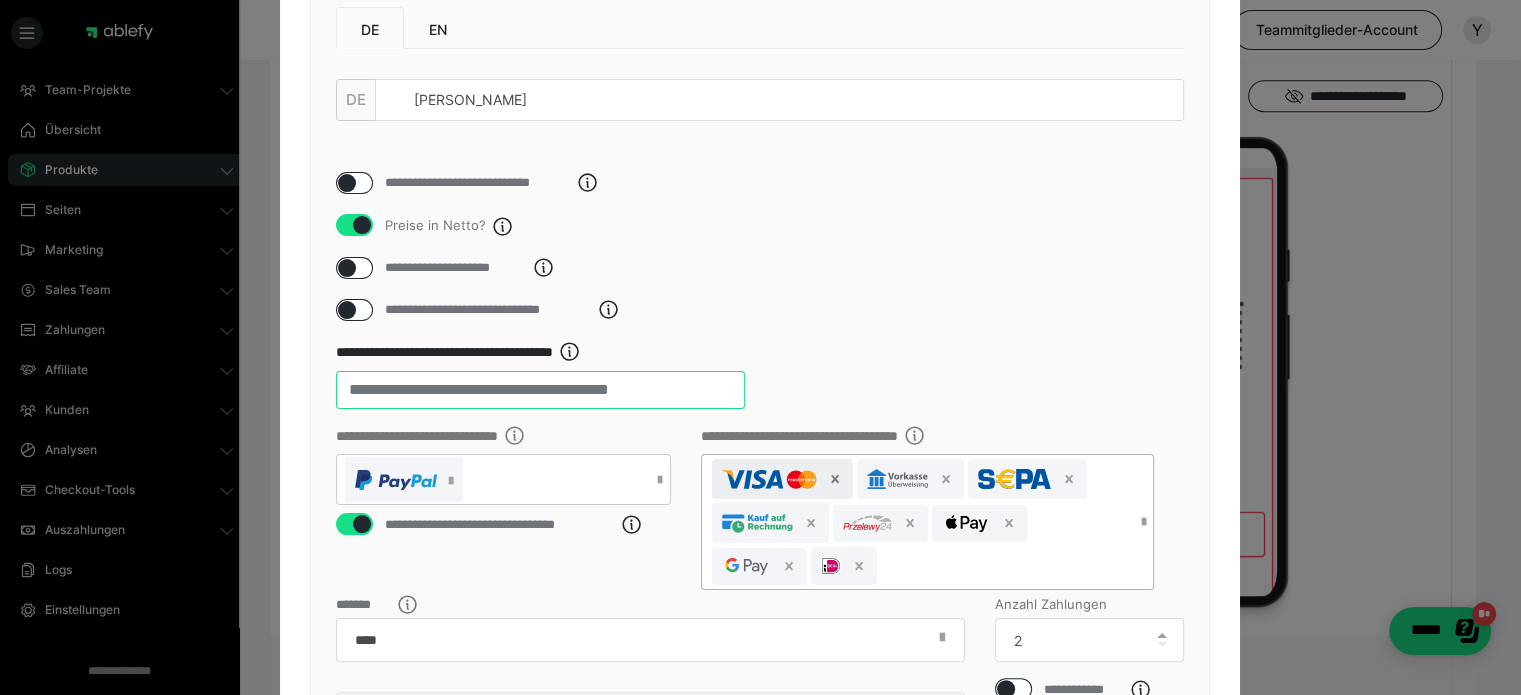 click 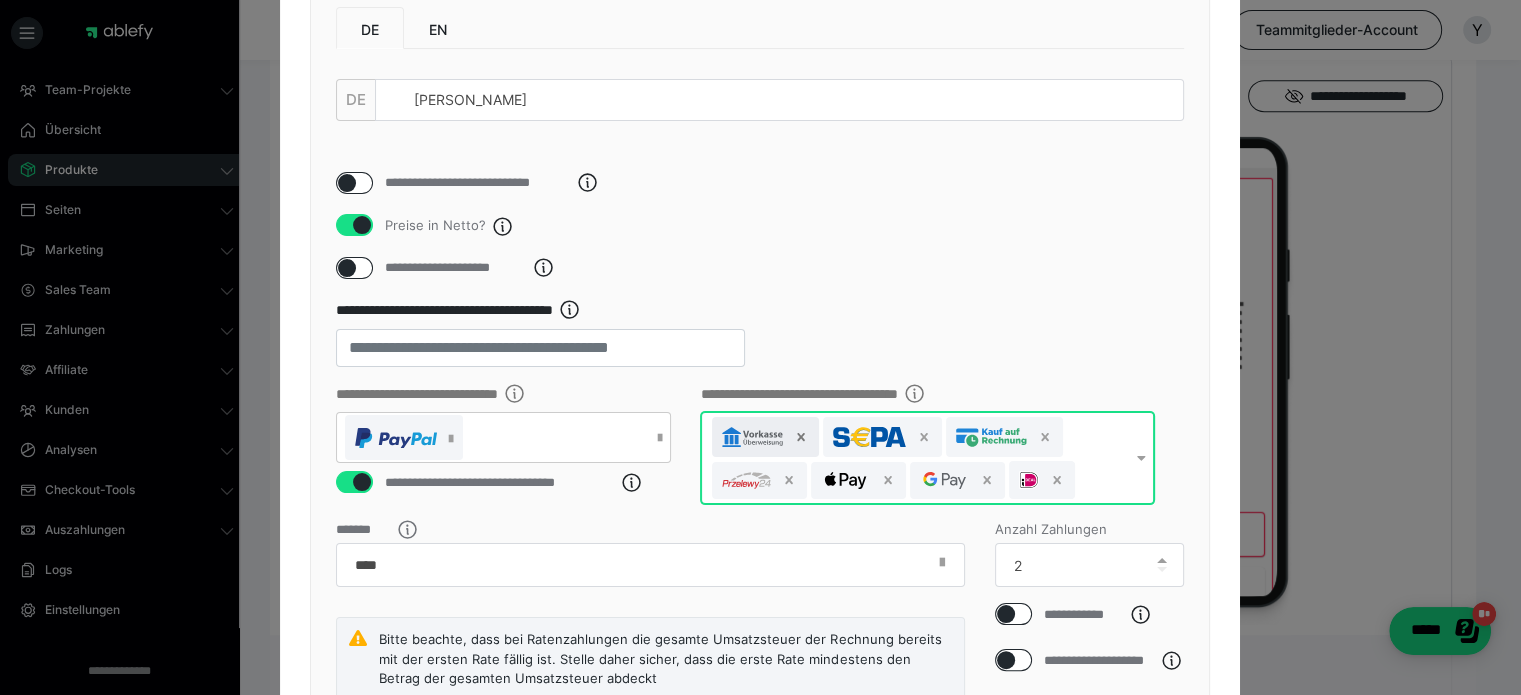 click 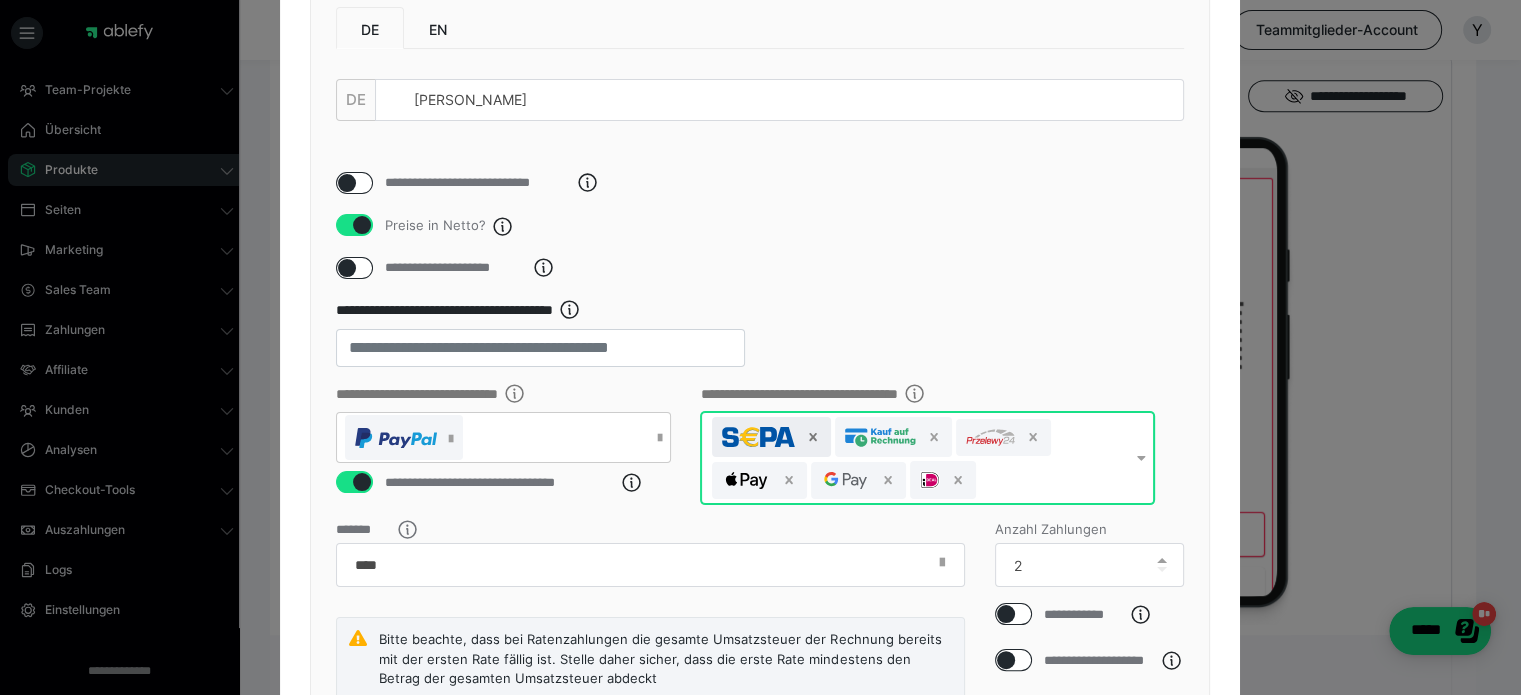 click 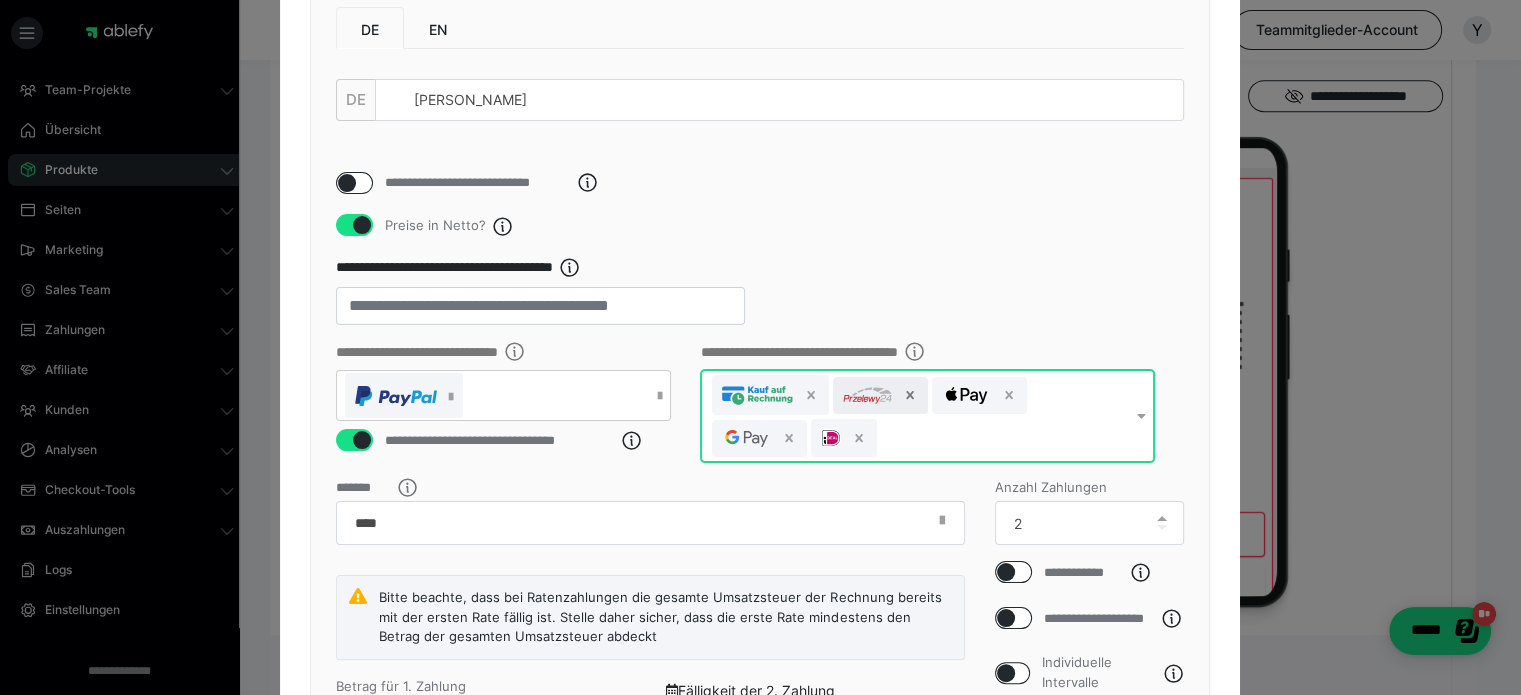 click 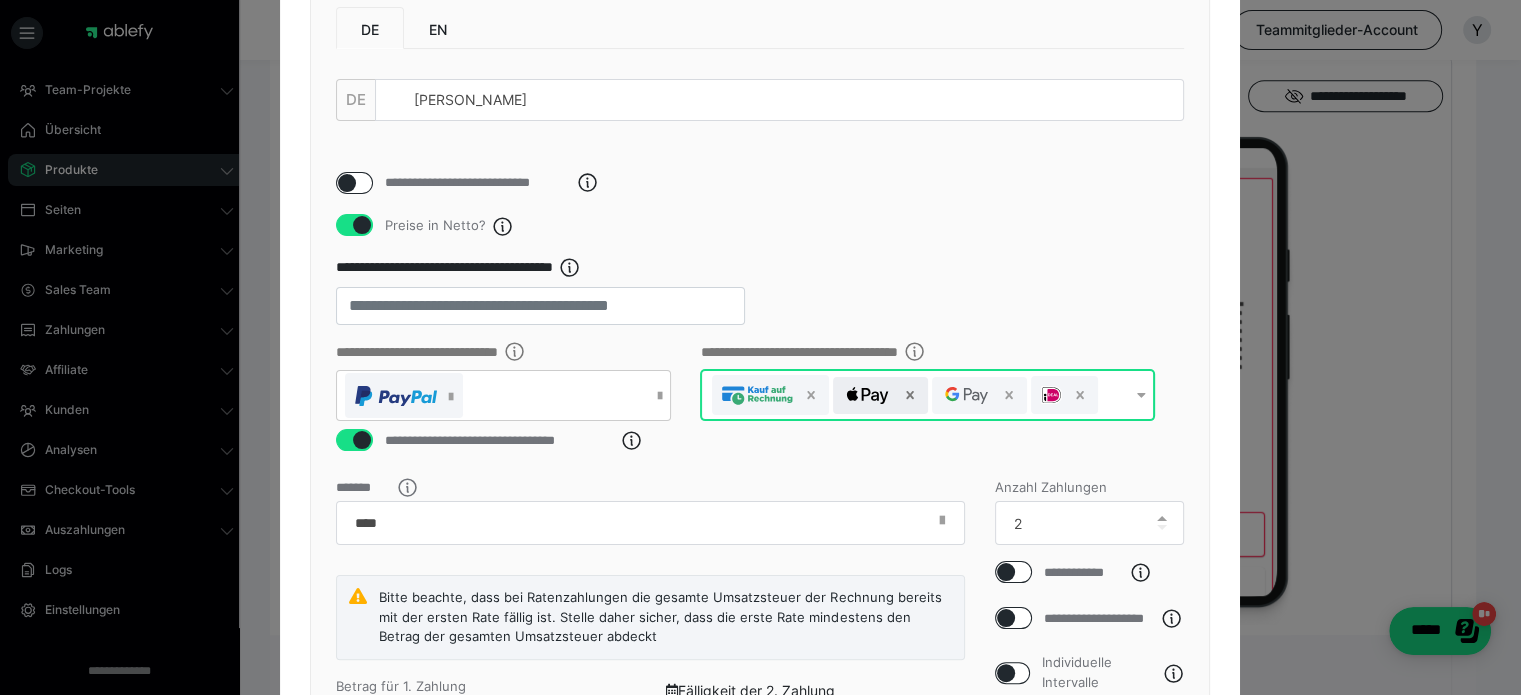 click 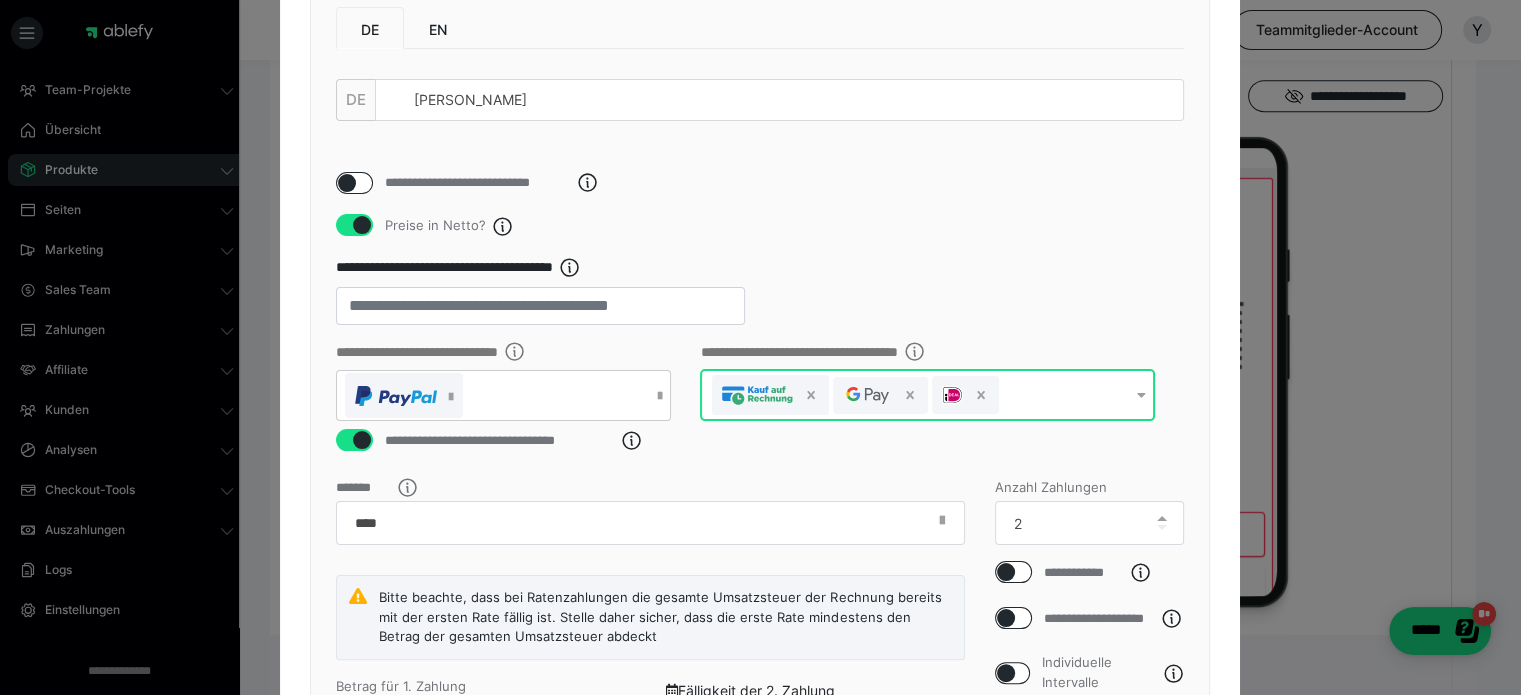 click 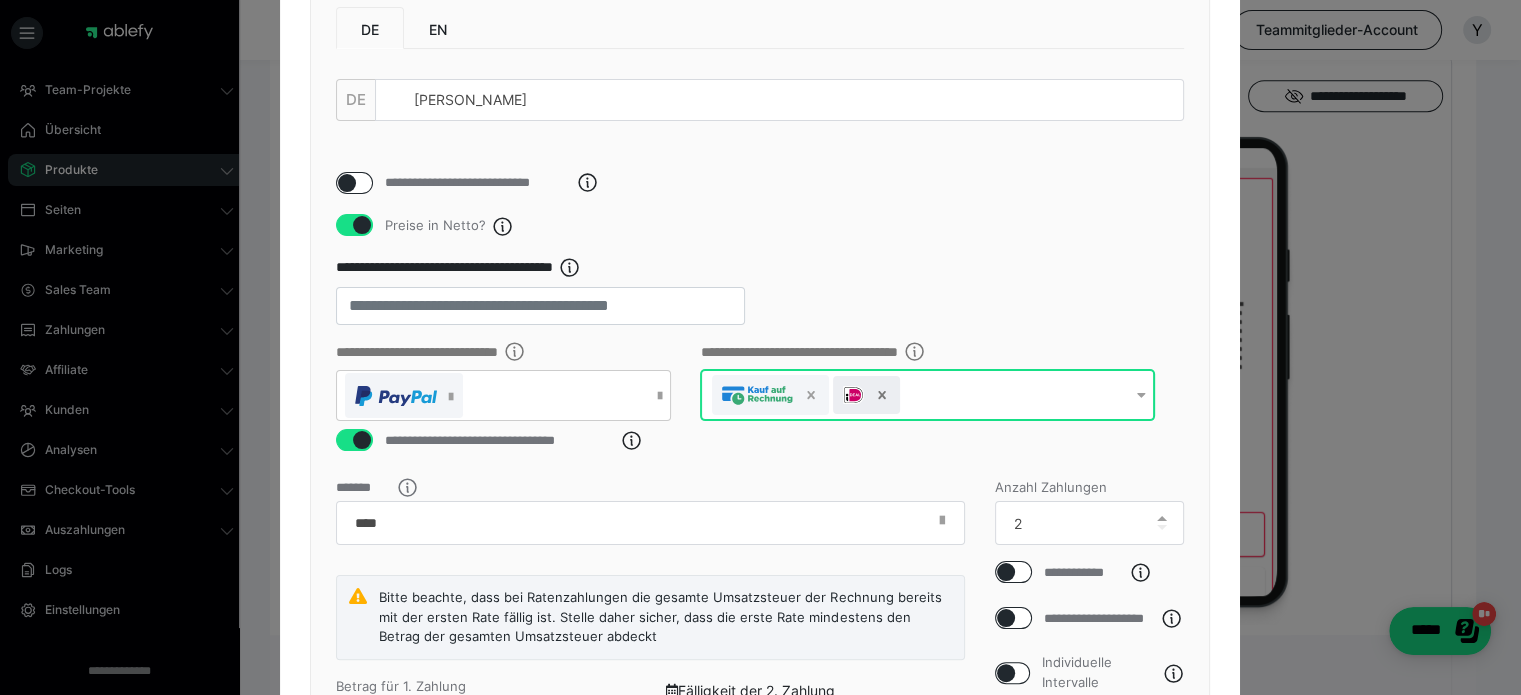 click 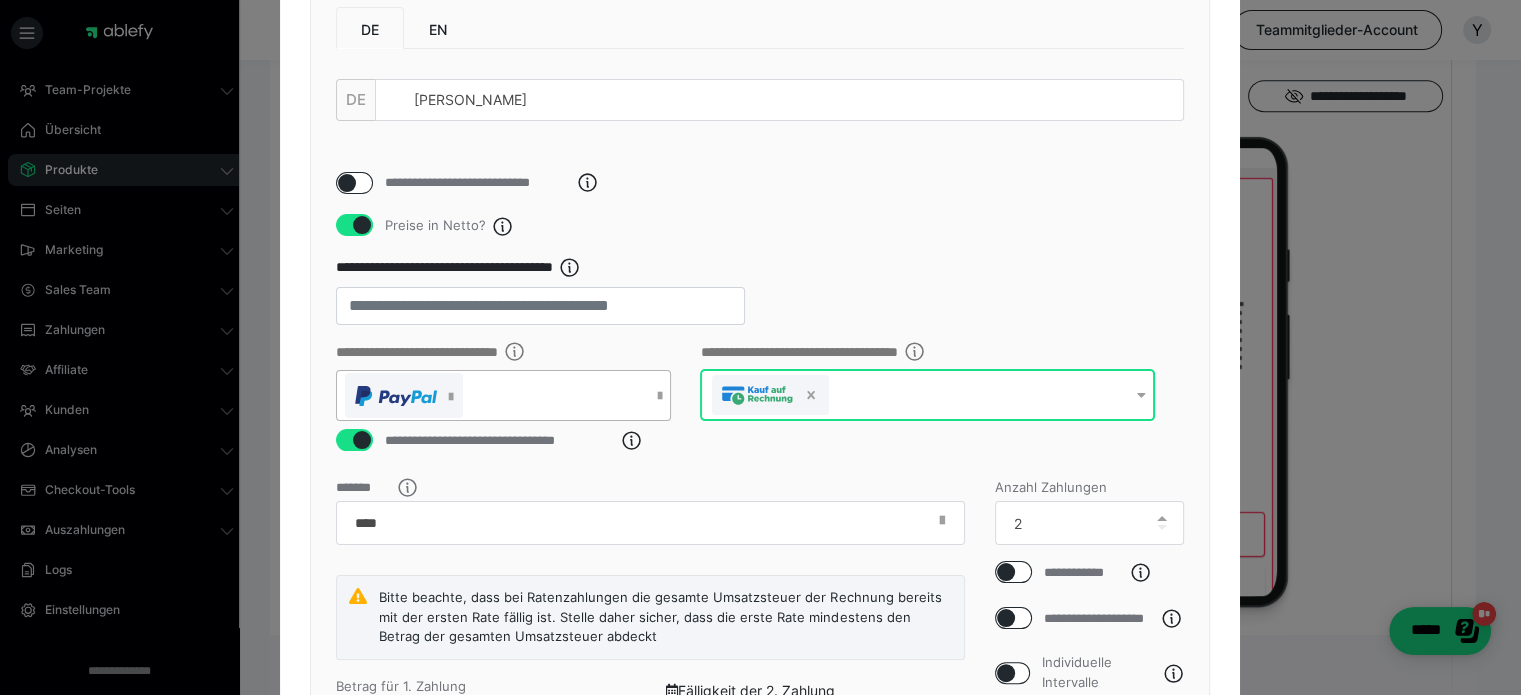 click at bounding box center (503, 395) 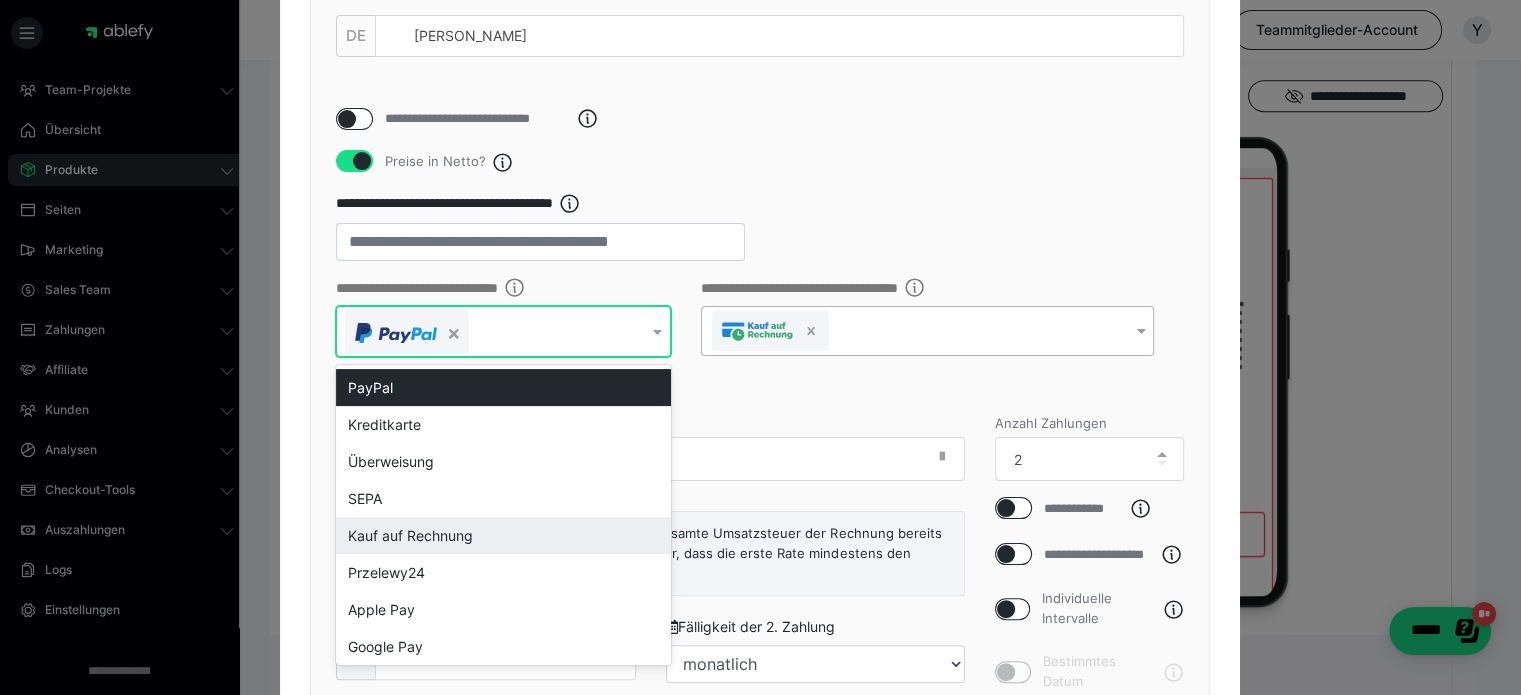 click on "Kauf auf Rechnung" at bounding box center [503, 535] 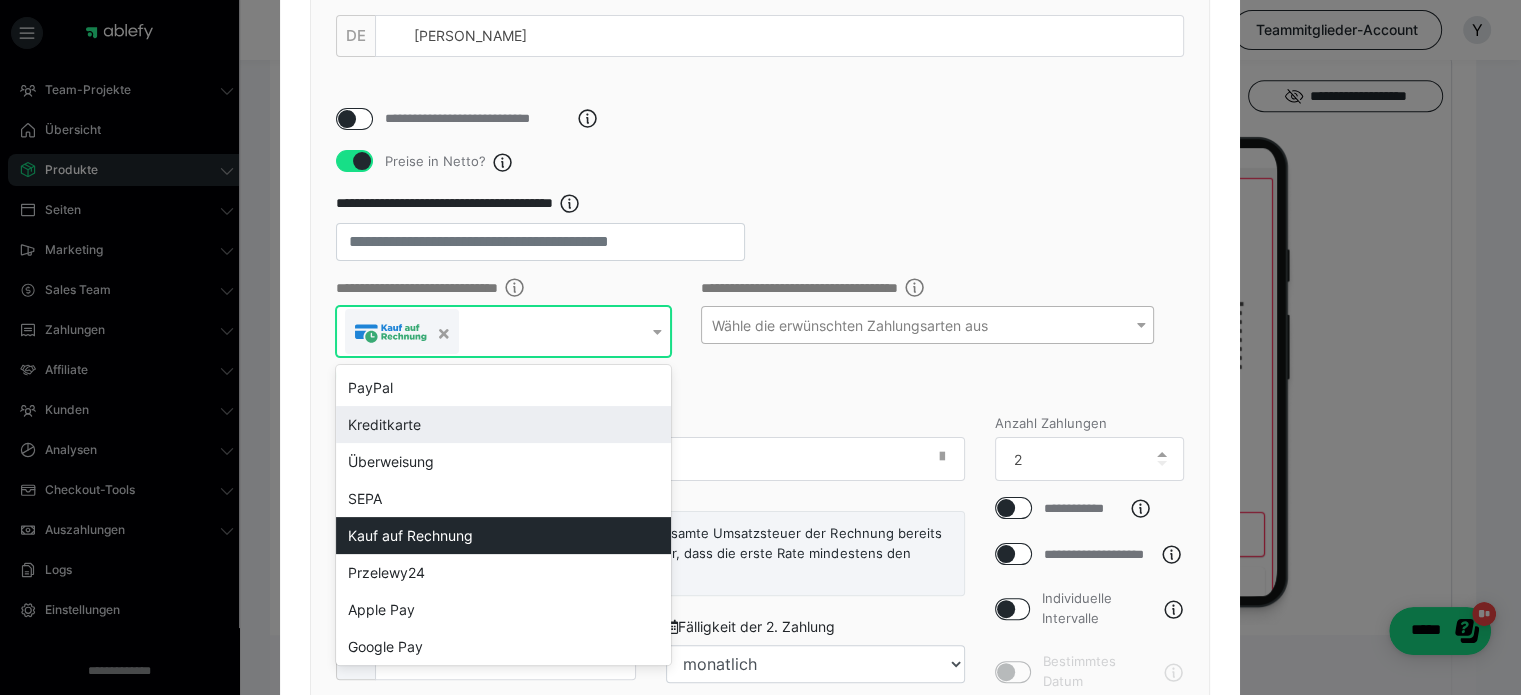 click on "Preise in Netto?" at bounding box center [760, 161] 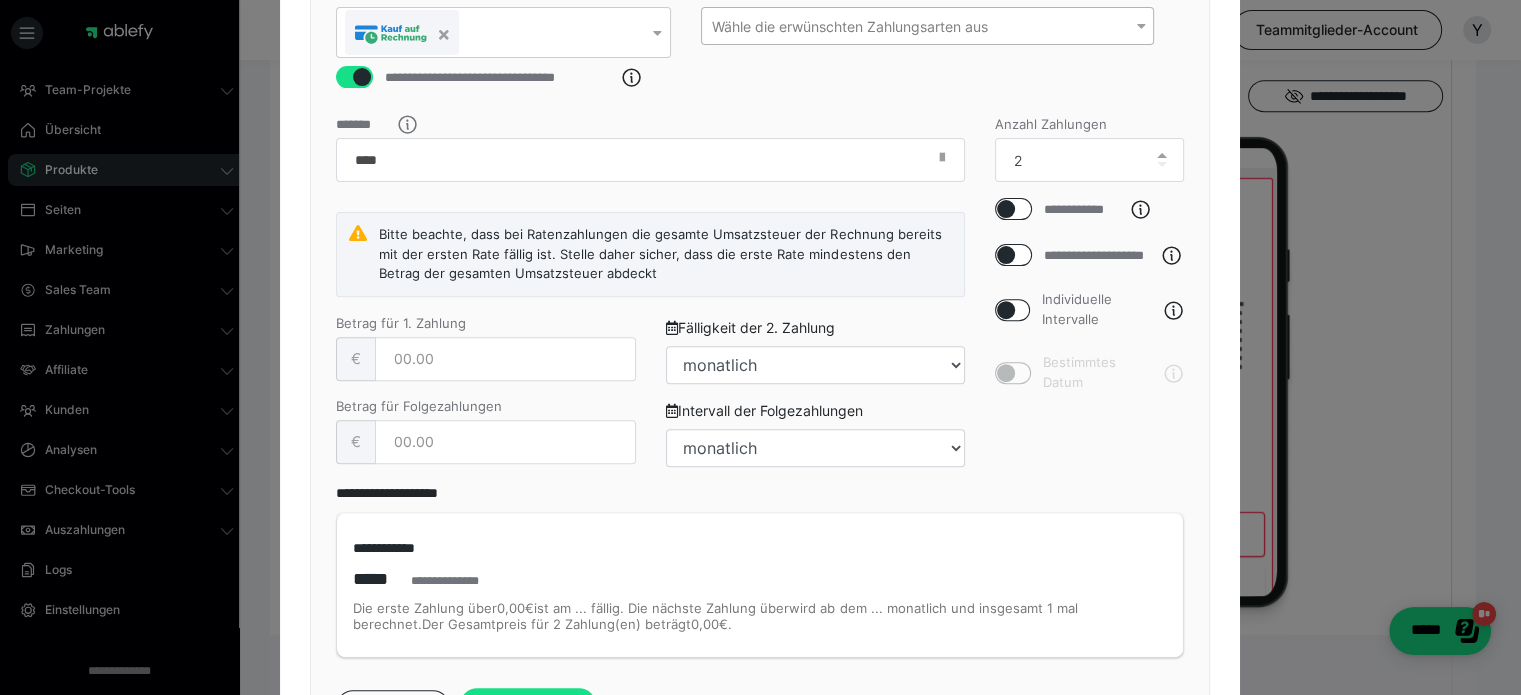 scroll, scrollTop: 688, scrollLeft: 0, axis: vertical 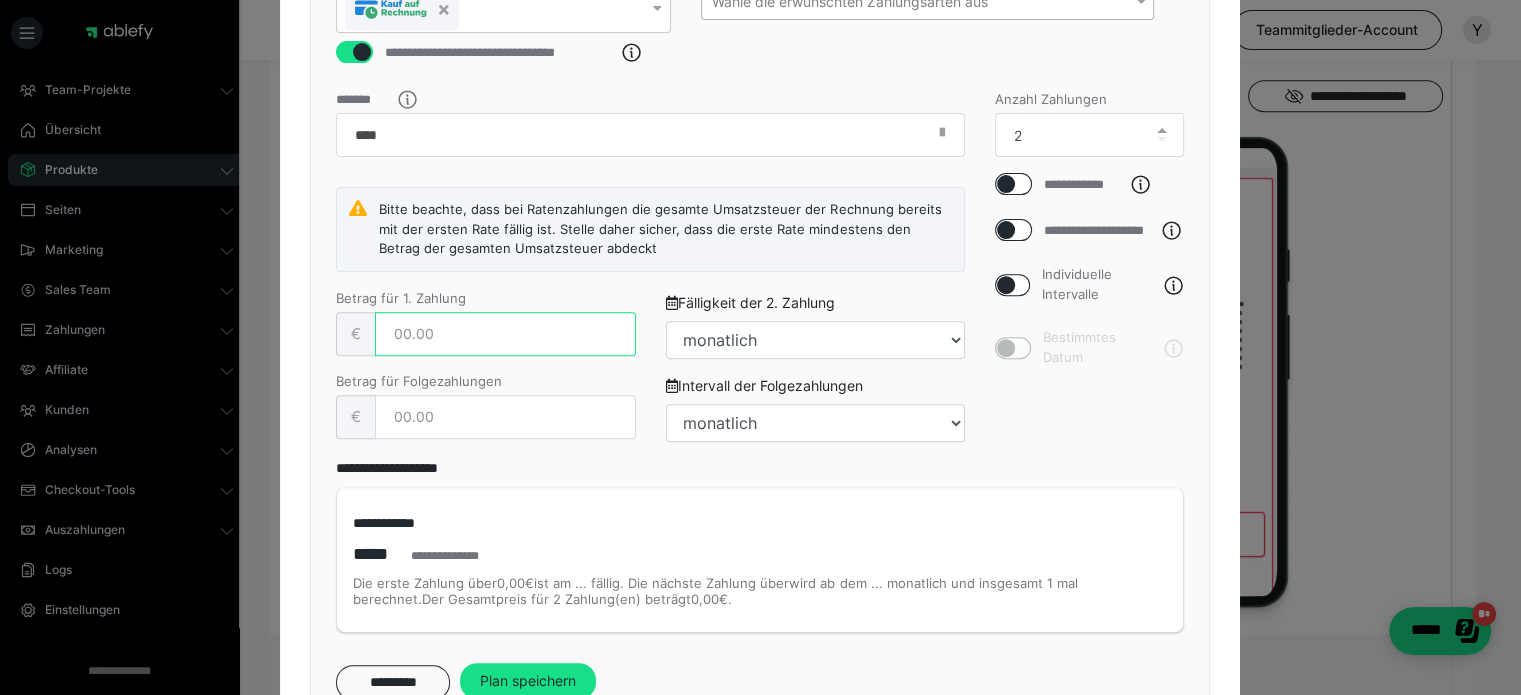 click at bounding box center [505, 334] 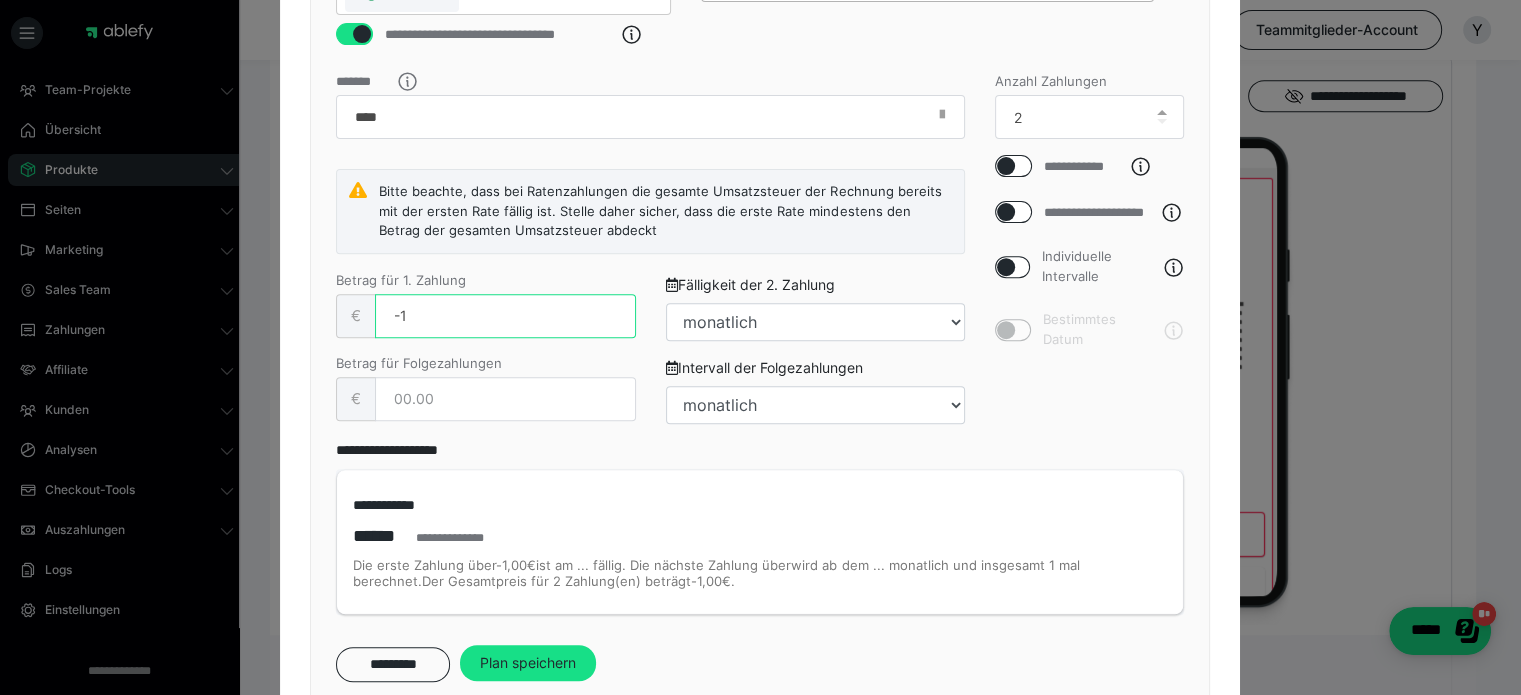 scroll, scrollTop: 714, scrollLeft: 0, axis: vertical 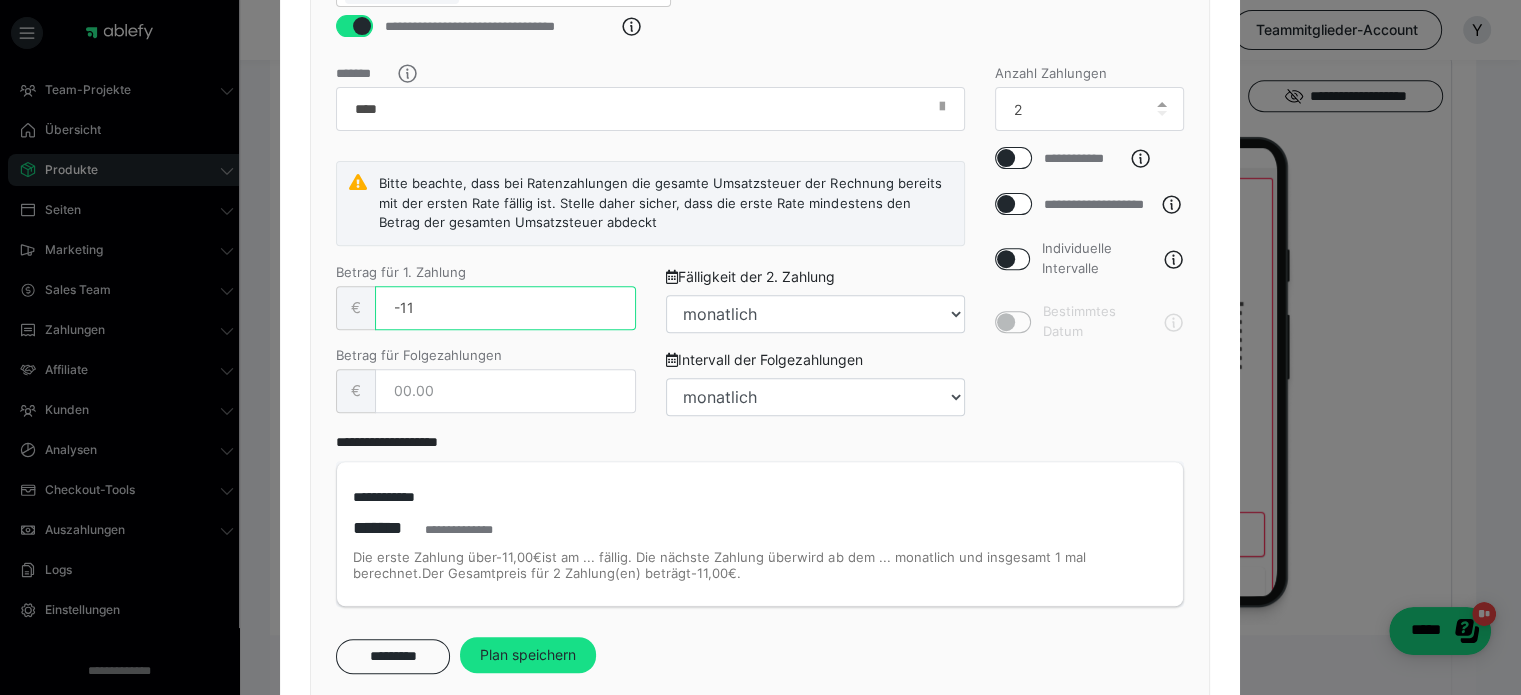 type on "-1" 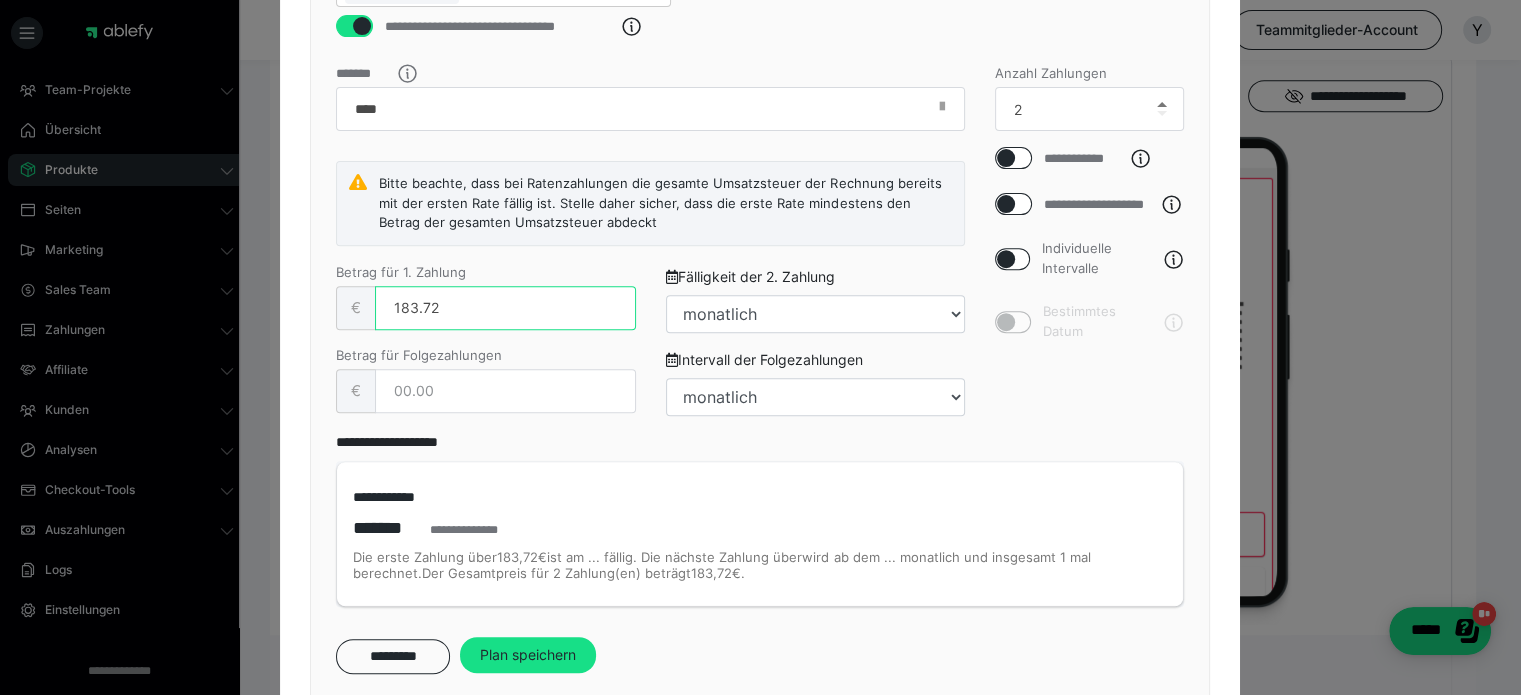 type on "183.72" 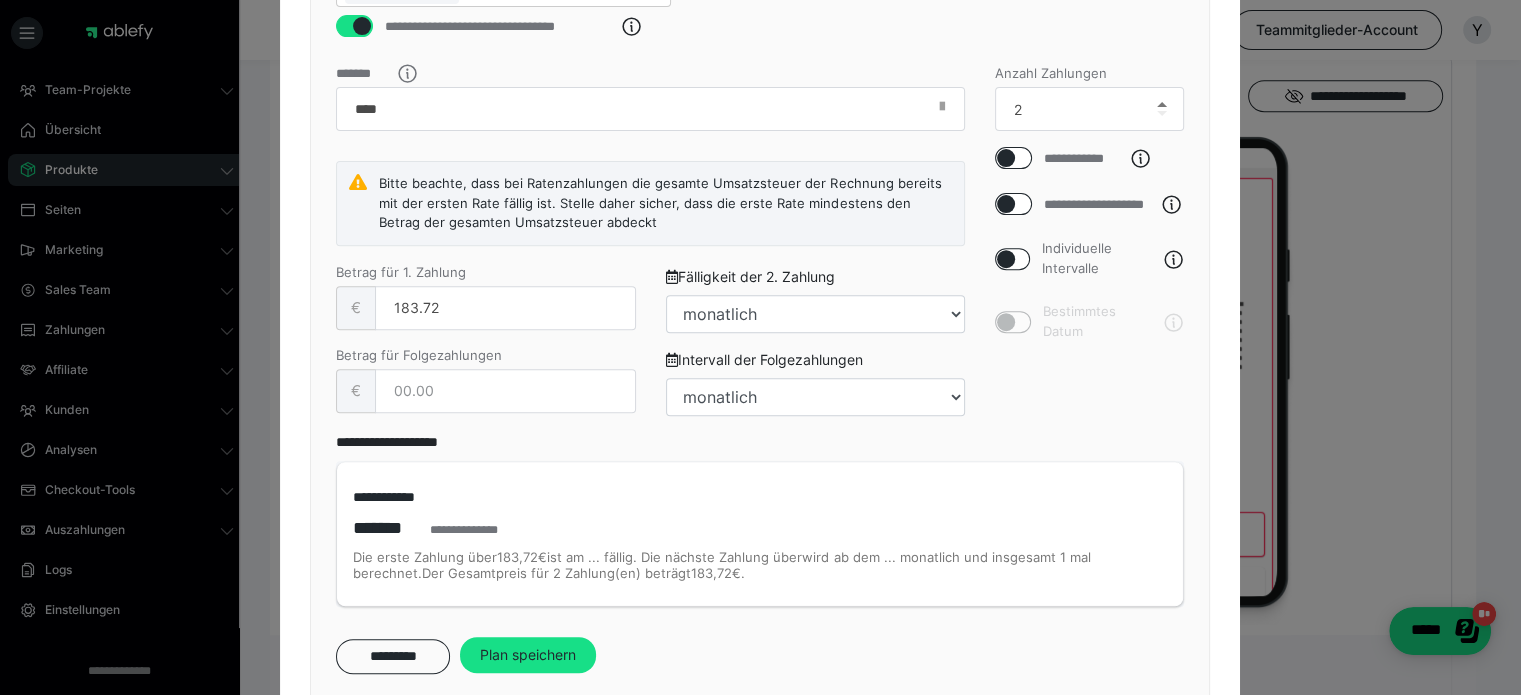 click at bounding box center (1162, 104) 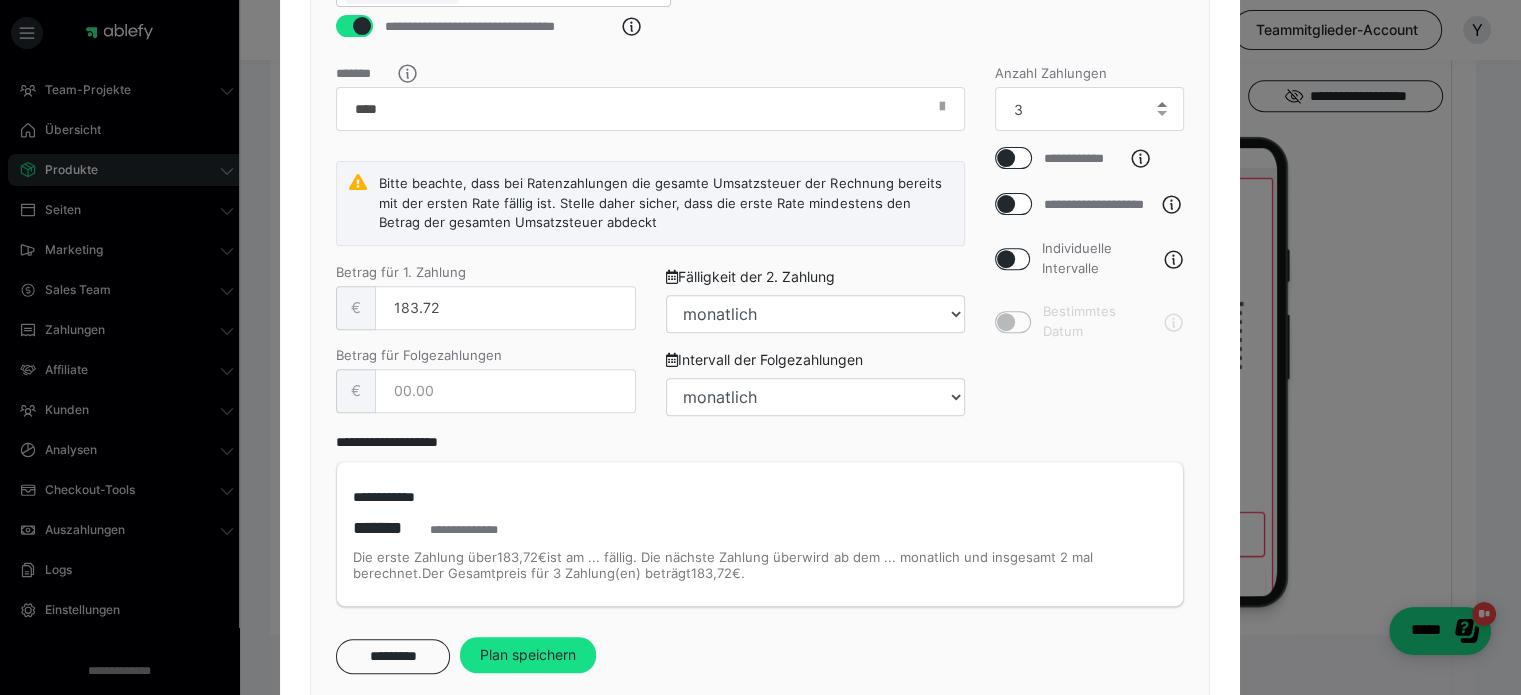 click at bounding box center (1162, 104) 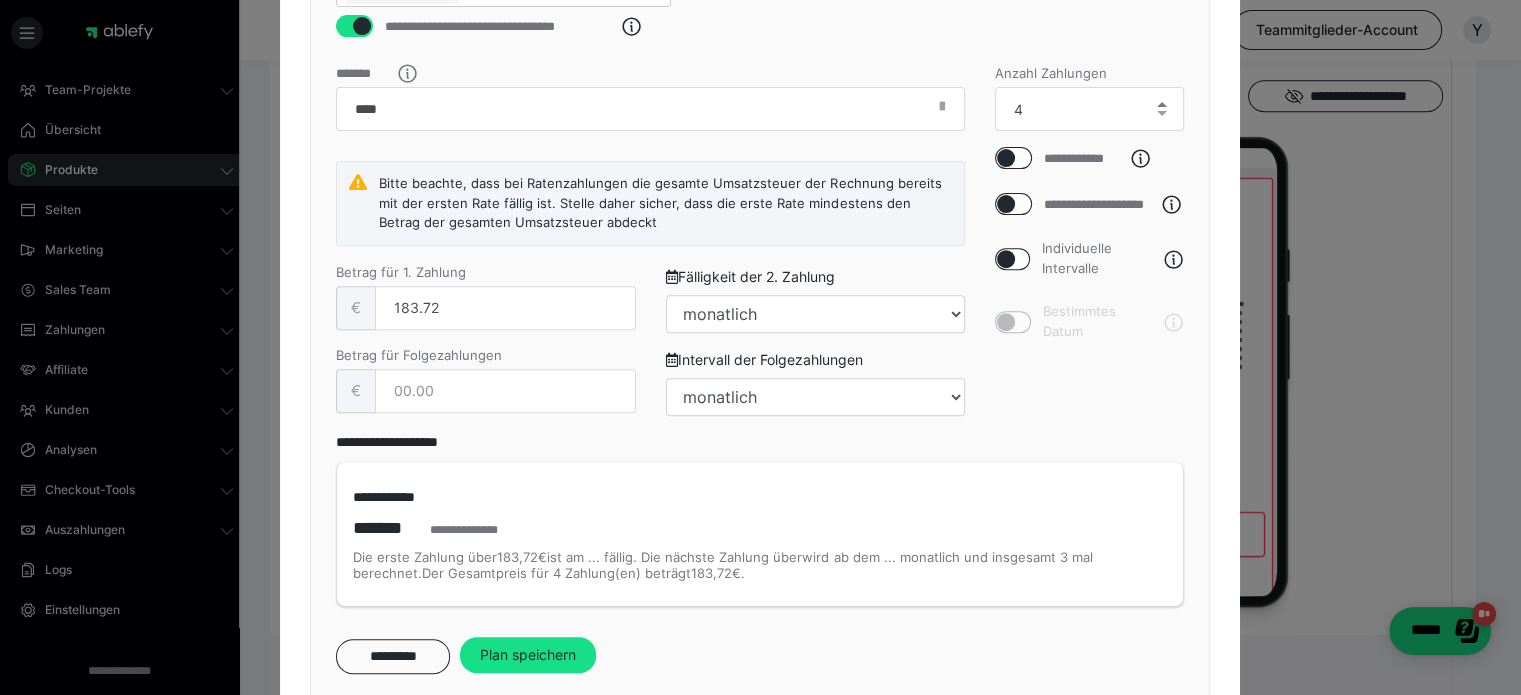 click at bounding box center (1162, 104) 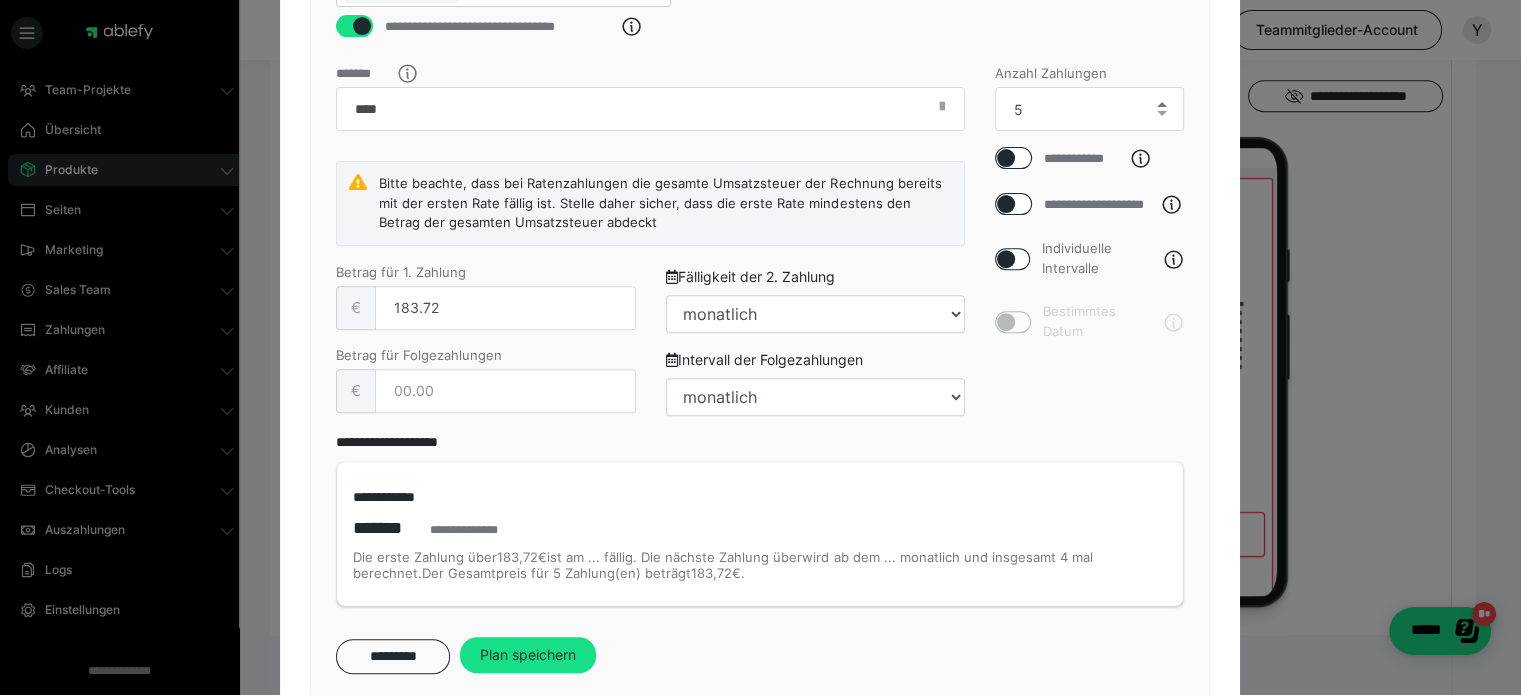 click at bounding box center [1162, 104] 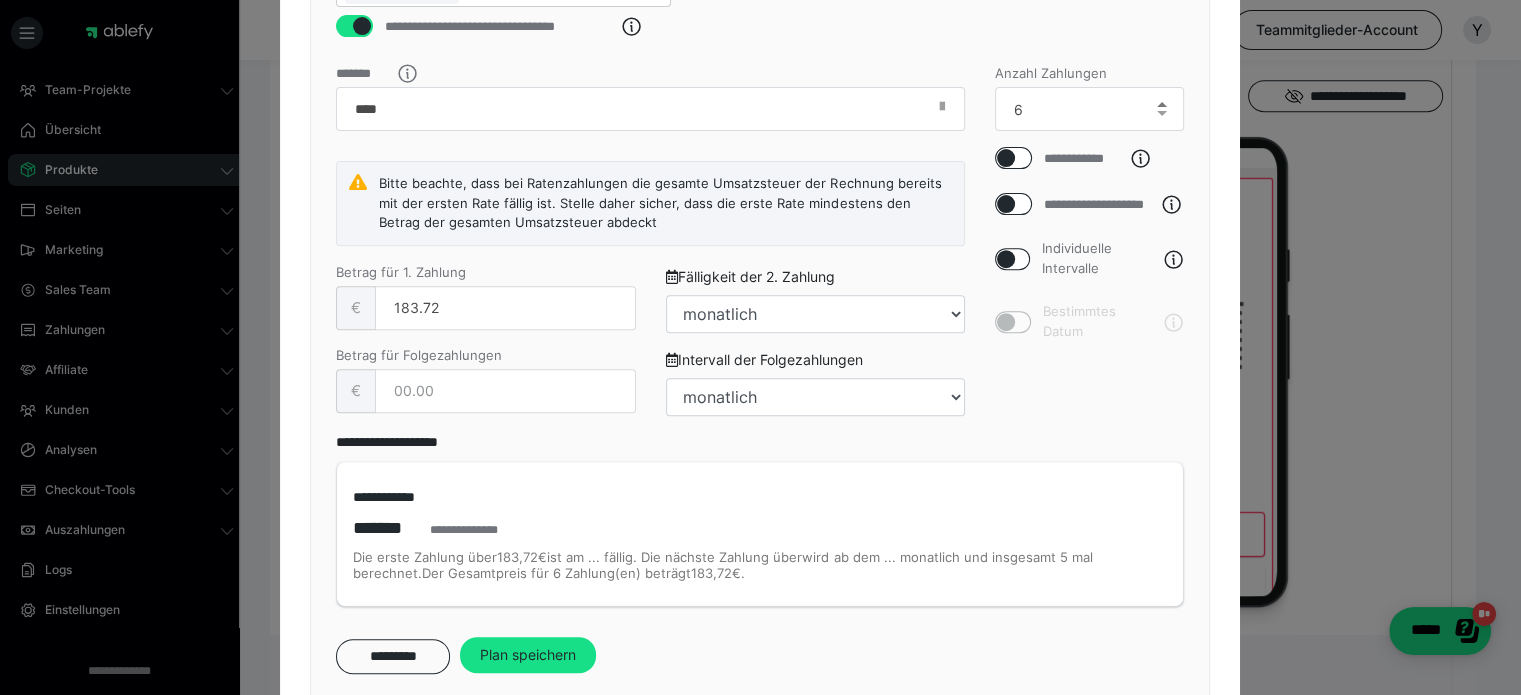 click at bounding box center [1162, 104] 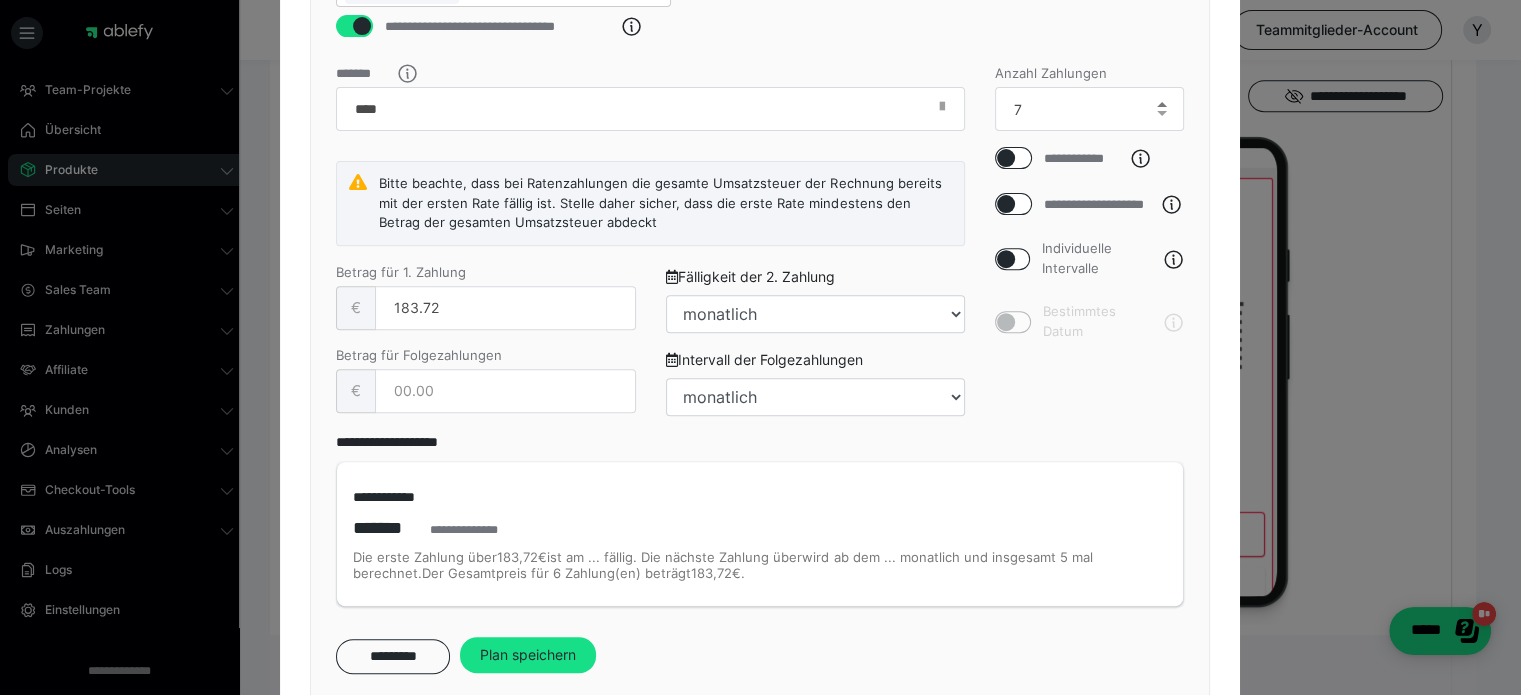 click at bounding box center (1162, 104) 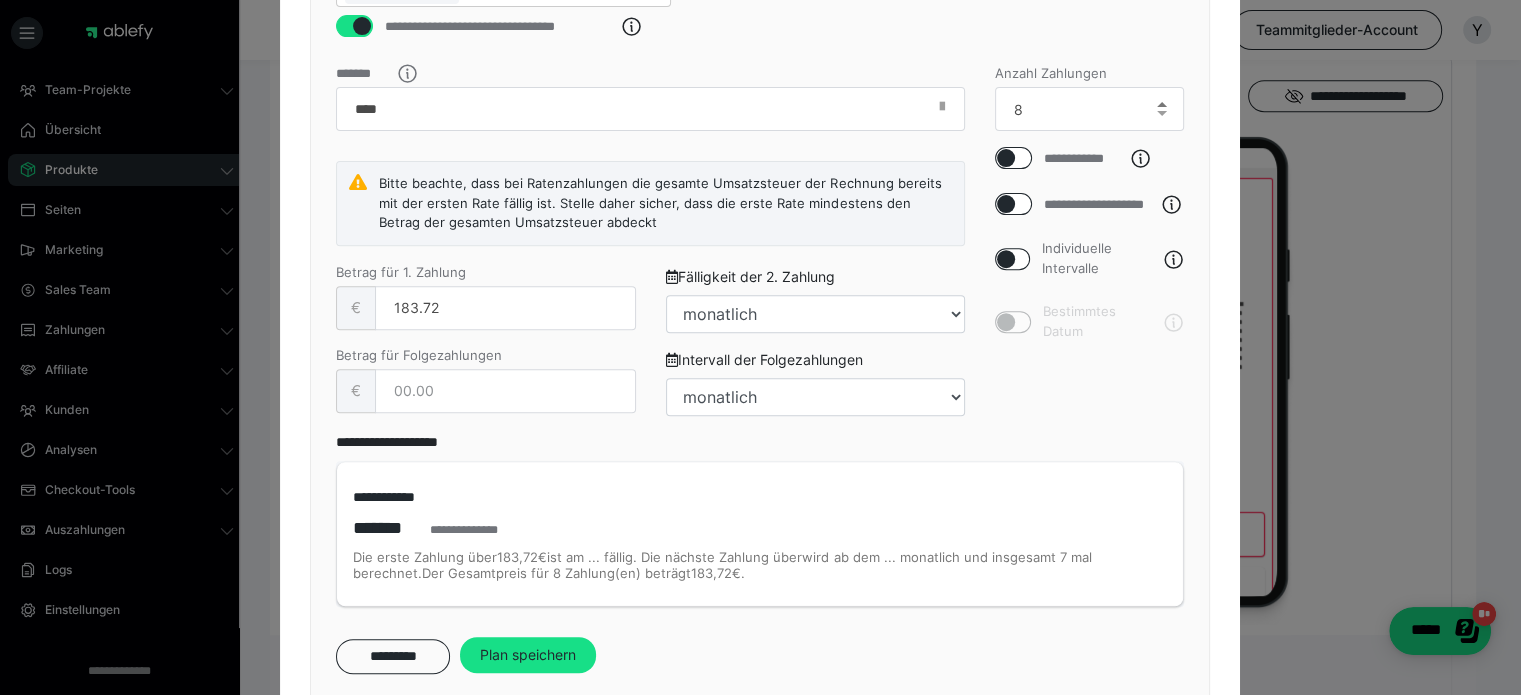 click at bounding box center [1162, 104] 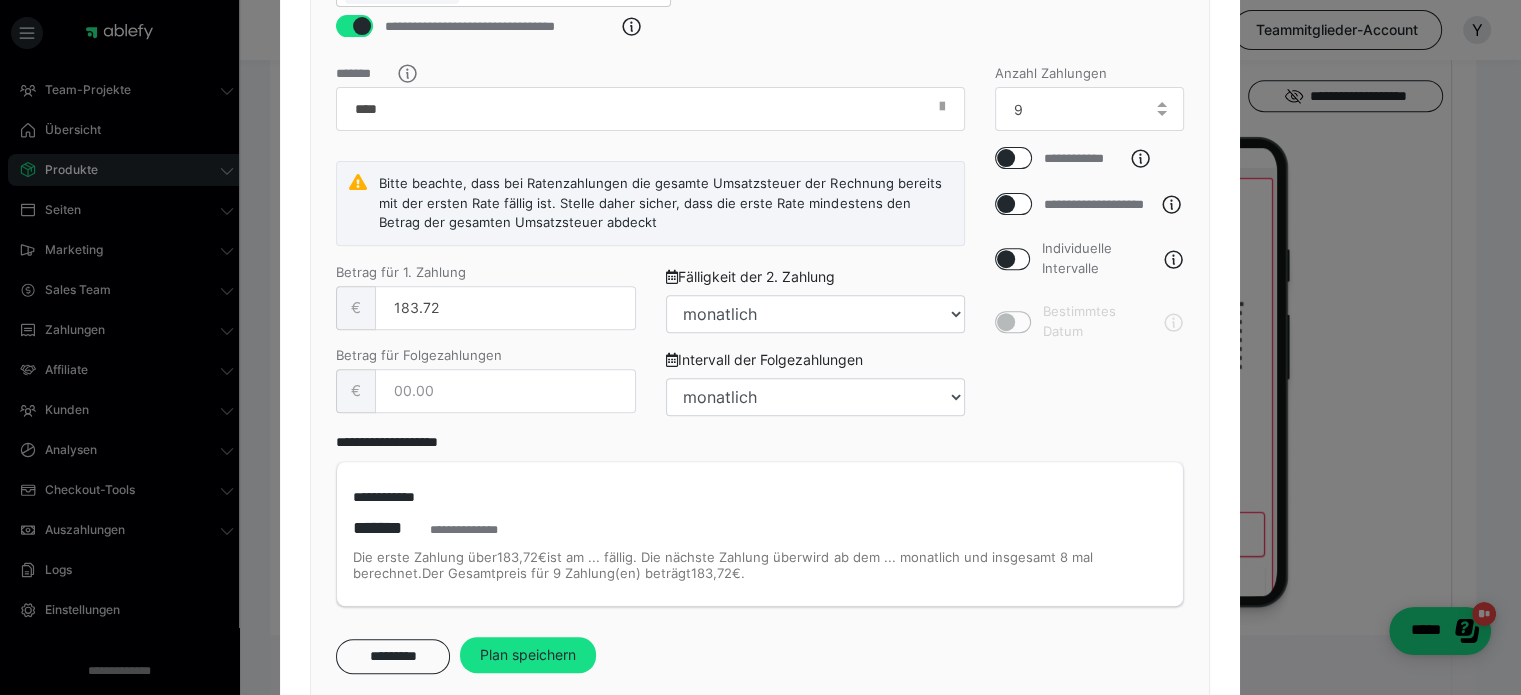 click at bounding box center [1161, 109] 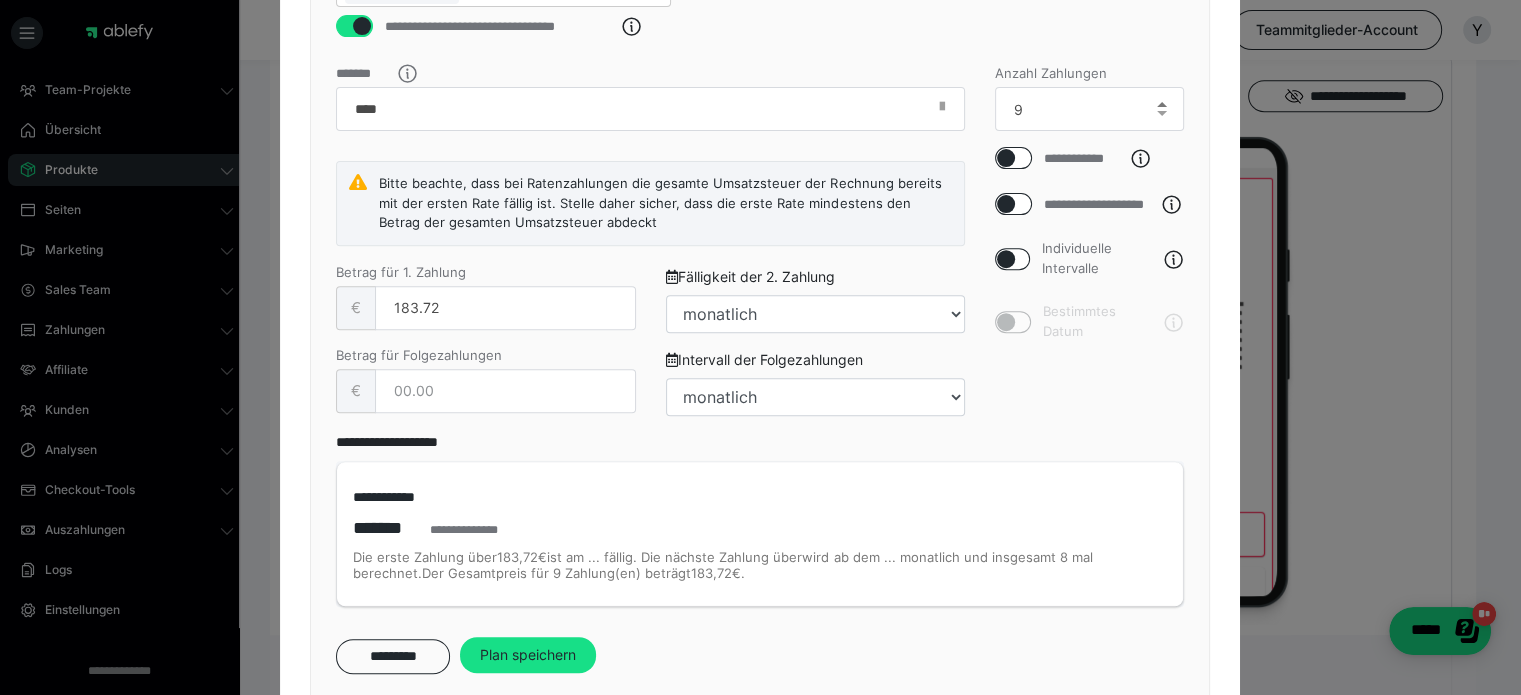 click at bounding box center (1162, 104) 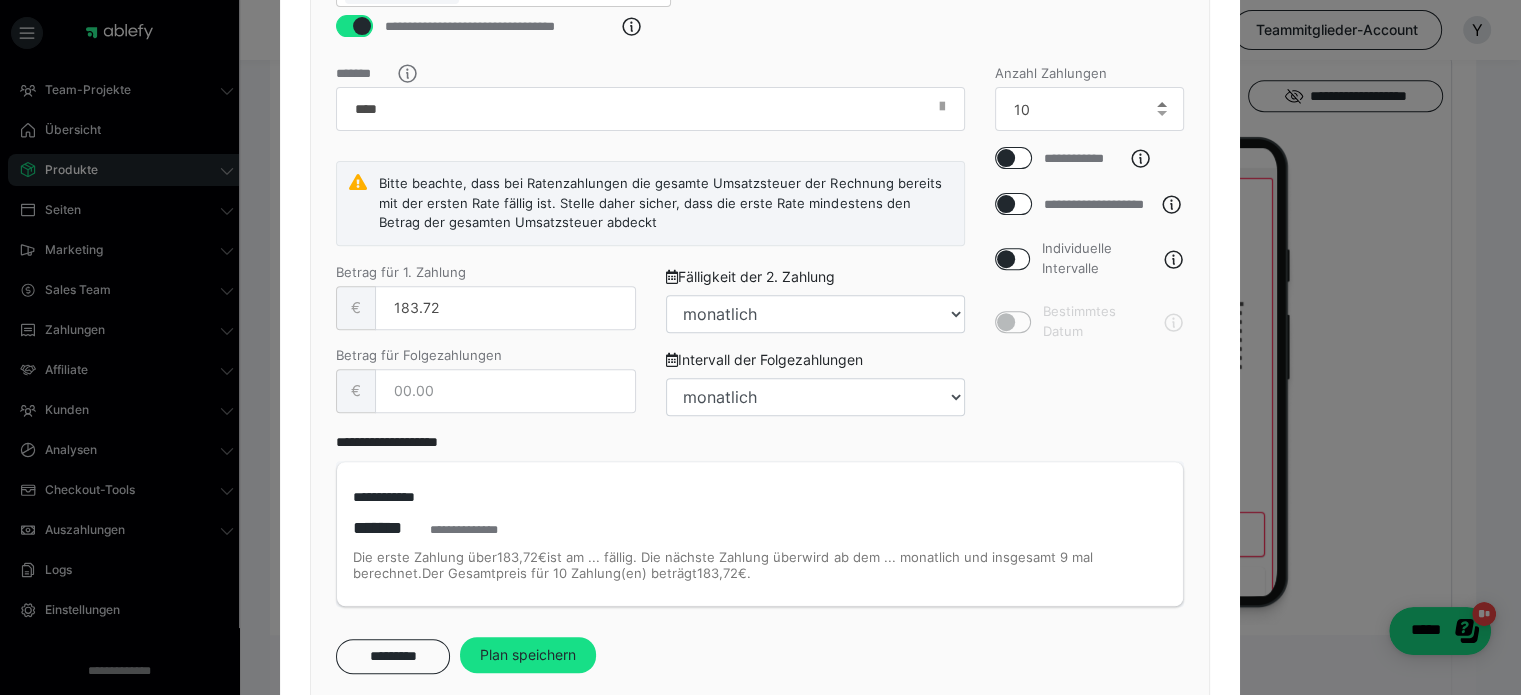 click at bounding box center (1162, 104) 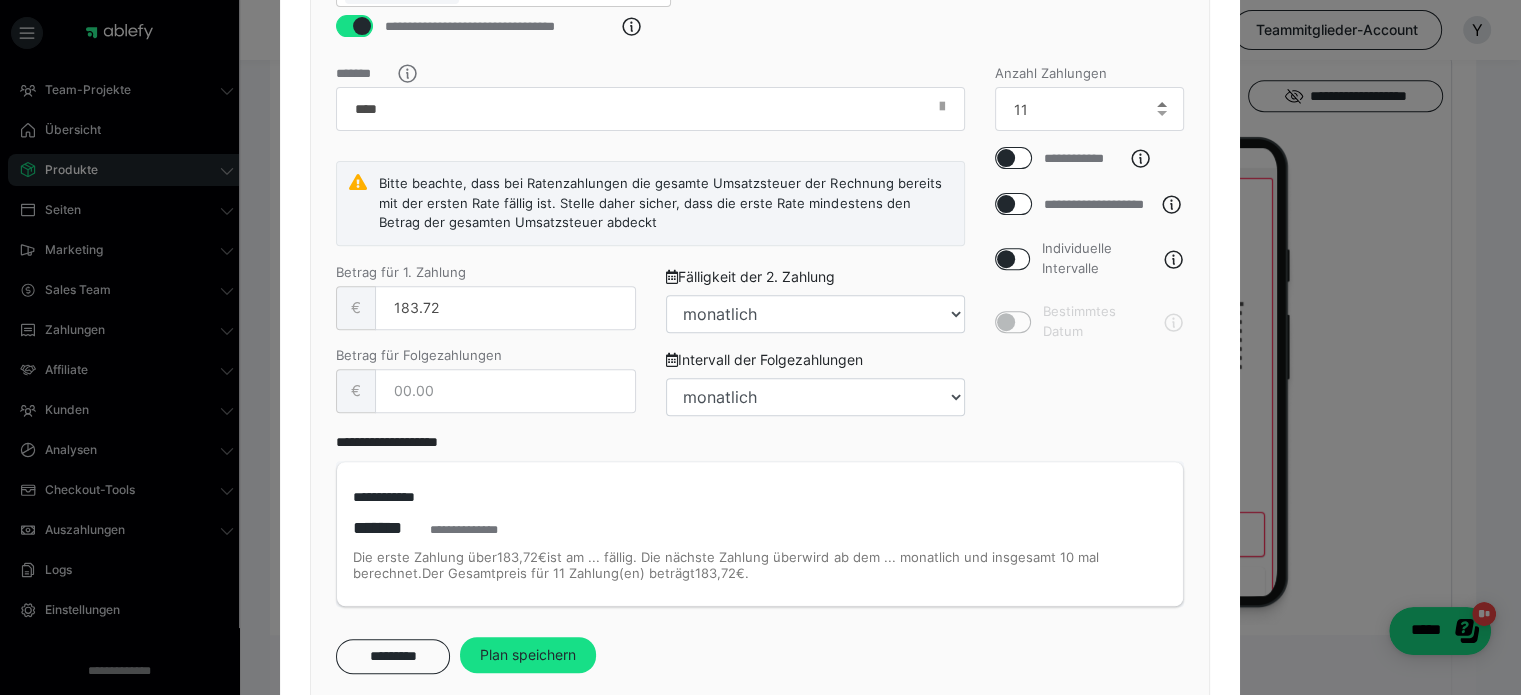click at bounding box center [1162, 104] 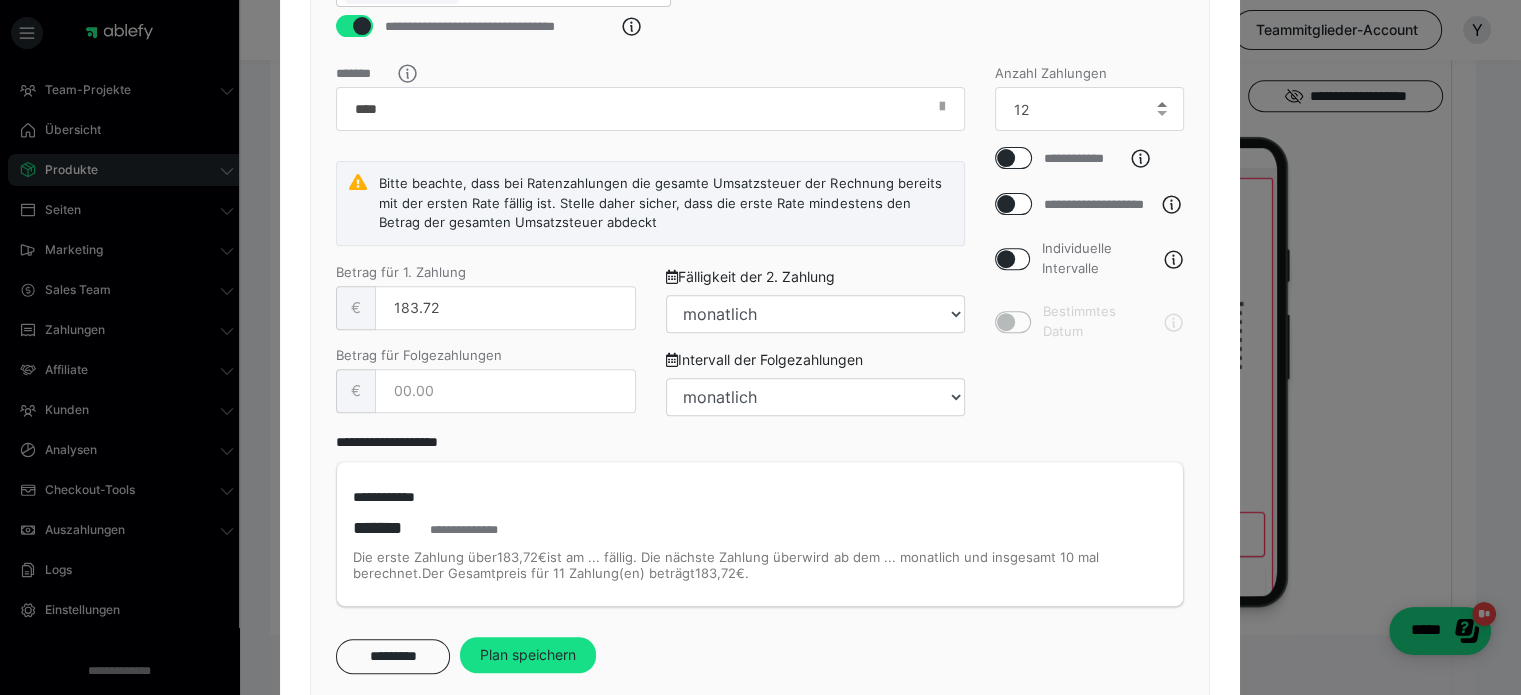 click at bounding box center [1162, 104] 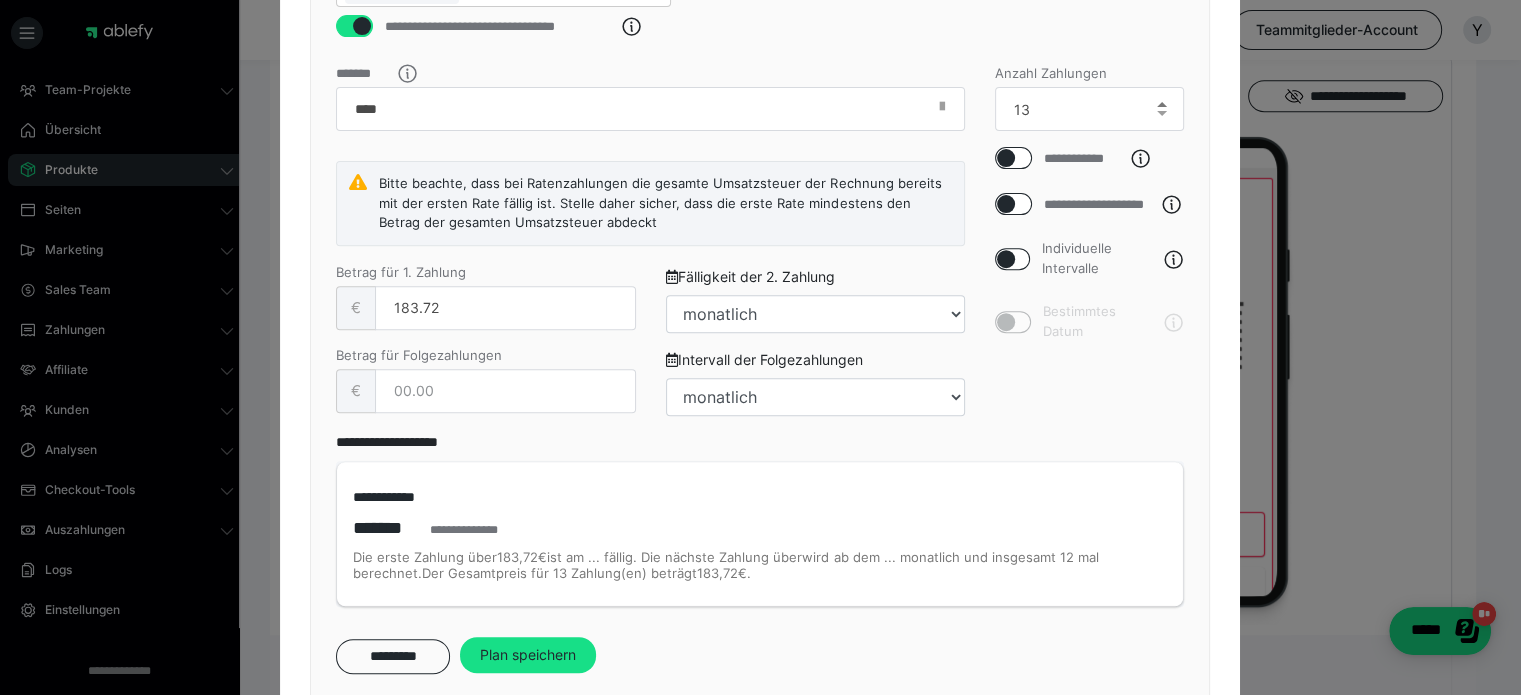 click at bounding box center [1162, 104] 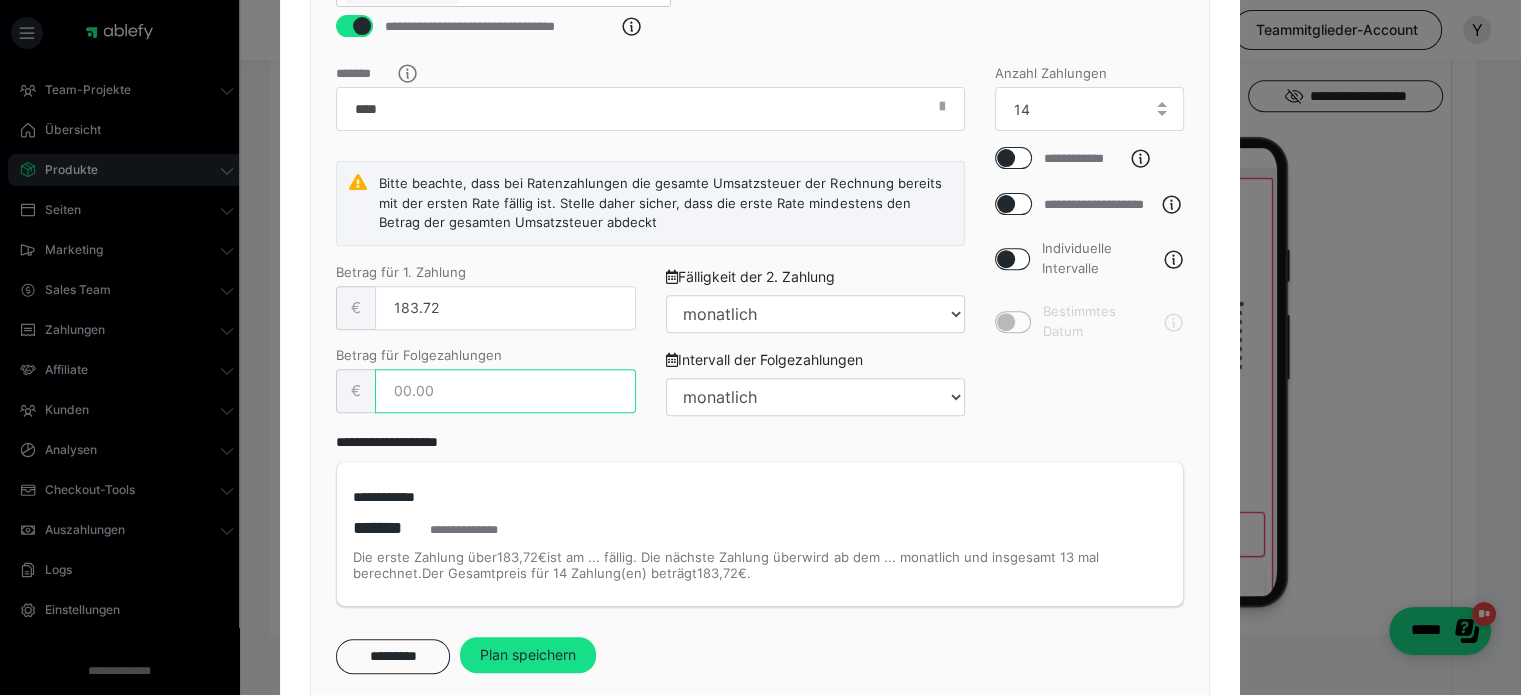 click at bounding box center [505, 391] 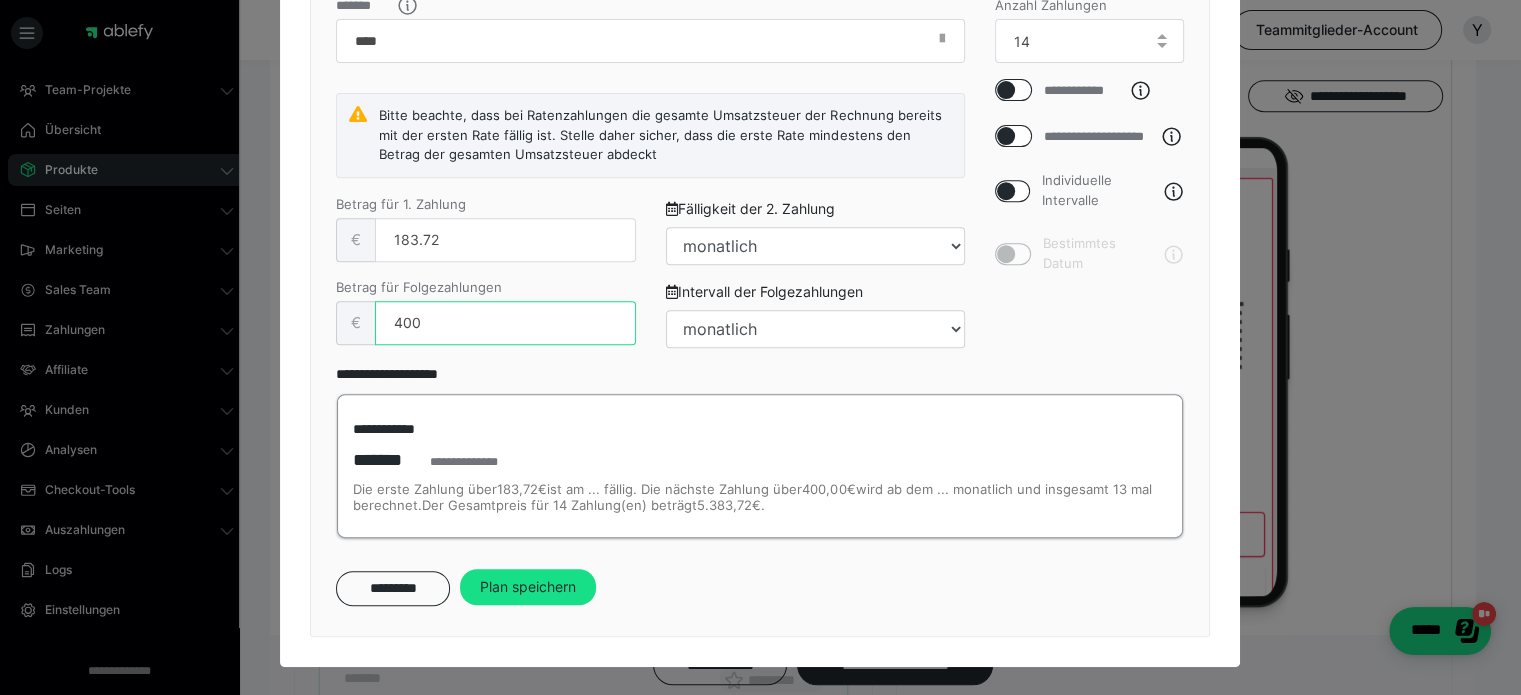 scroll, scrollTop: 800, scrollLeft: 0, axis: vertical 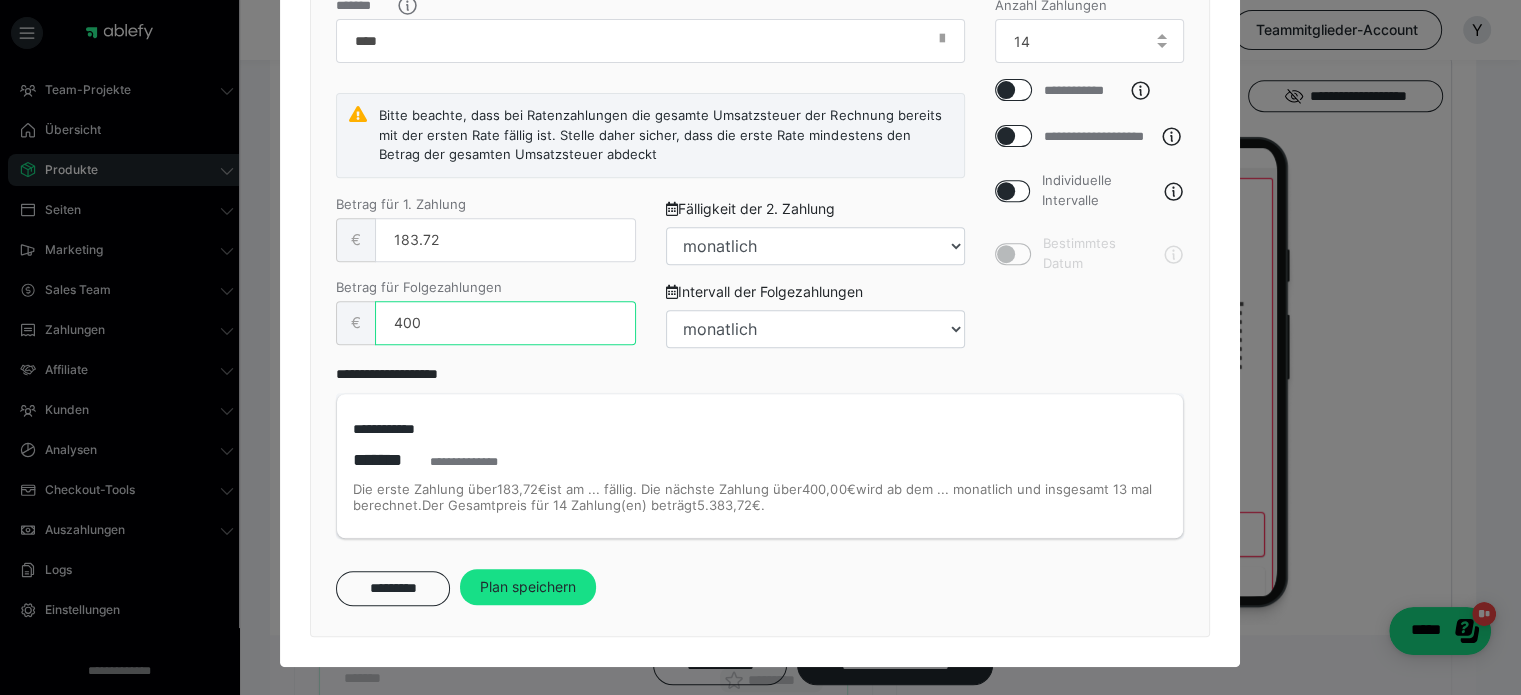 click on "400" at bounding box center [505, 323] 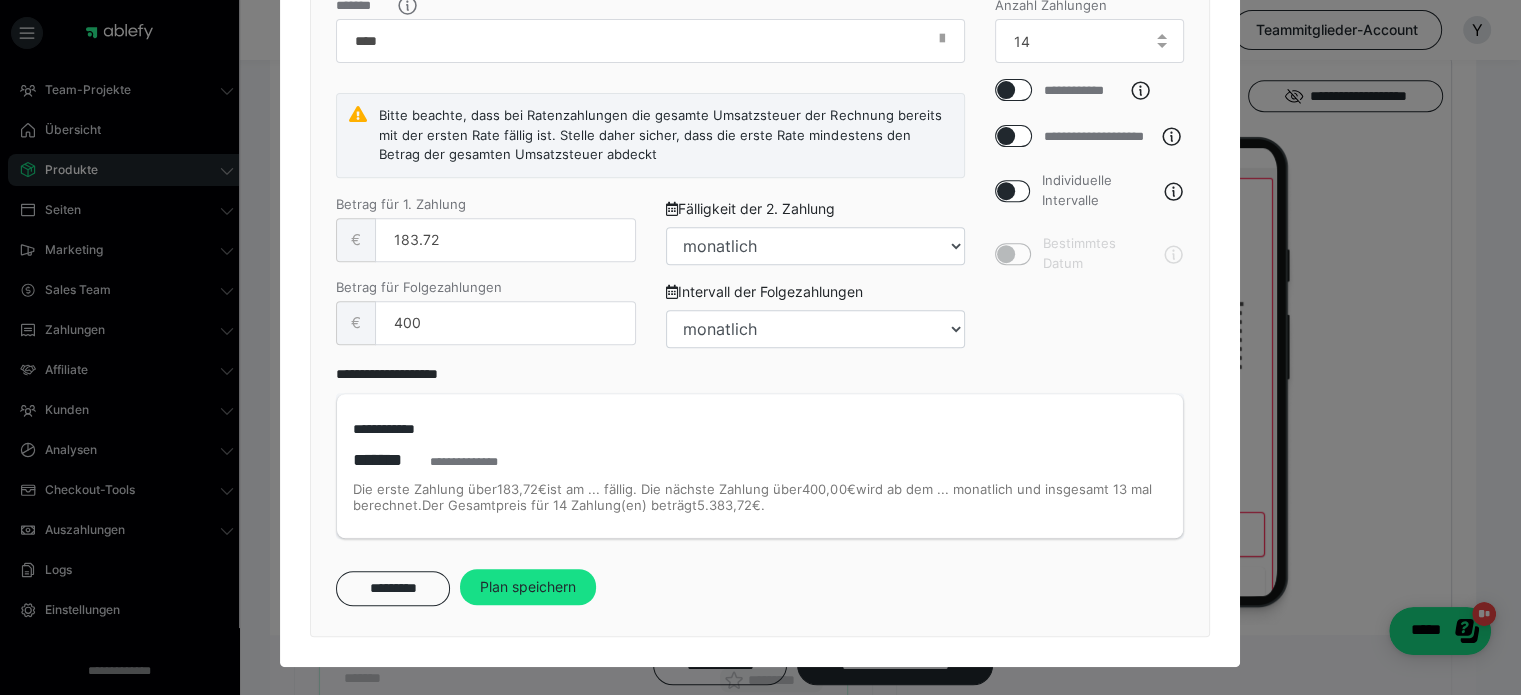 click at bounding box center [1006, 191] 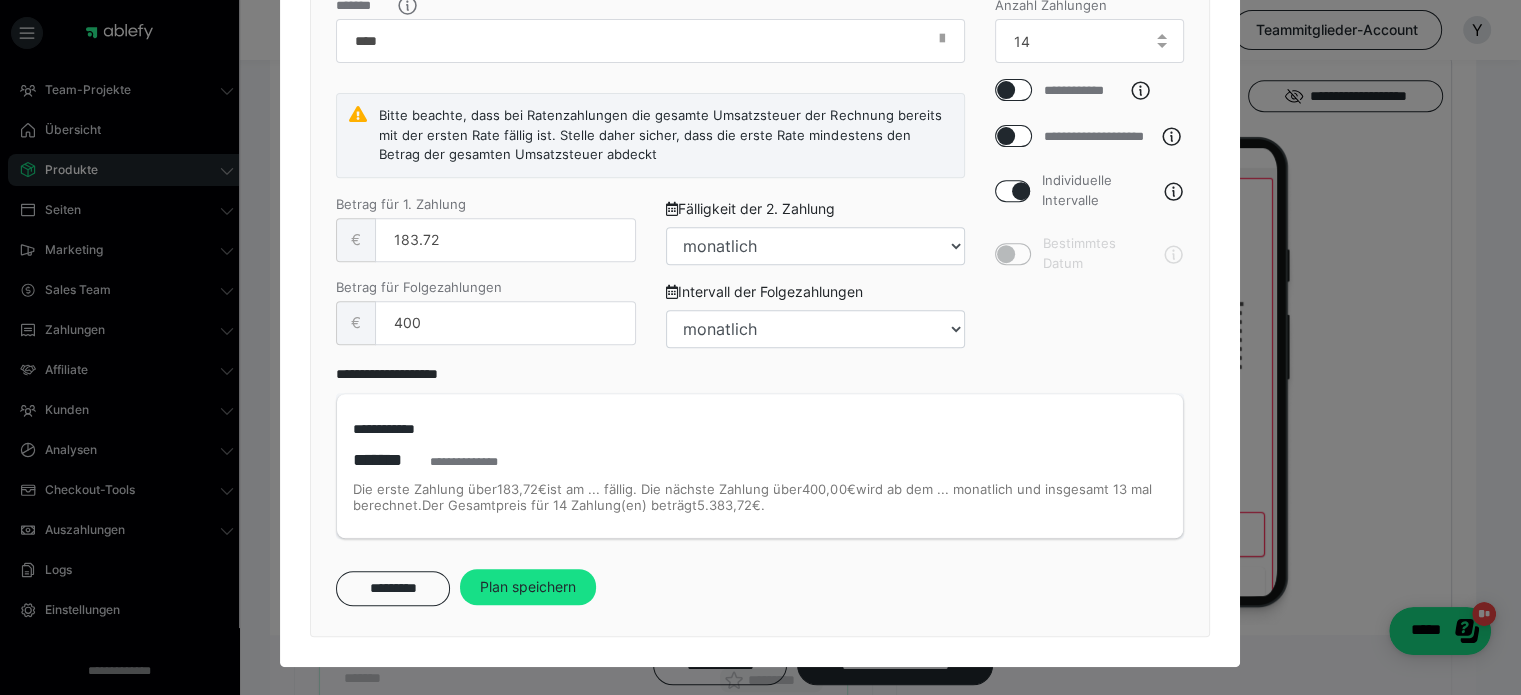 checkbox on "true" 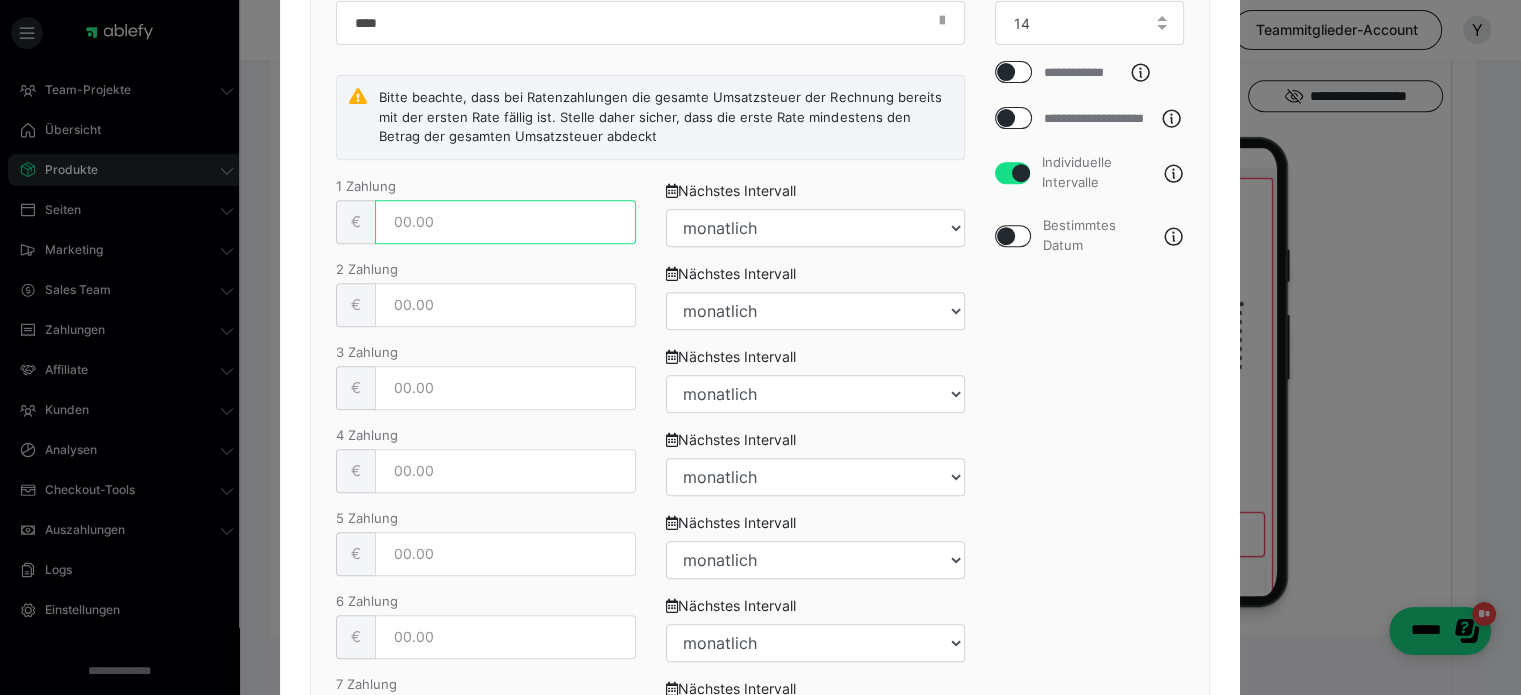 click at bounding box center (505, 222) 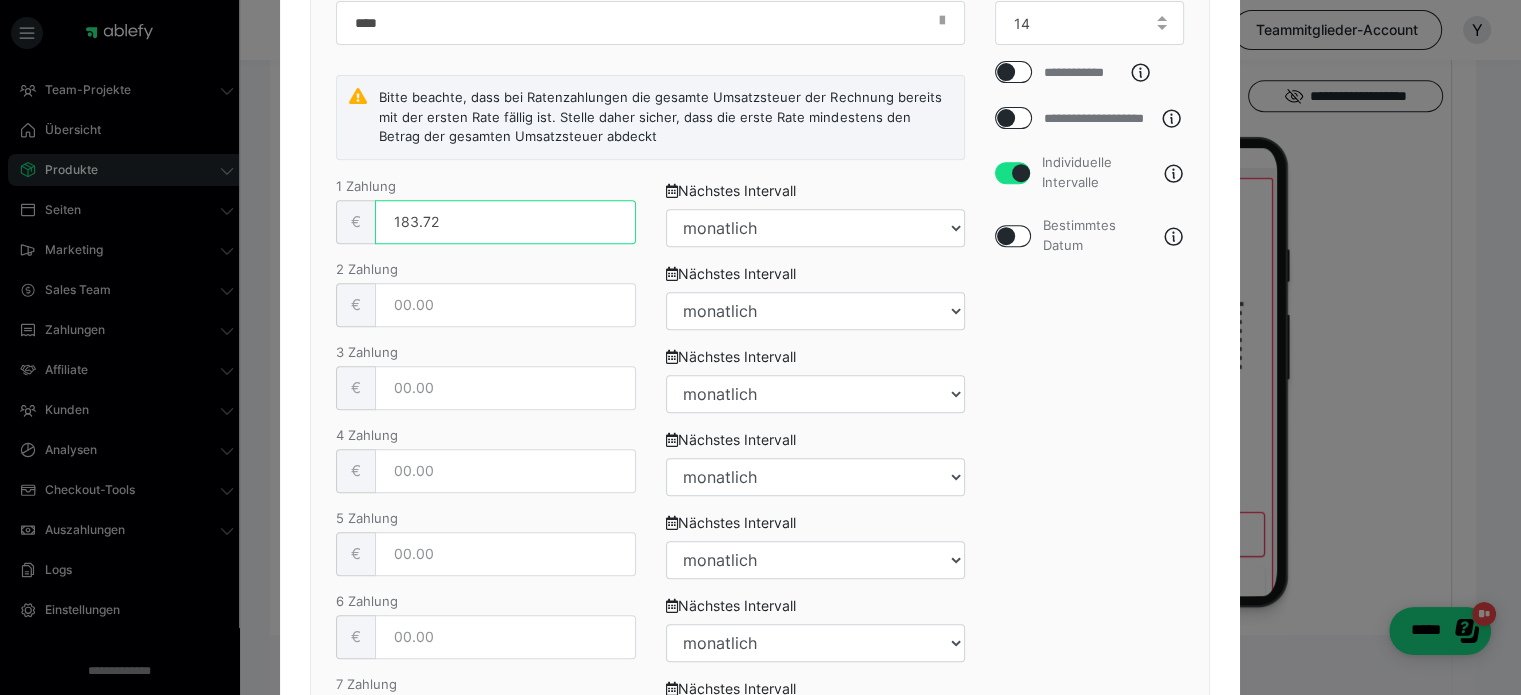 type on "183.72" 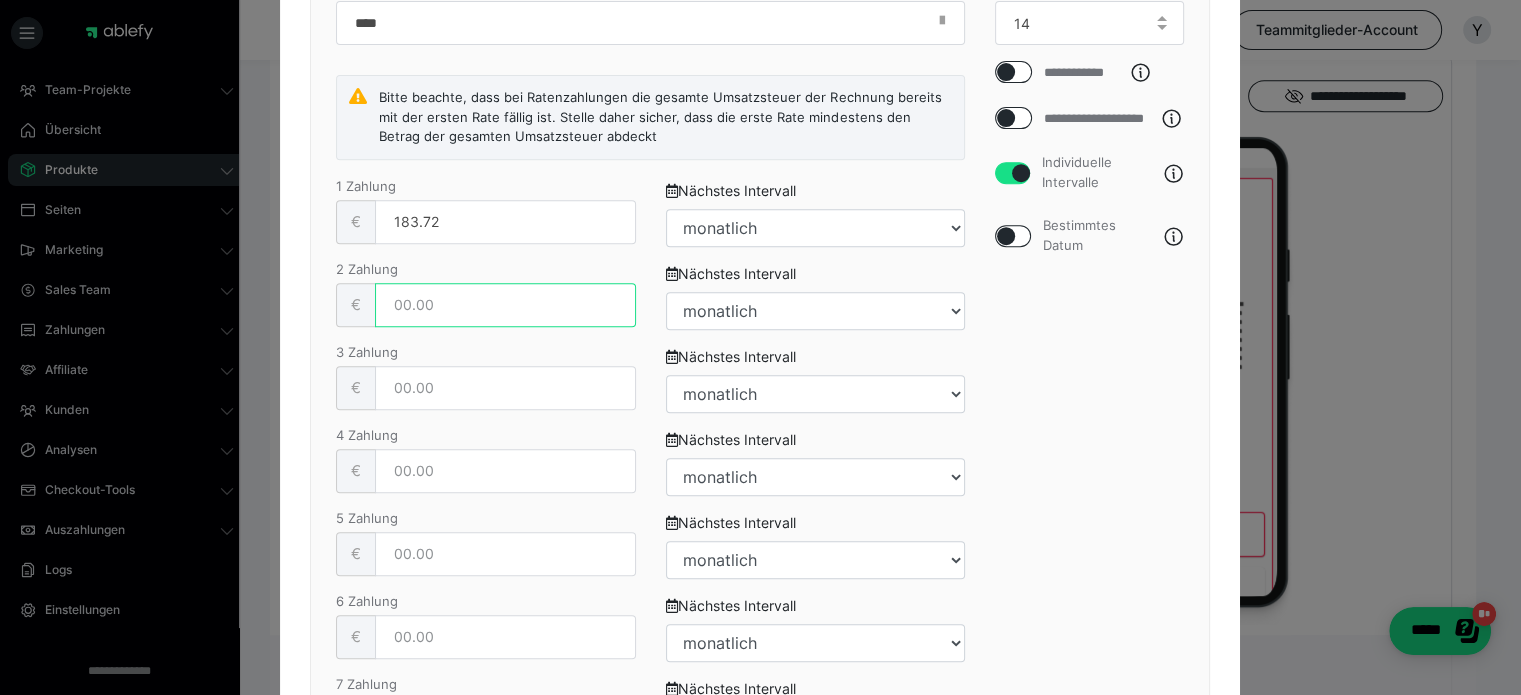 click at bounding box center [505, 305] 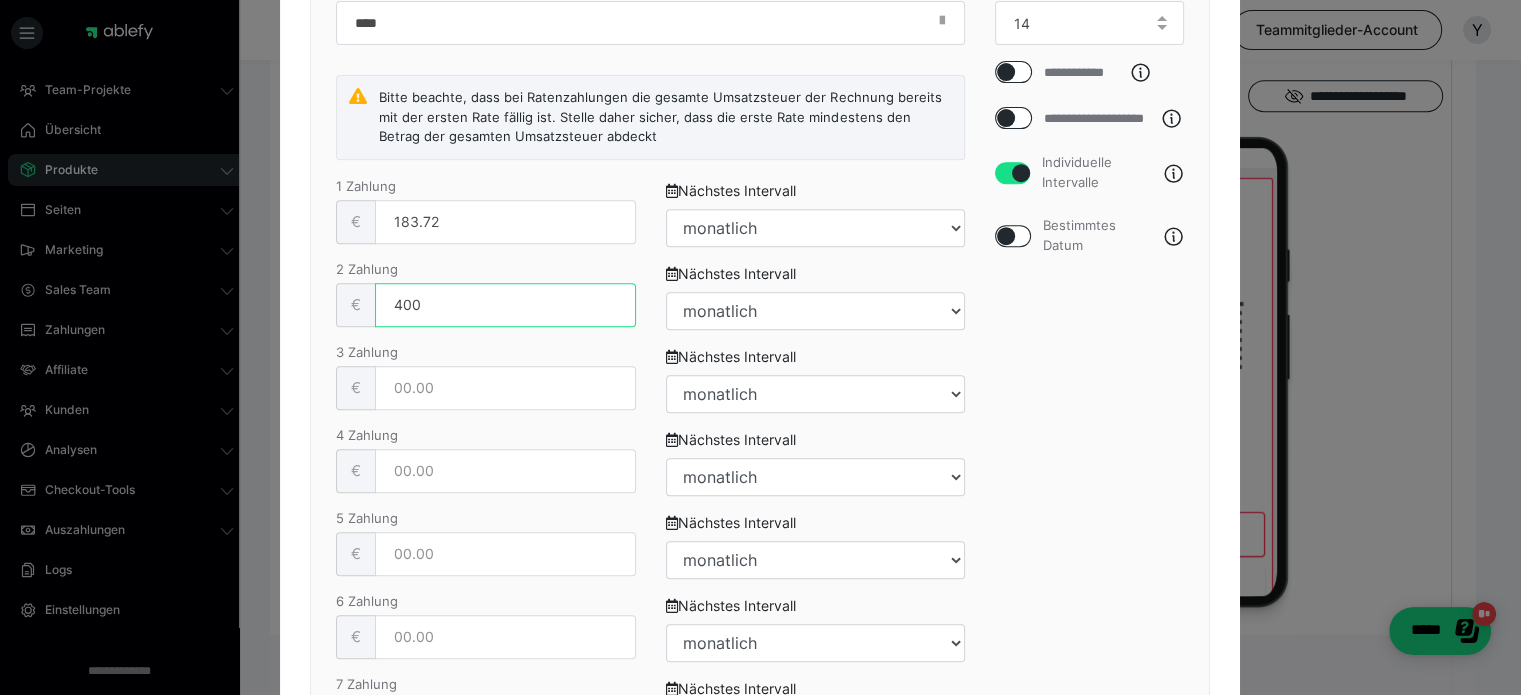 type on "400" 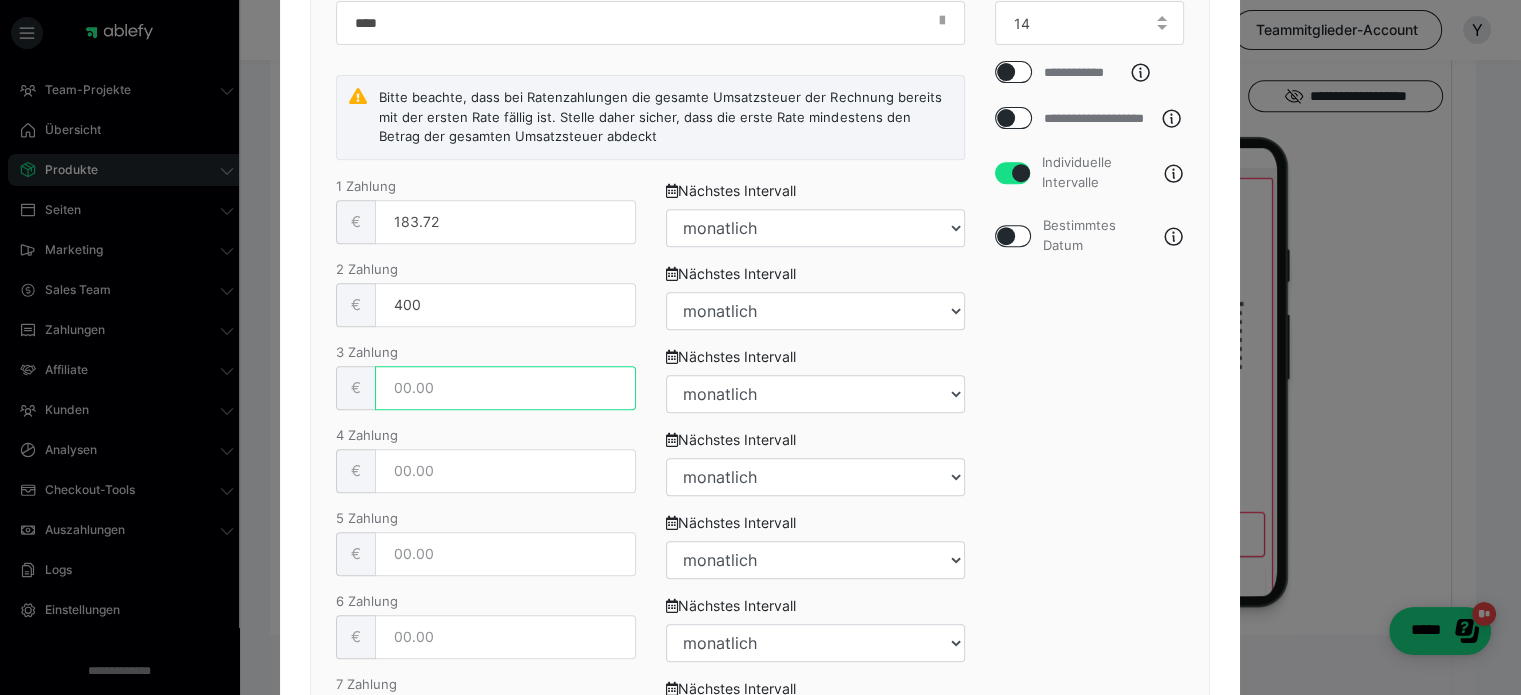 click at bounding box center [505, 388] 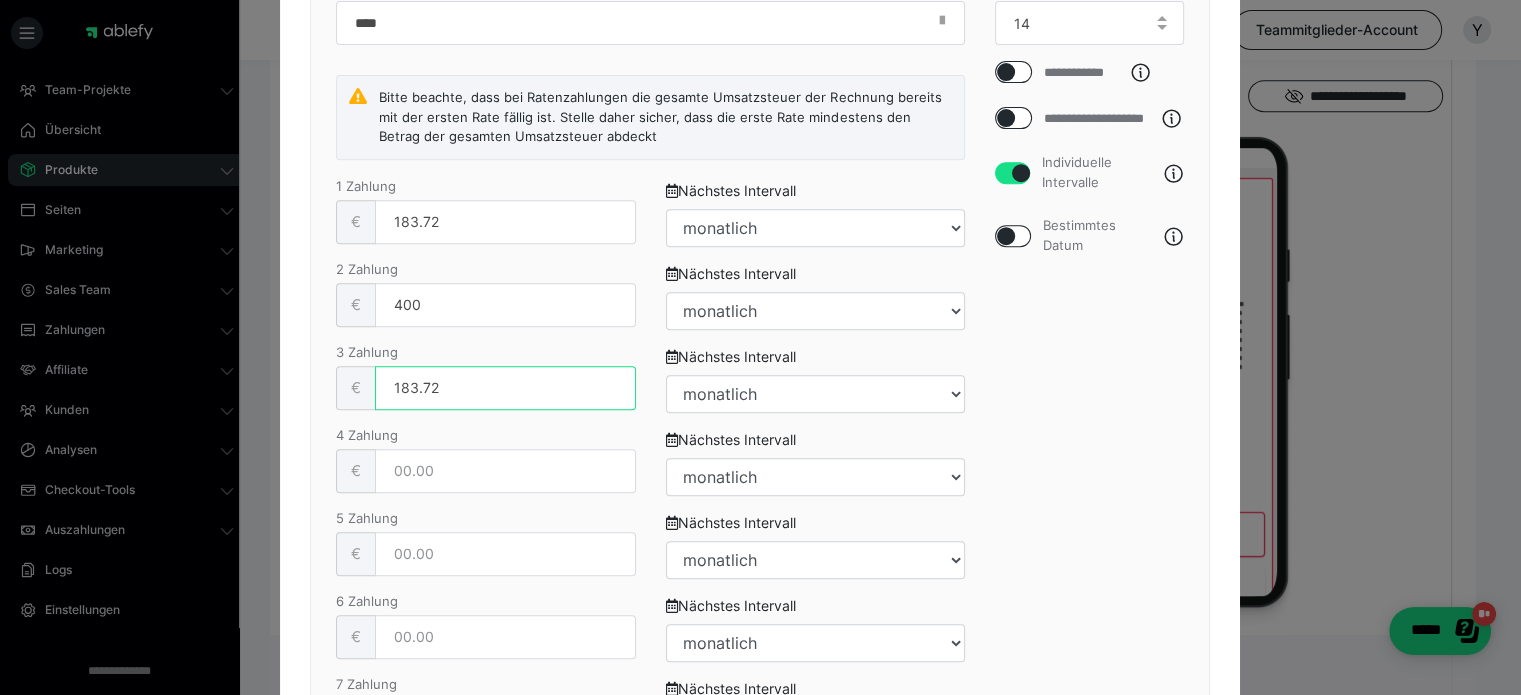 type on "183.72" 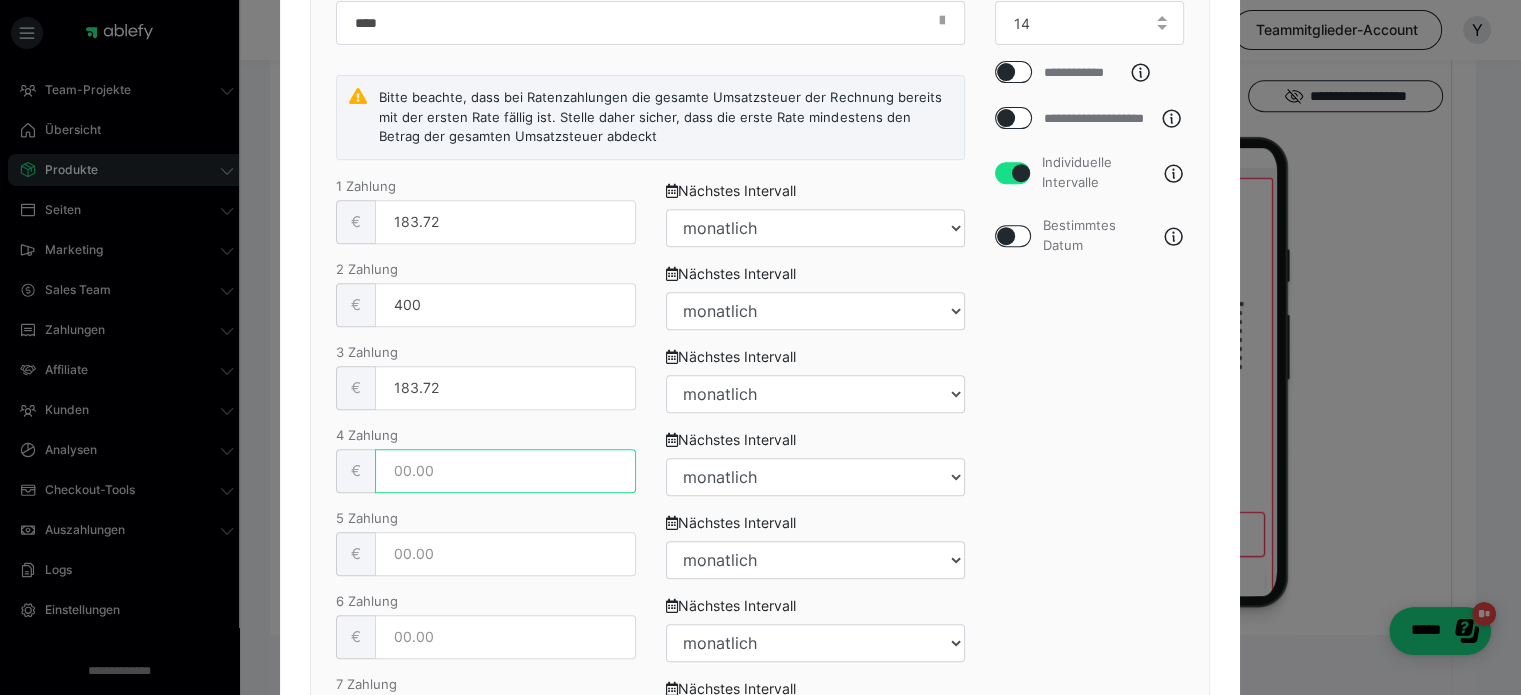 click at bounding box center [505, 471] 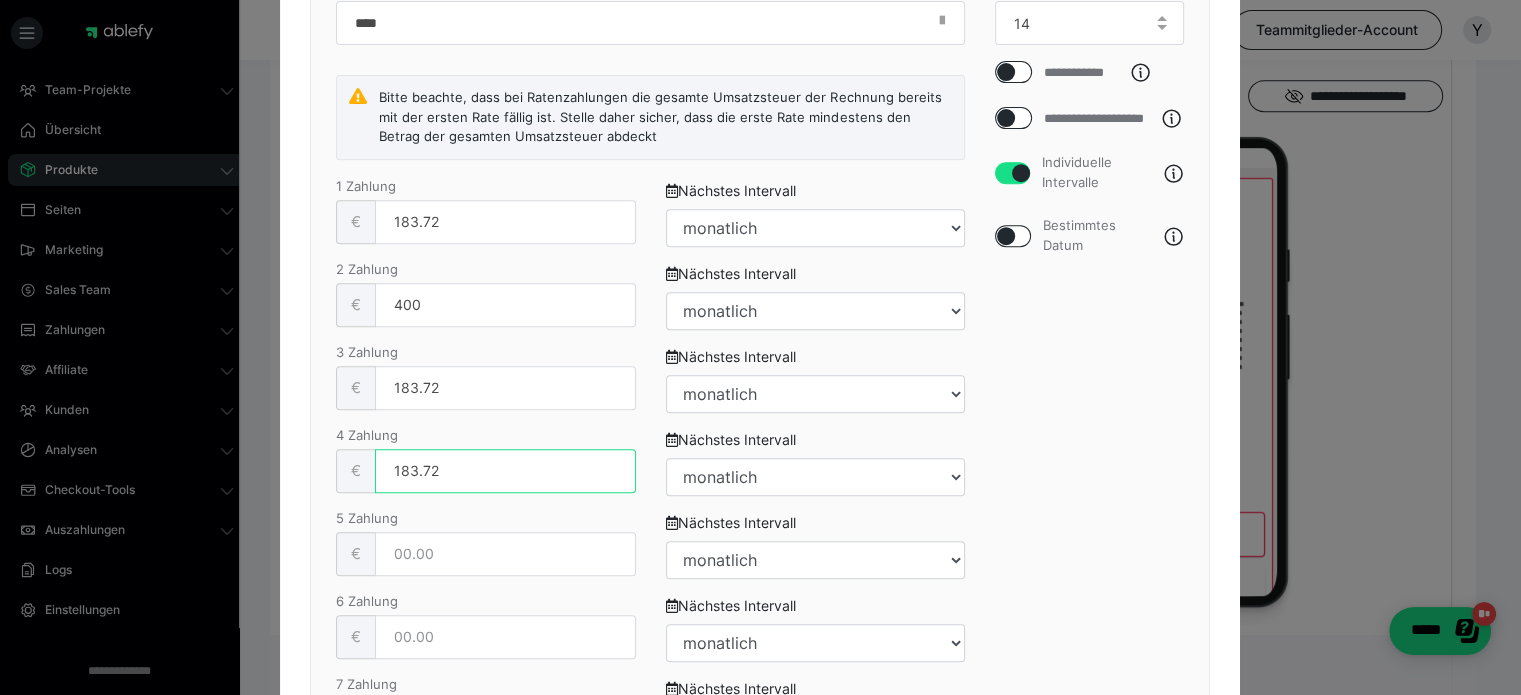 type on "183.72" 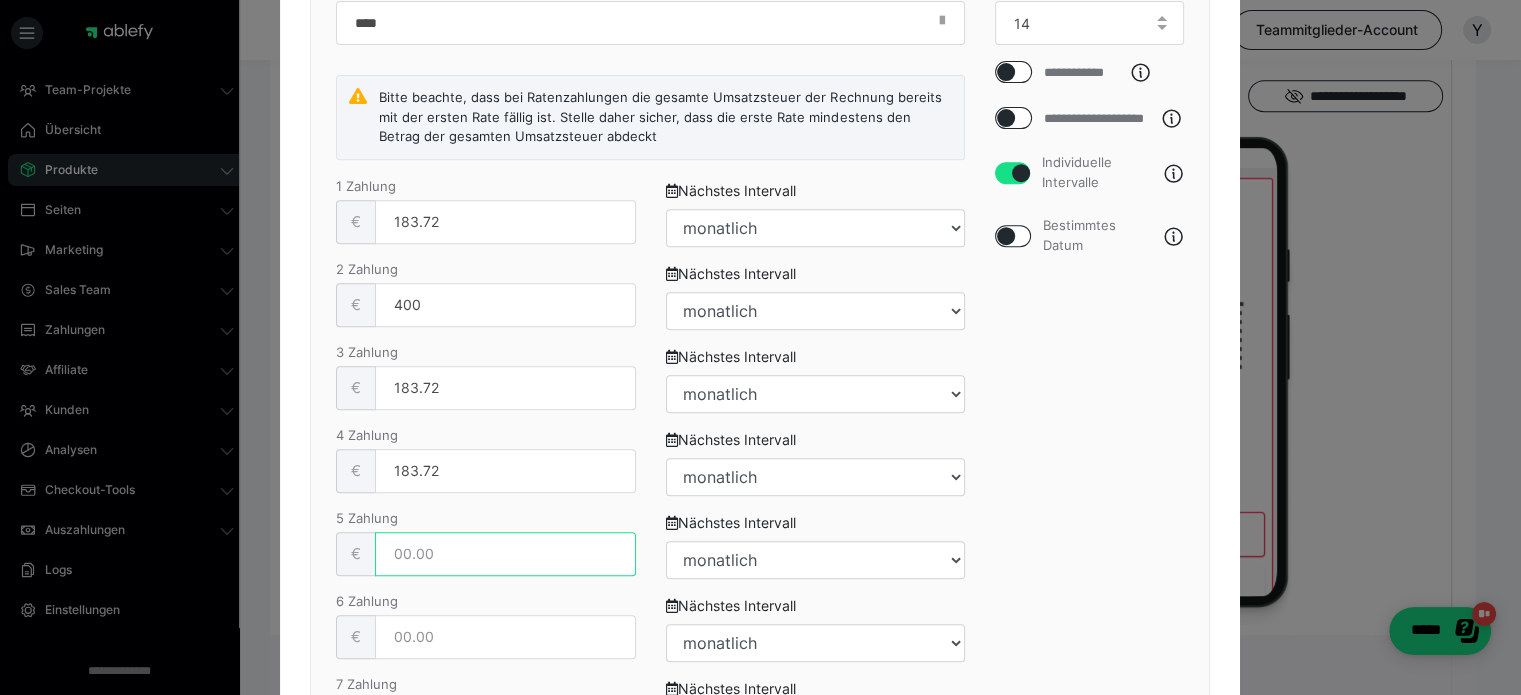 click at bounding box center (505, 554) 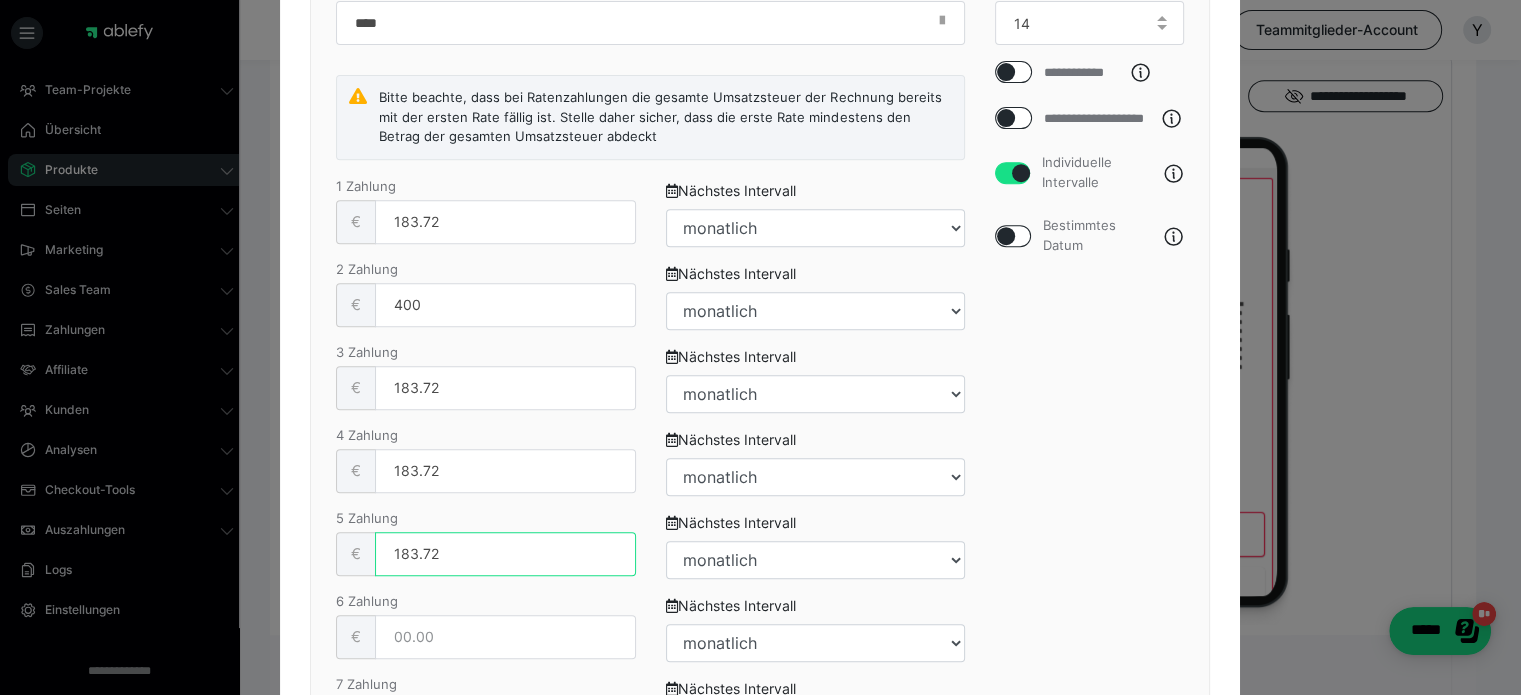 type on "183.72" 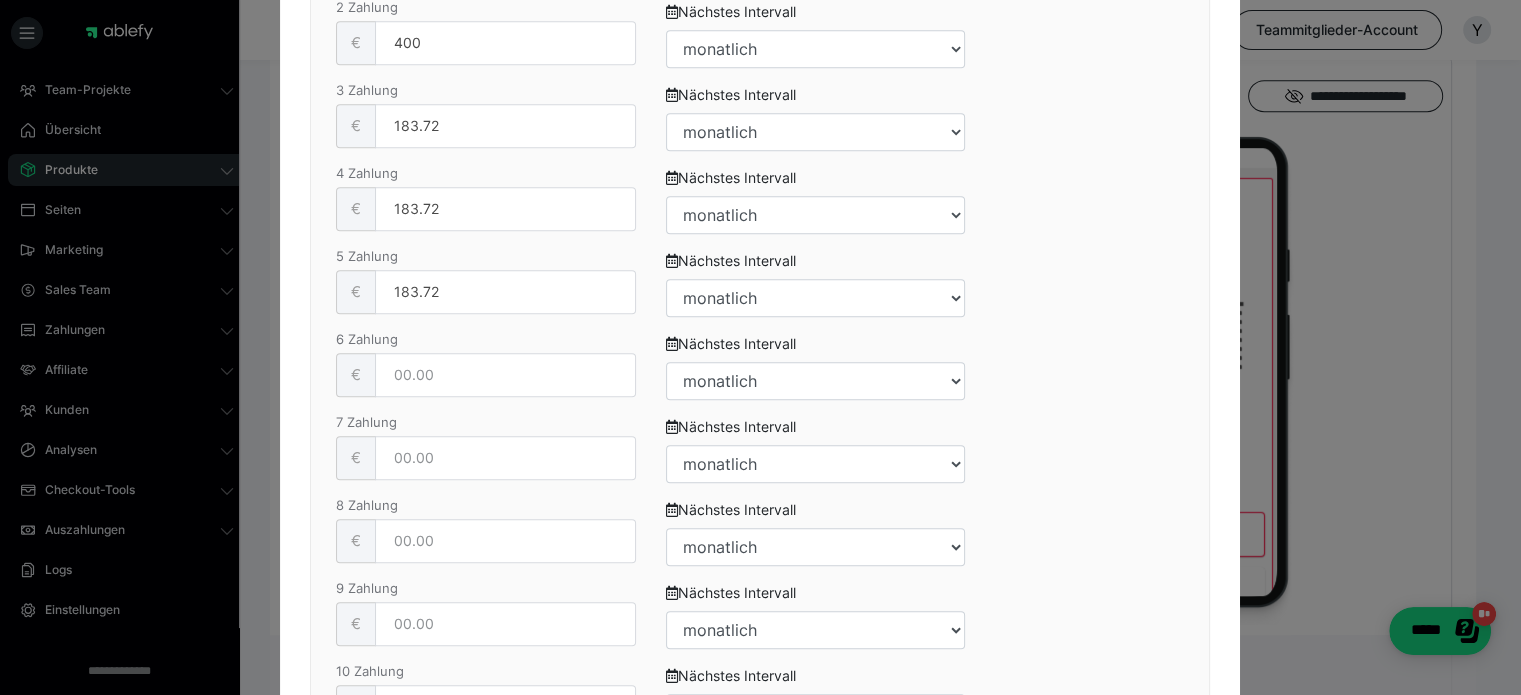 scroll, scrollTop: 1108, scrollLeft: 0, axis: vertical 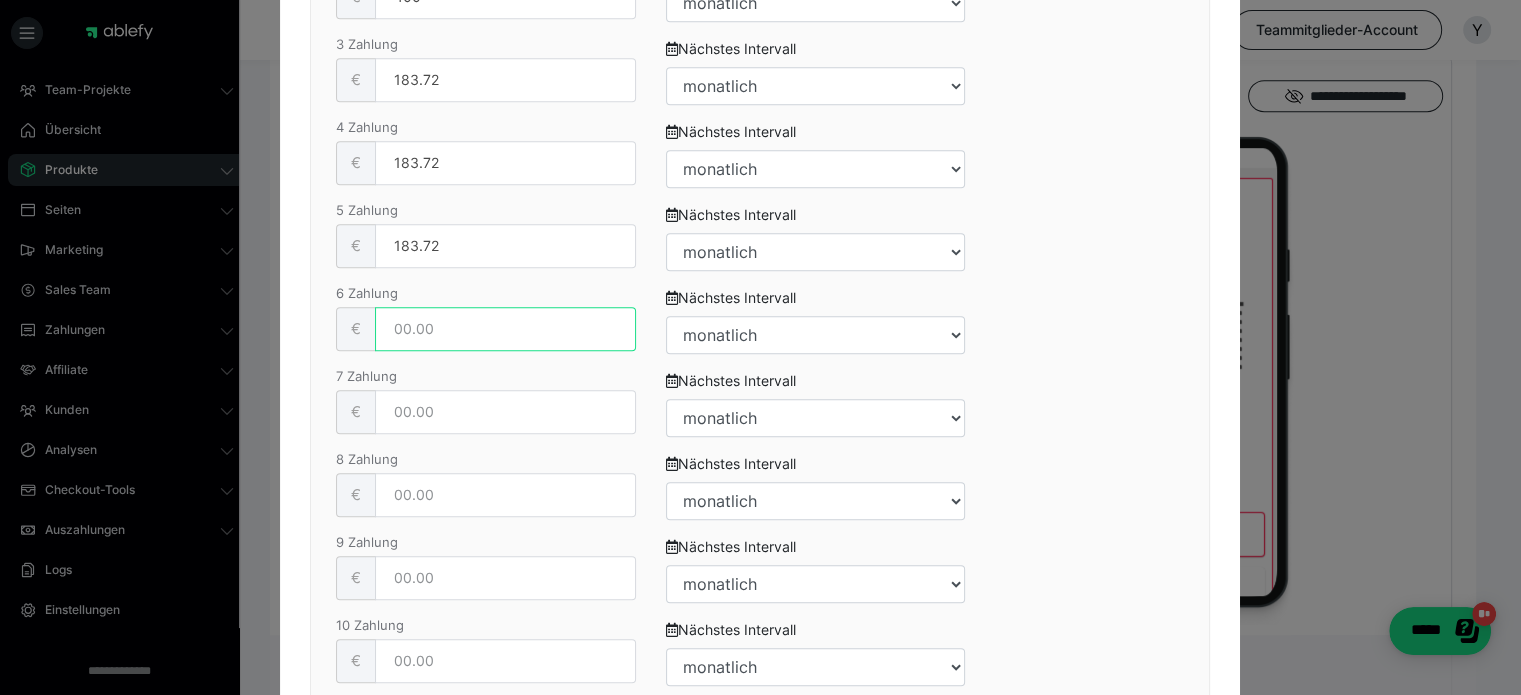 click at bounding box center (505, 329) 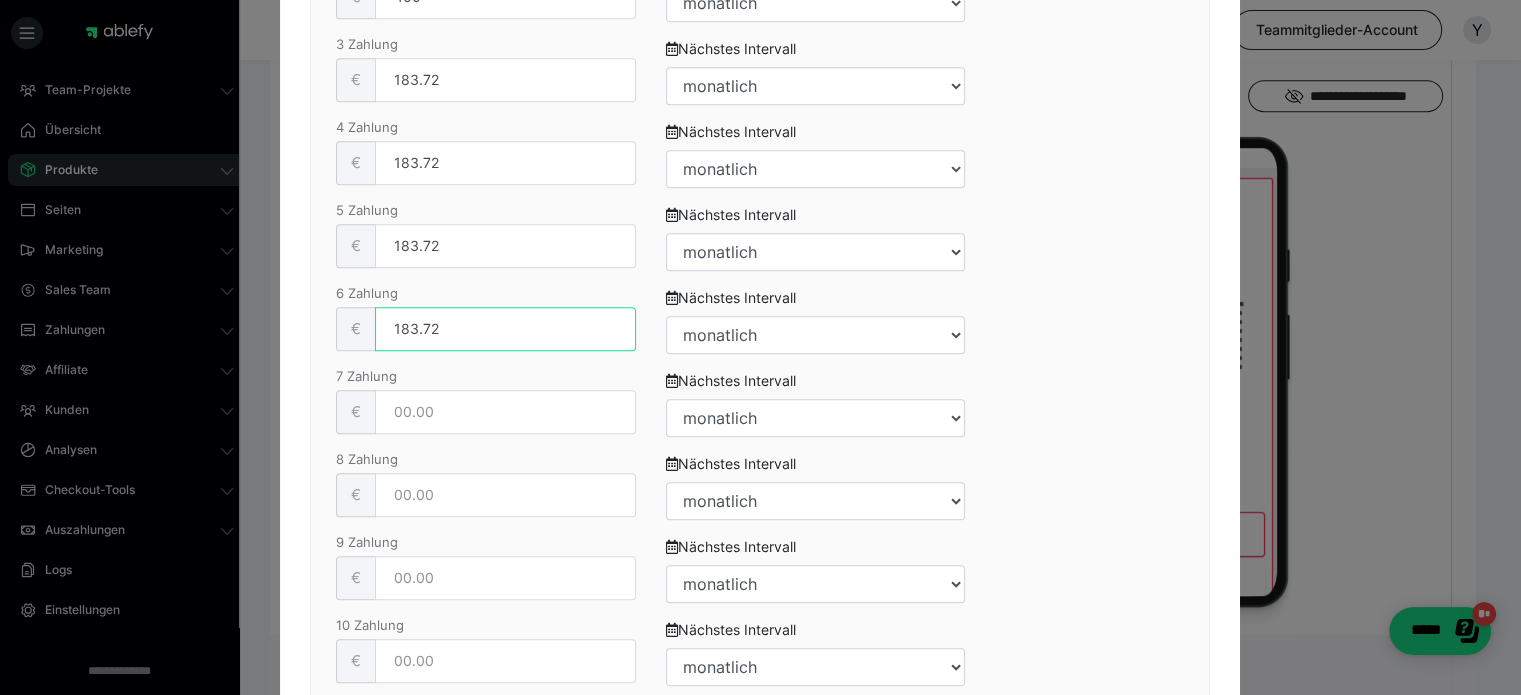 type on "183.72" 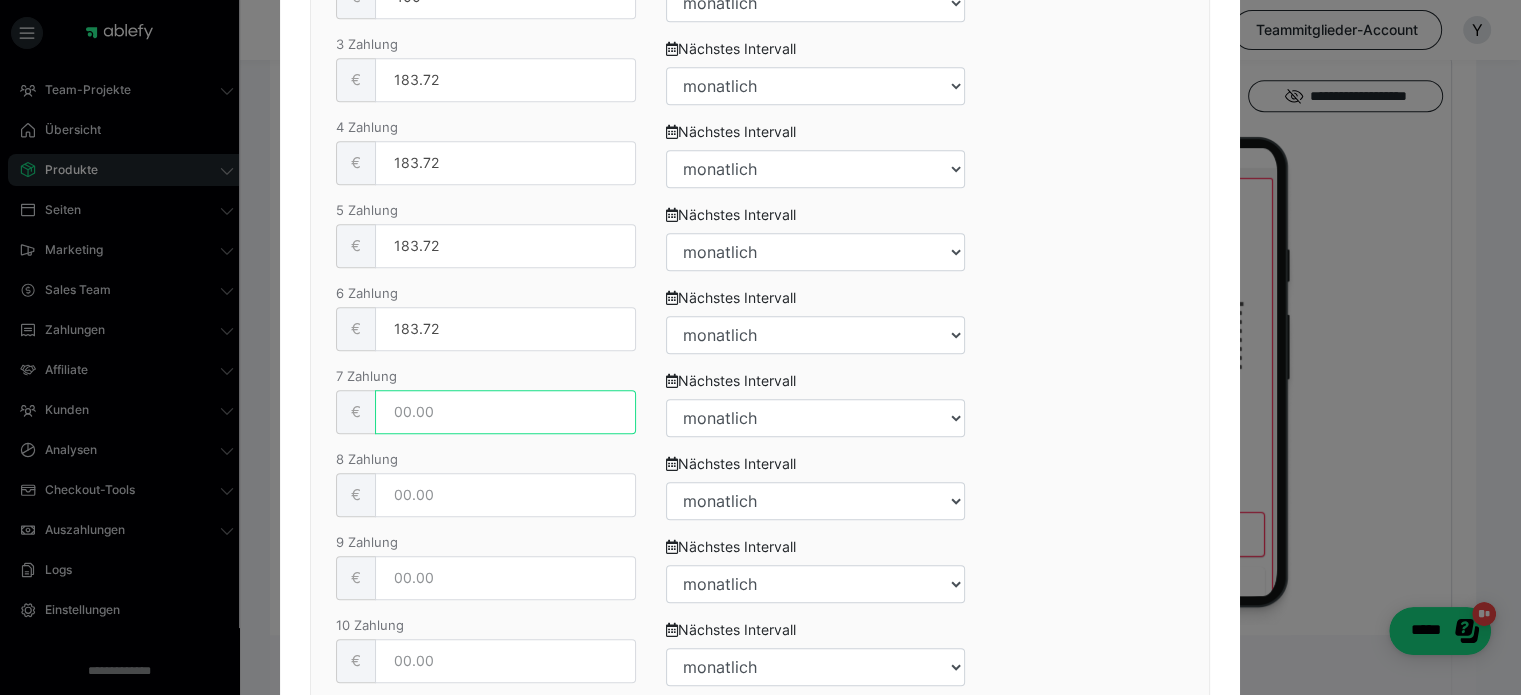 click at bounding box center [505, 412] 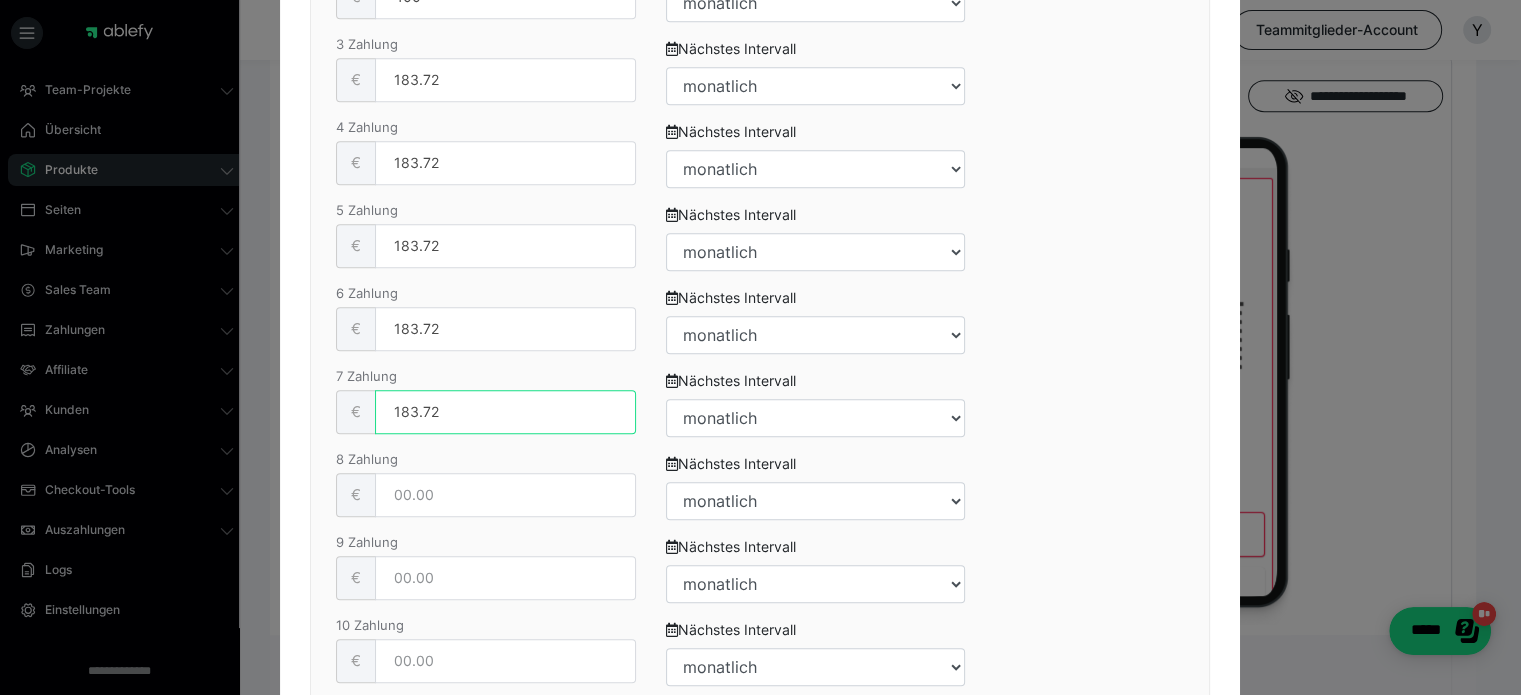 type on "183.72" 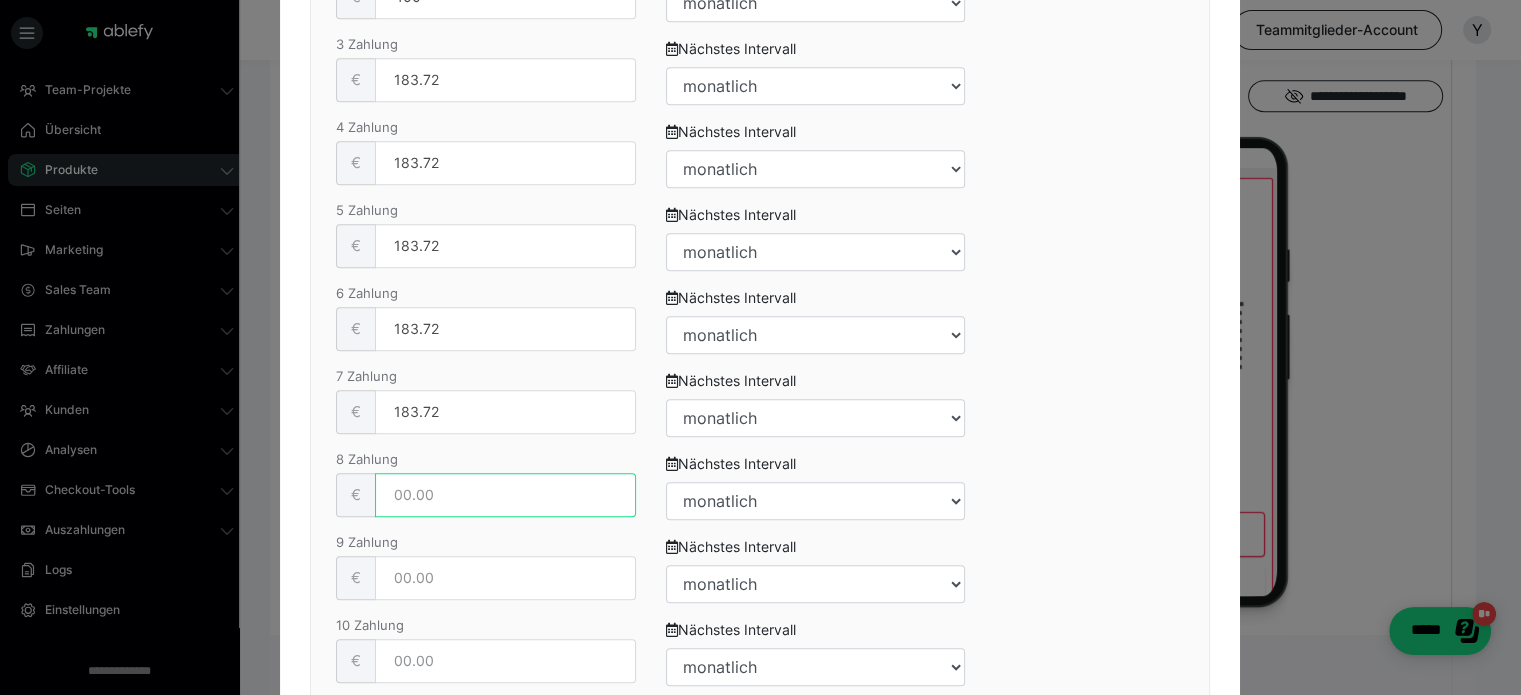 click at bounding box center (505, 495) 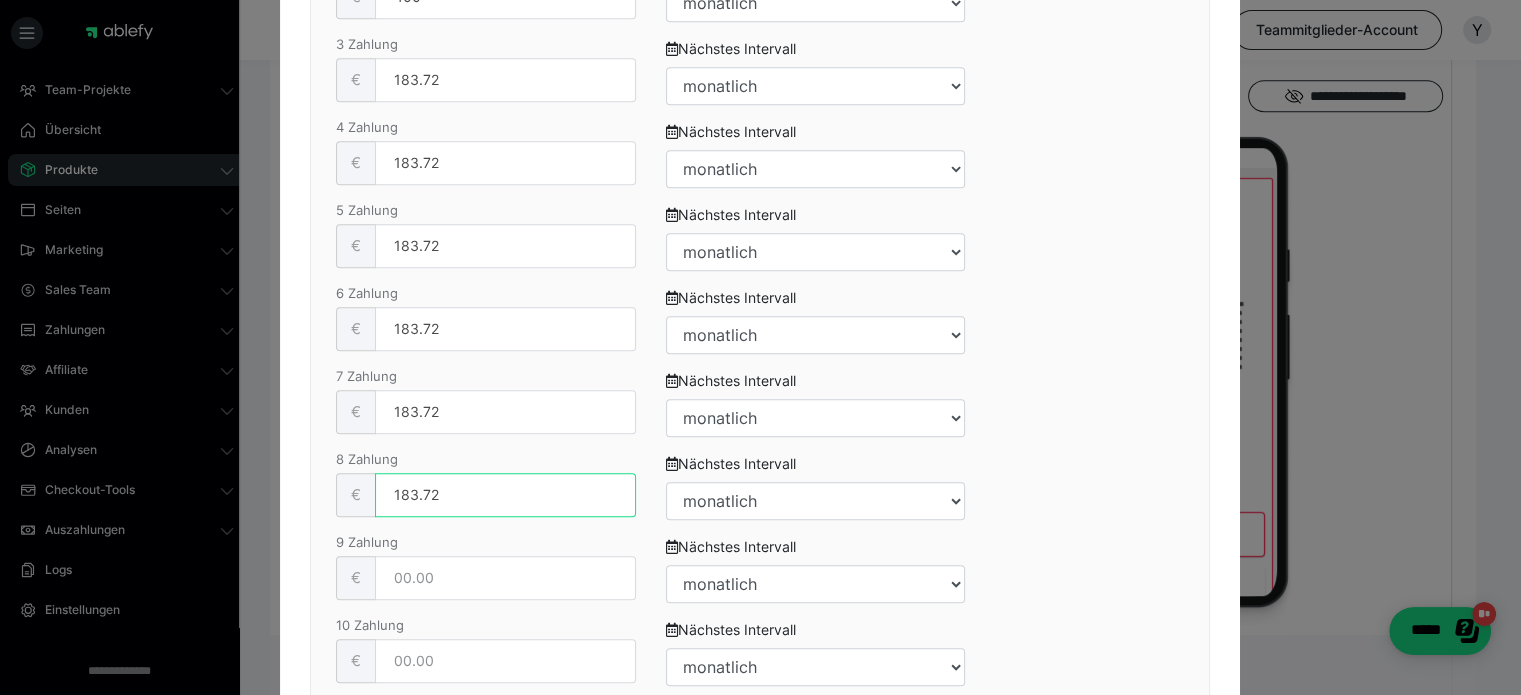 type on "183.72" 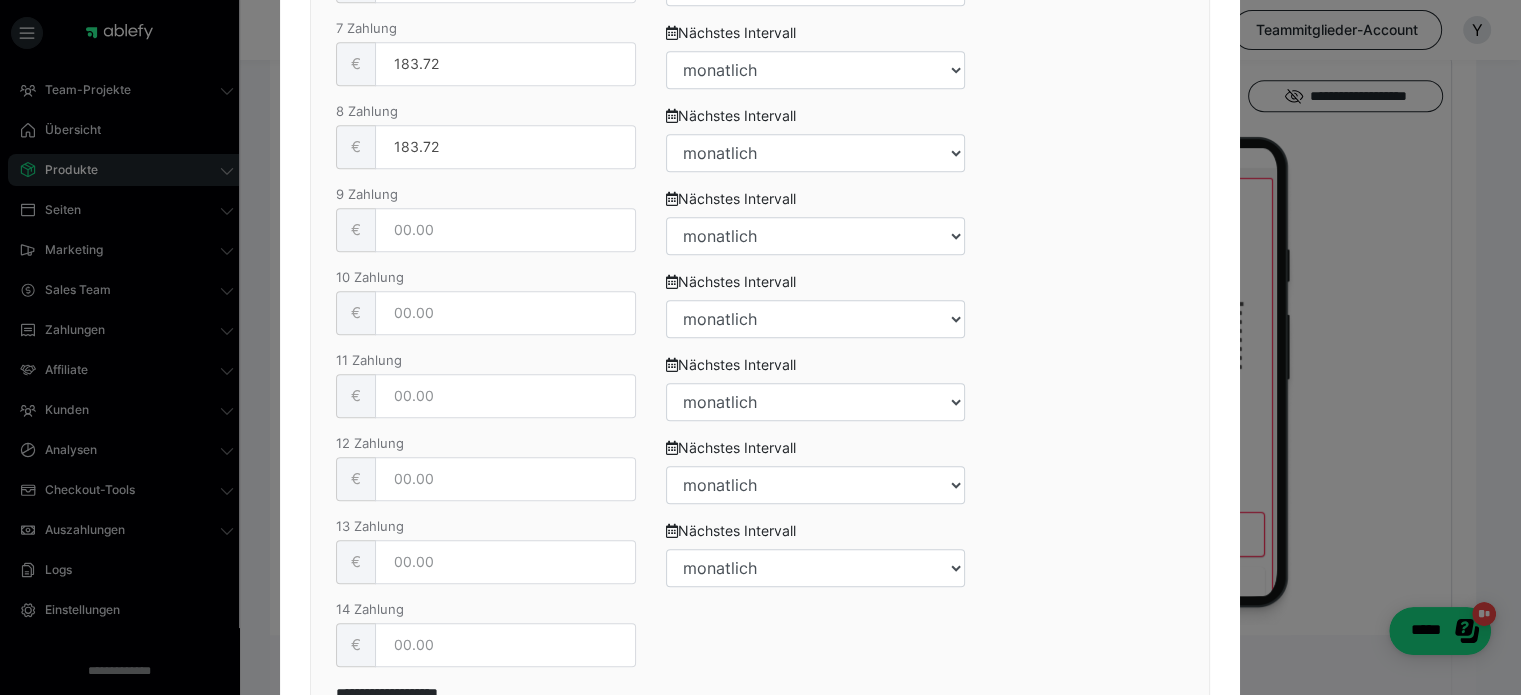 scroll, scrollTop: 1460, scrollLeft: 0, axis: vertical 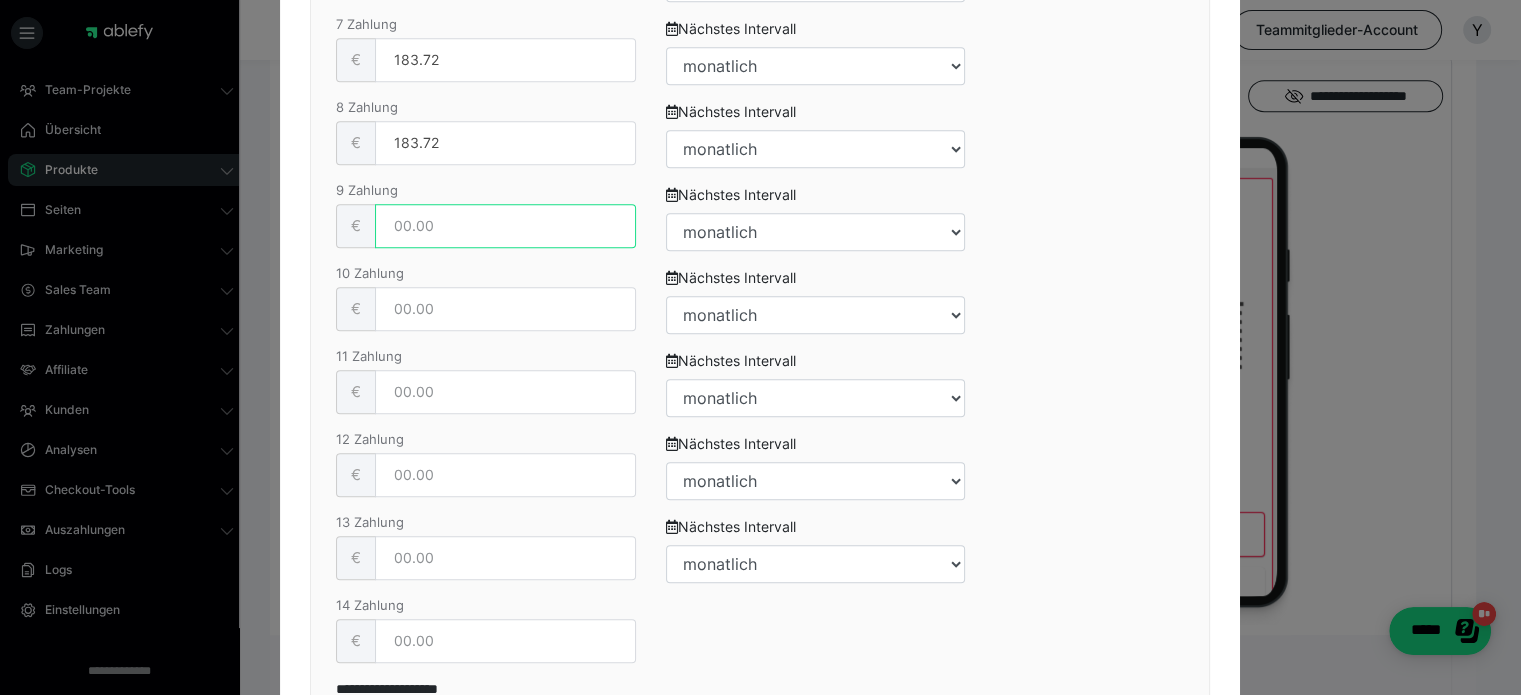 click at bounding box center (505, 226) 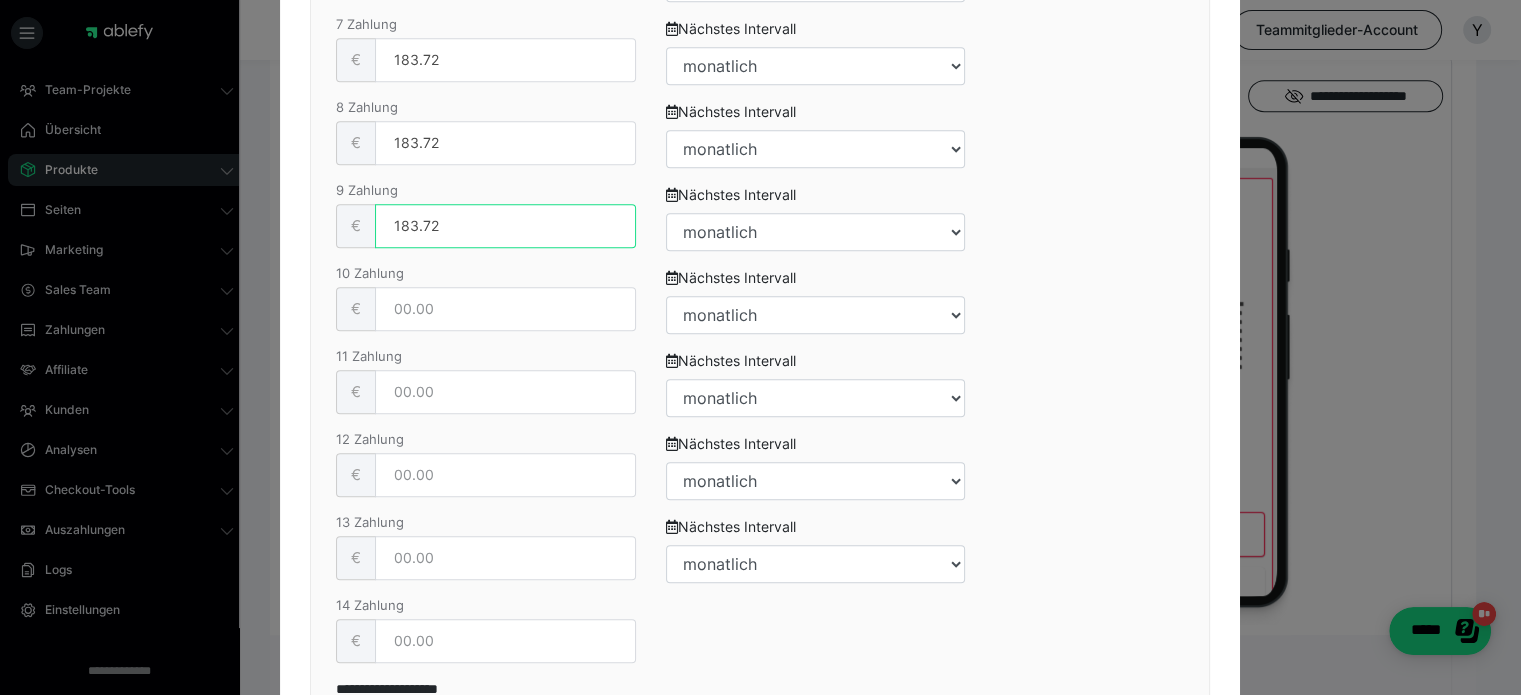 type on "183.72" 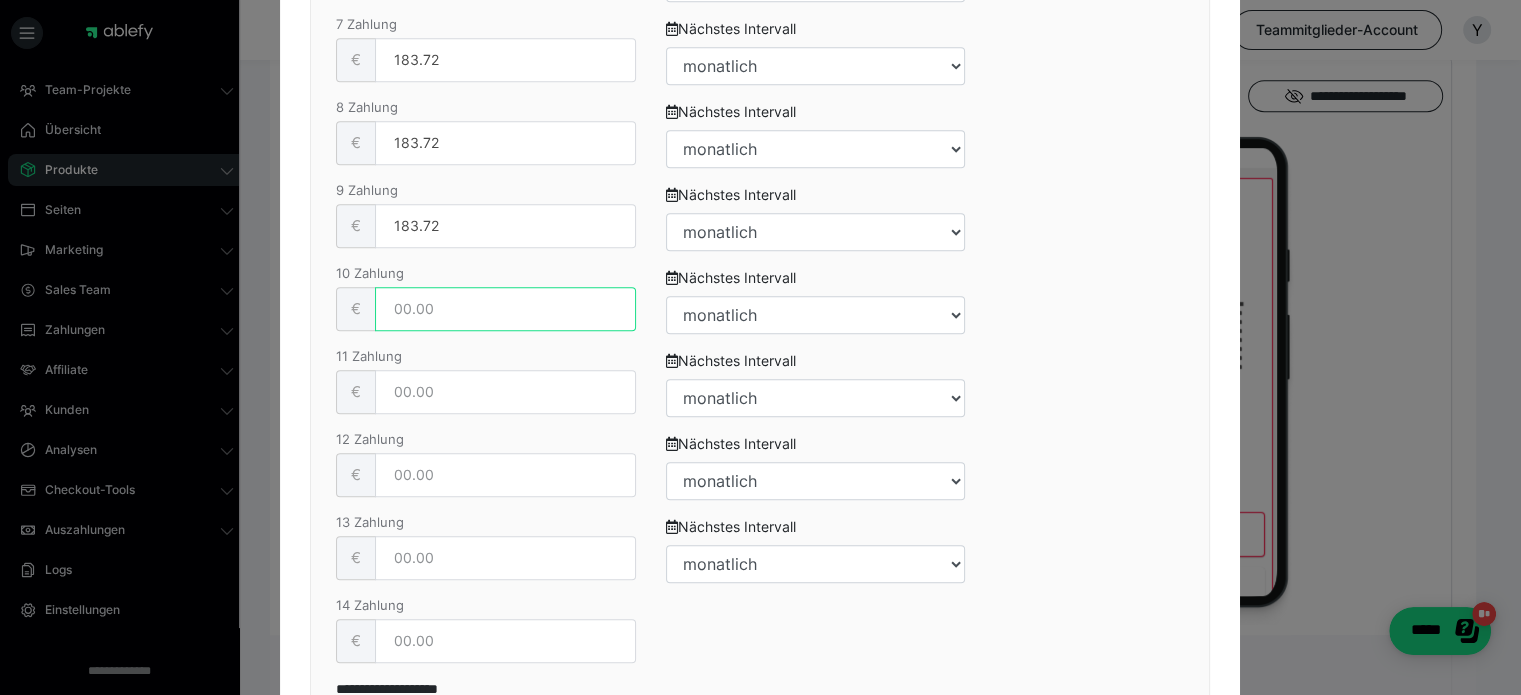 click at bounding box center (505, 309) 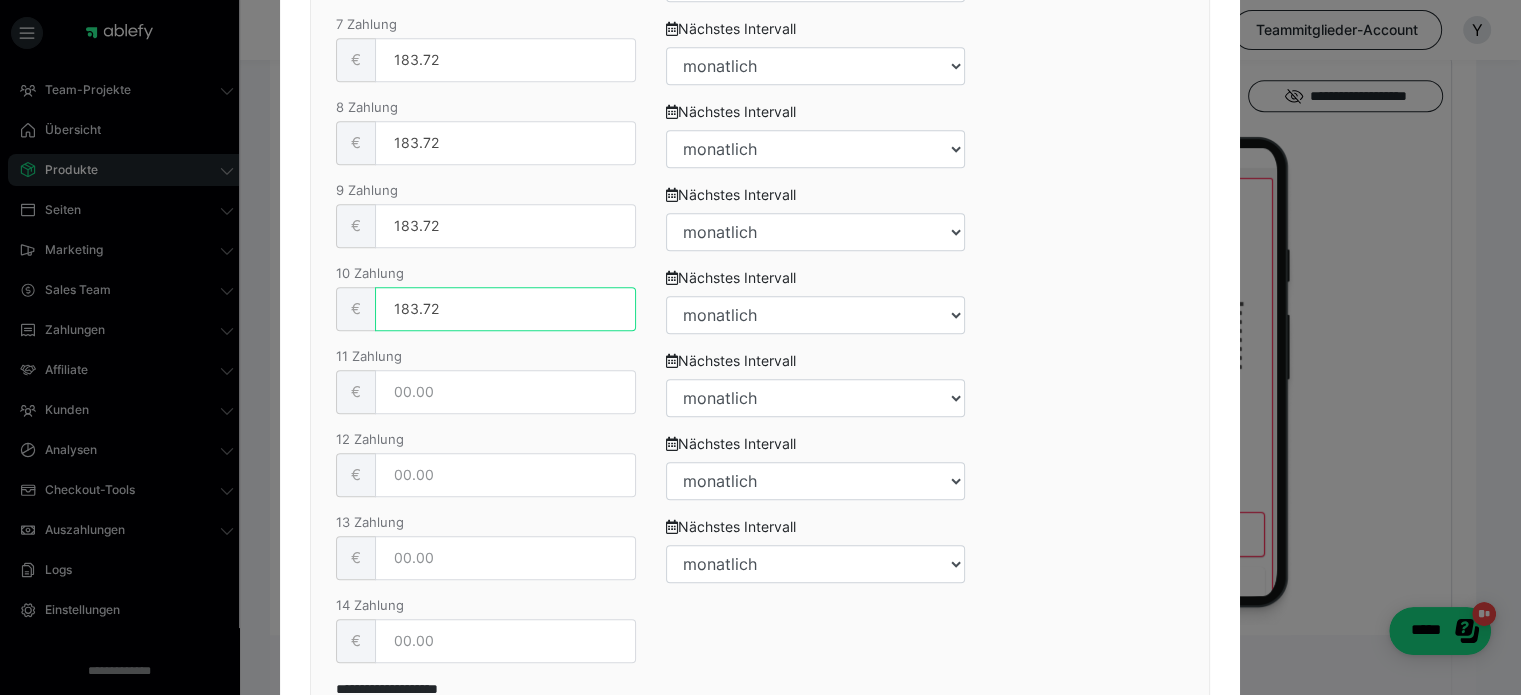type on "183.72" 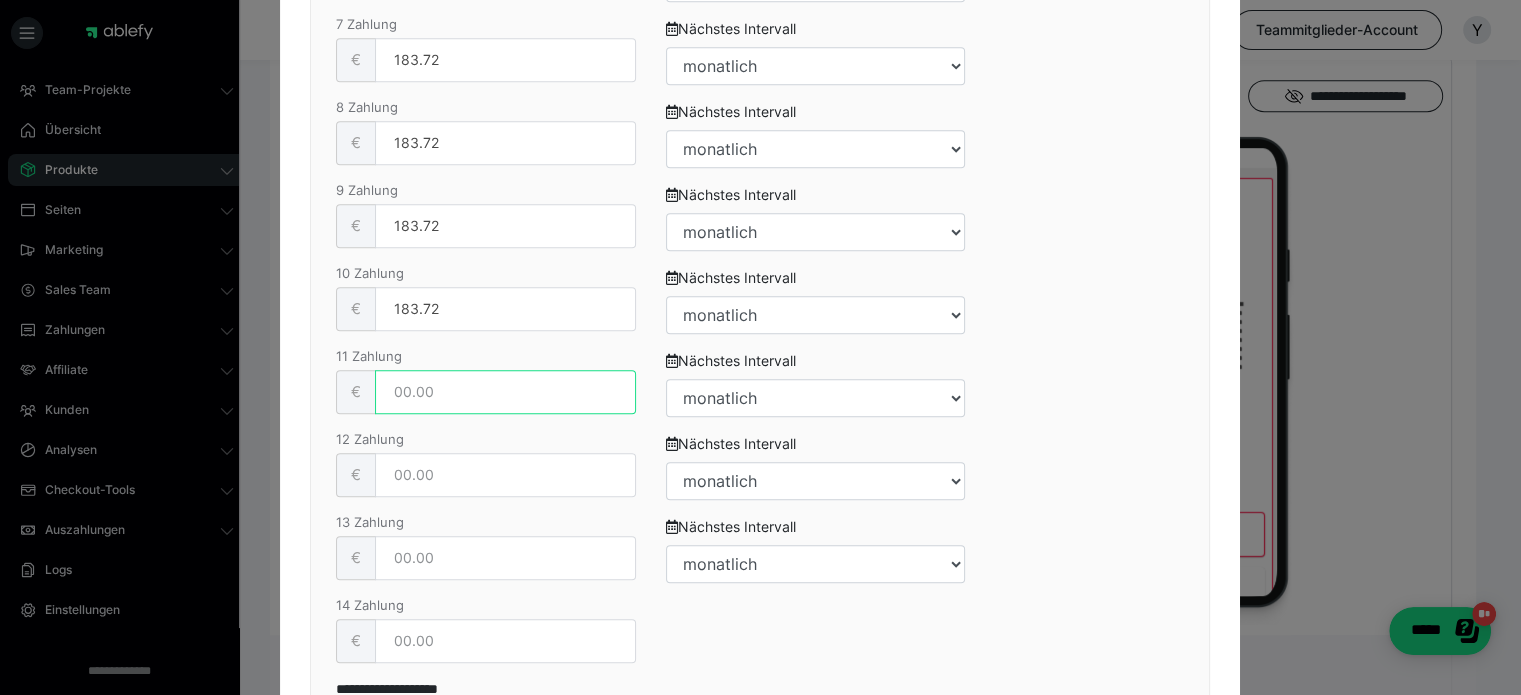 click at bounding box center (505, 392) 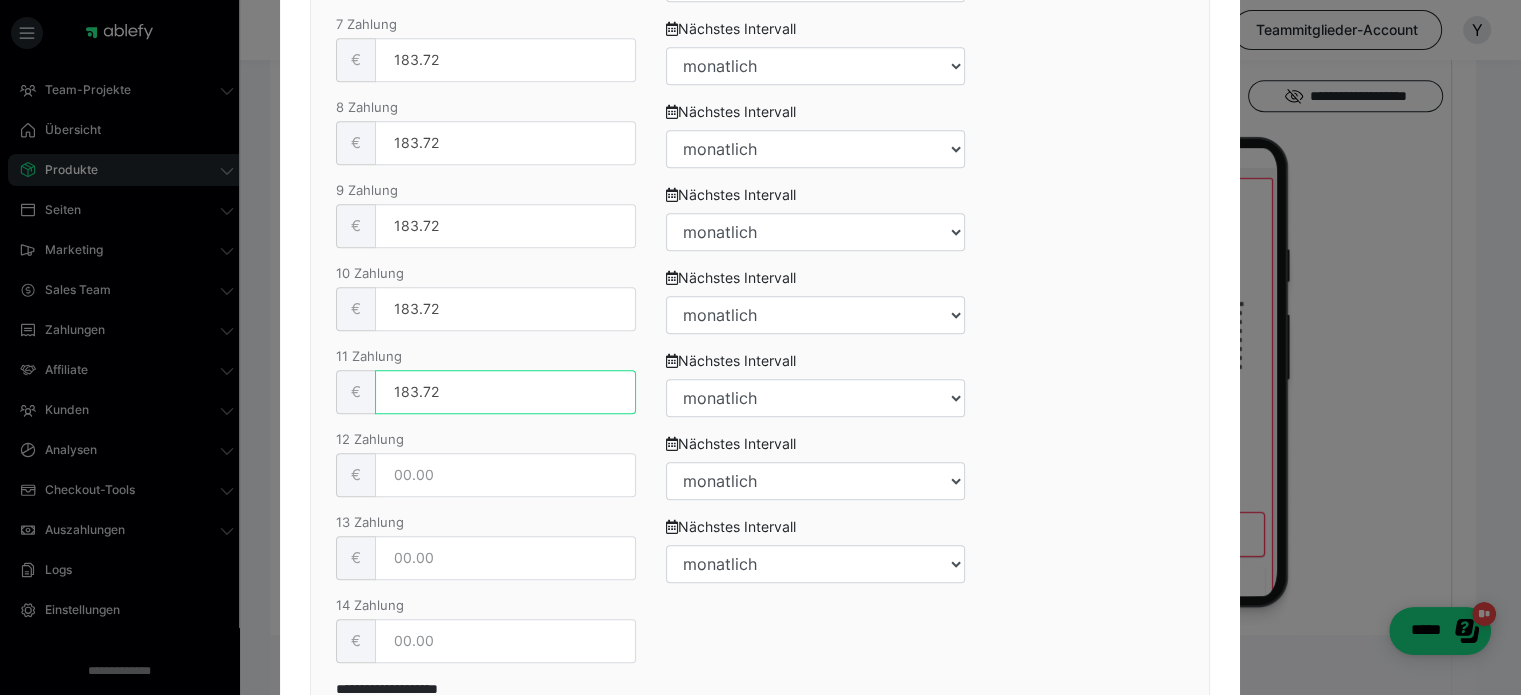 type on "183.72" 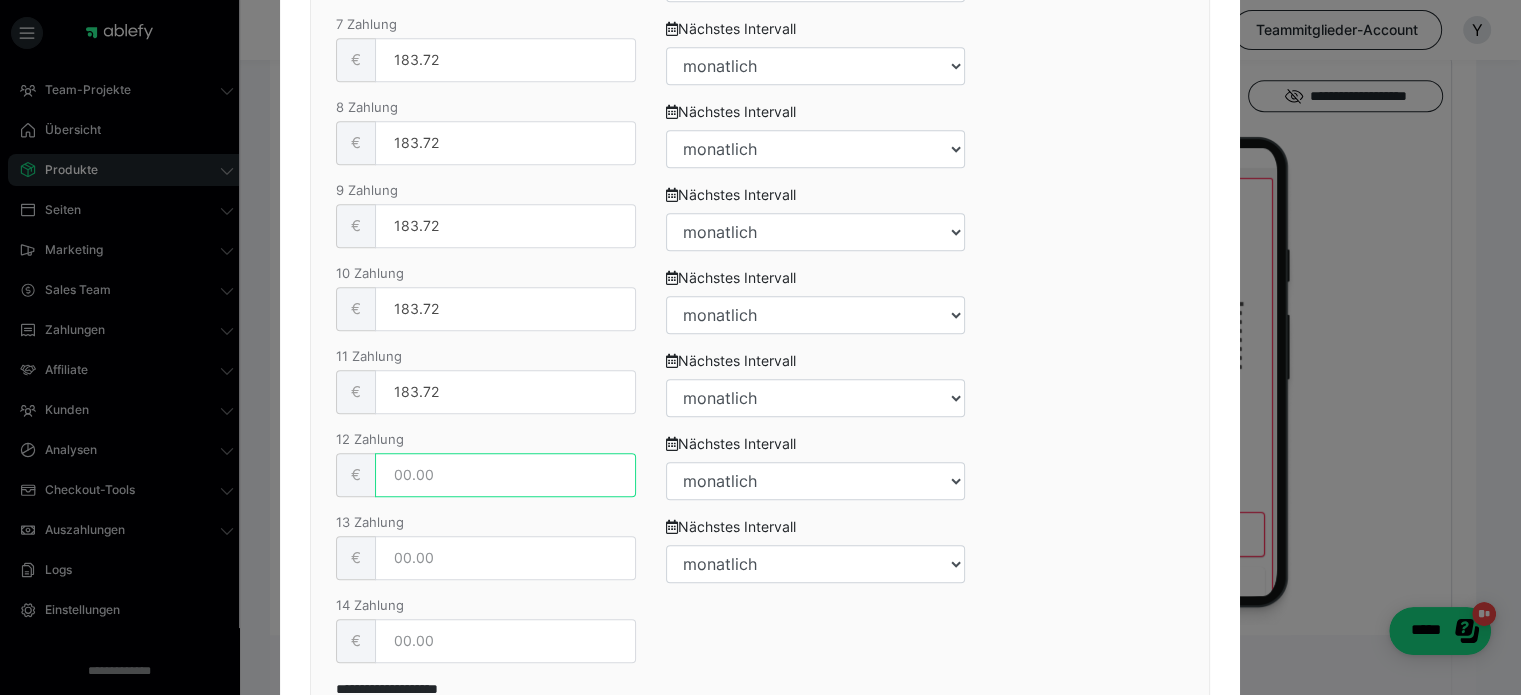 click at bounding box center [505, 475] 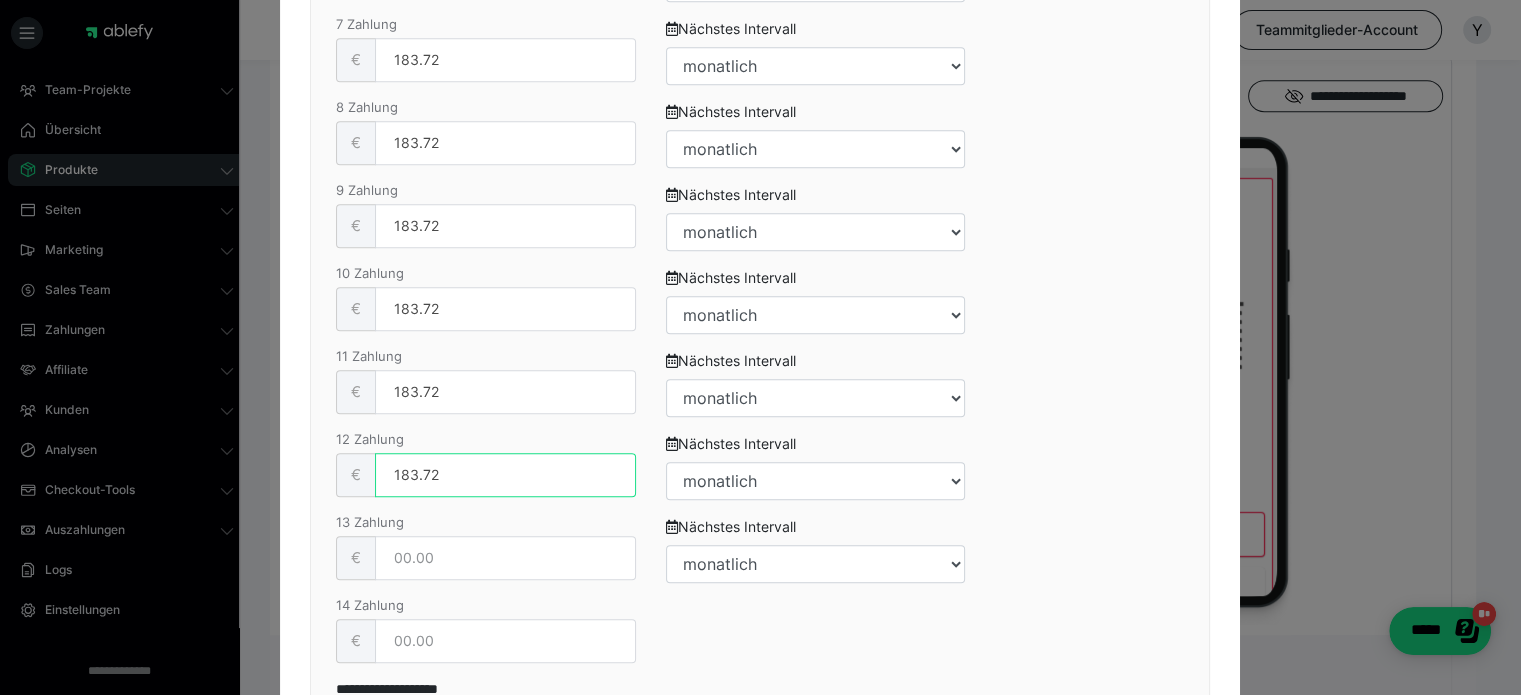 type on "183.72" 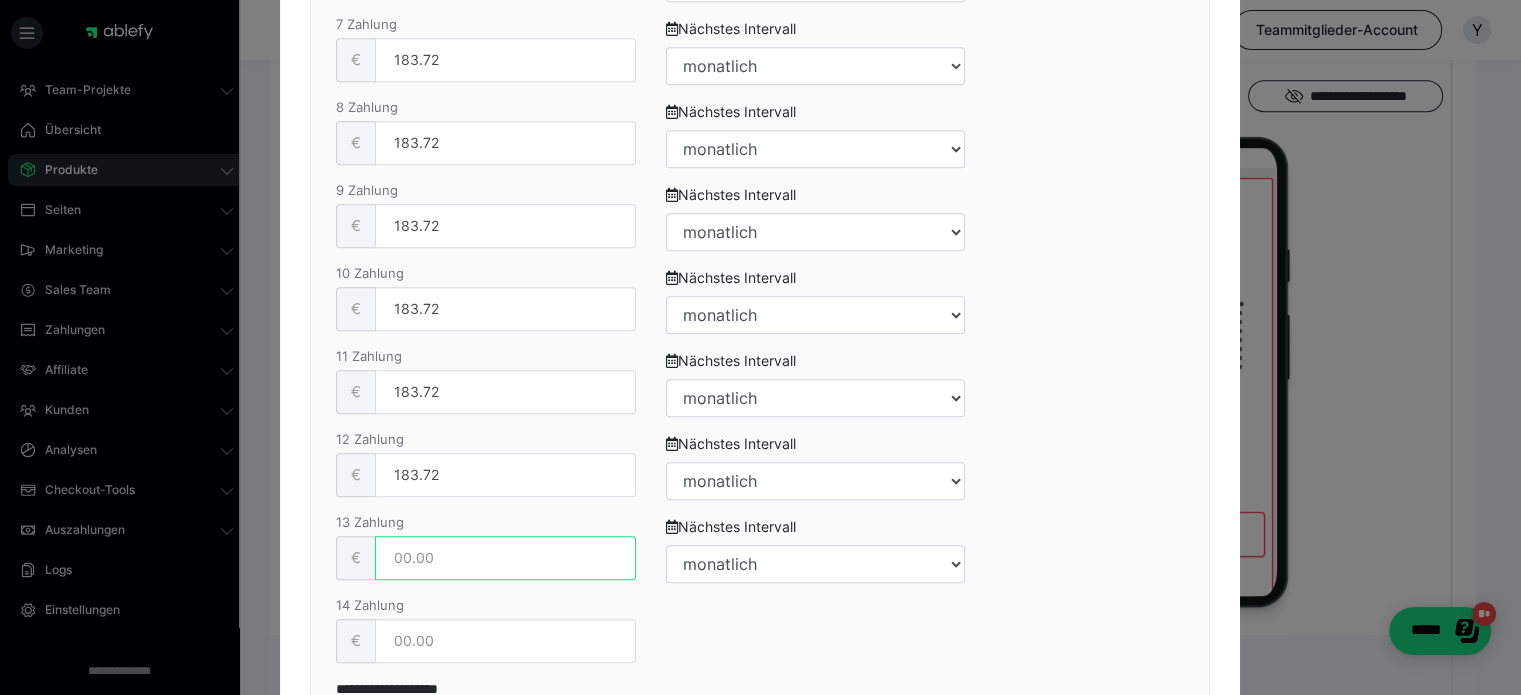 click at bounding box center [505, 558] 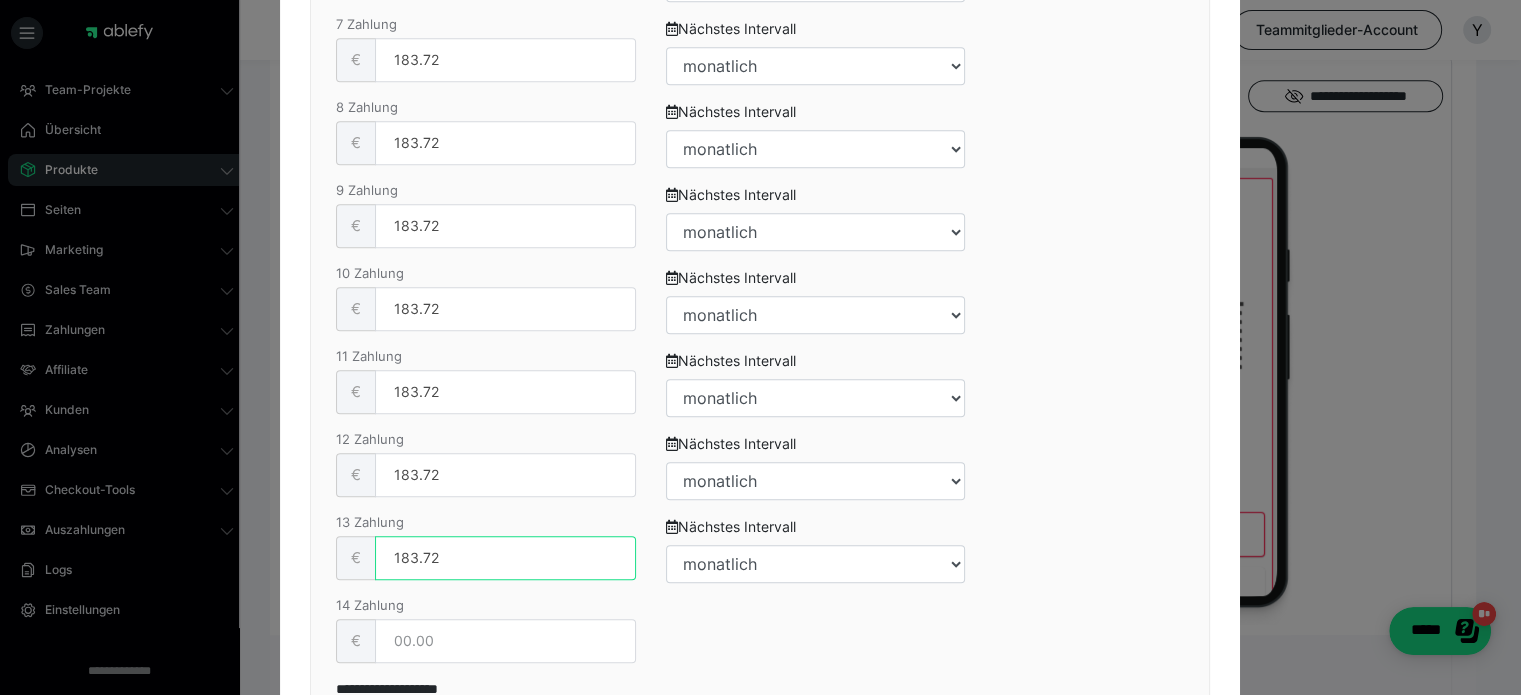 type on "183.72" 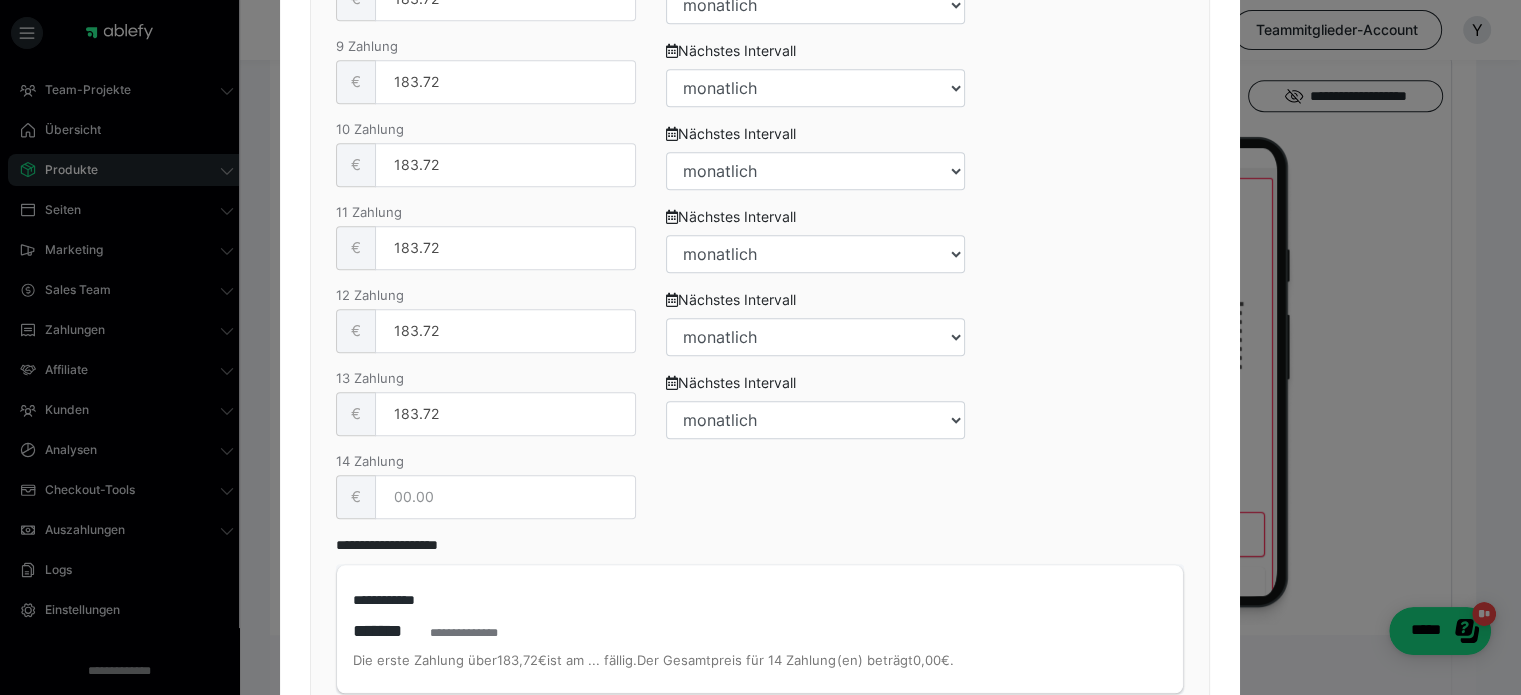 scroll, scrollTop: 1733, scrollLeft: 0, axis: vertical 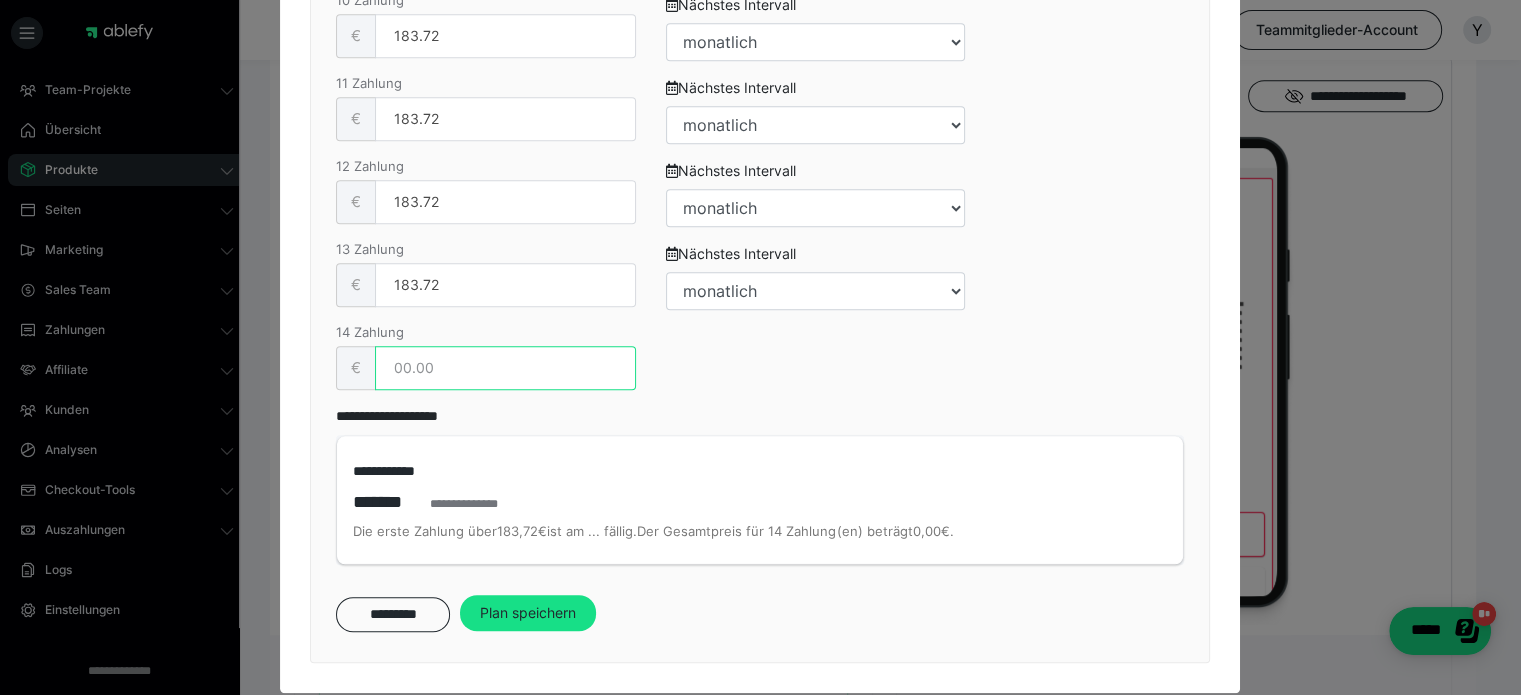 click at bounding box center (505, 368) 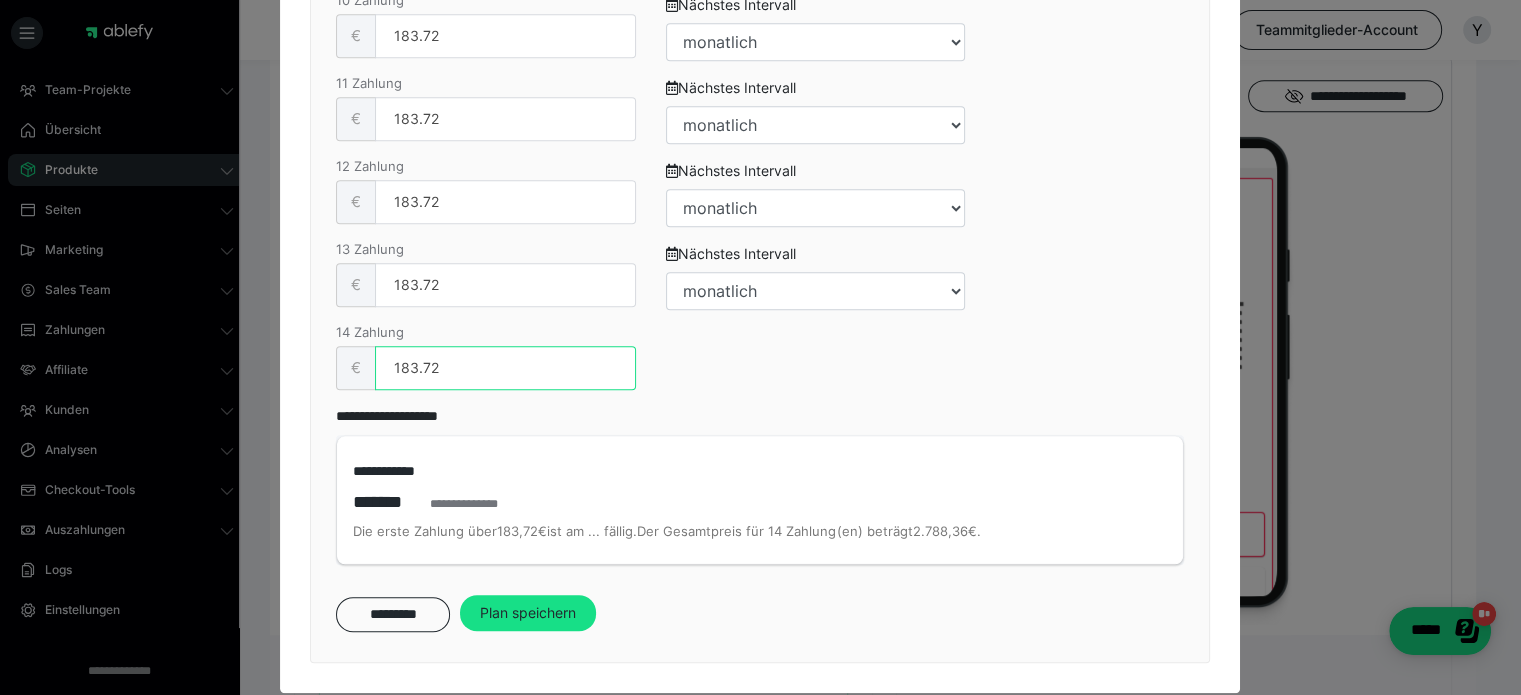 type on "183.72" 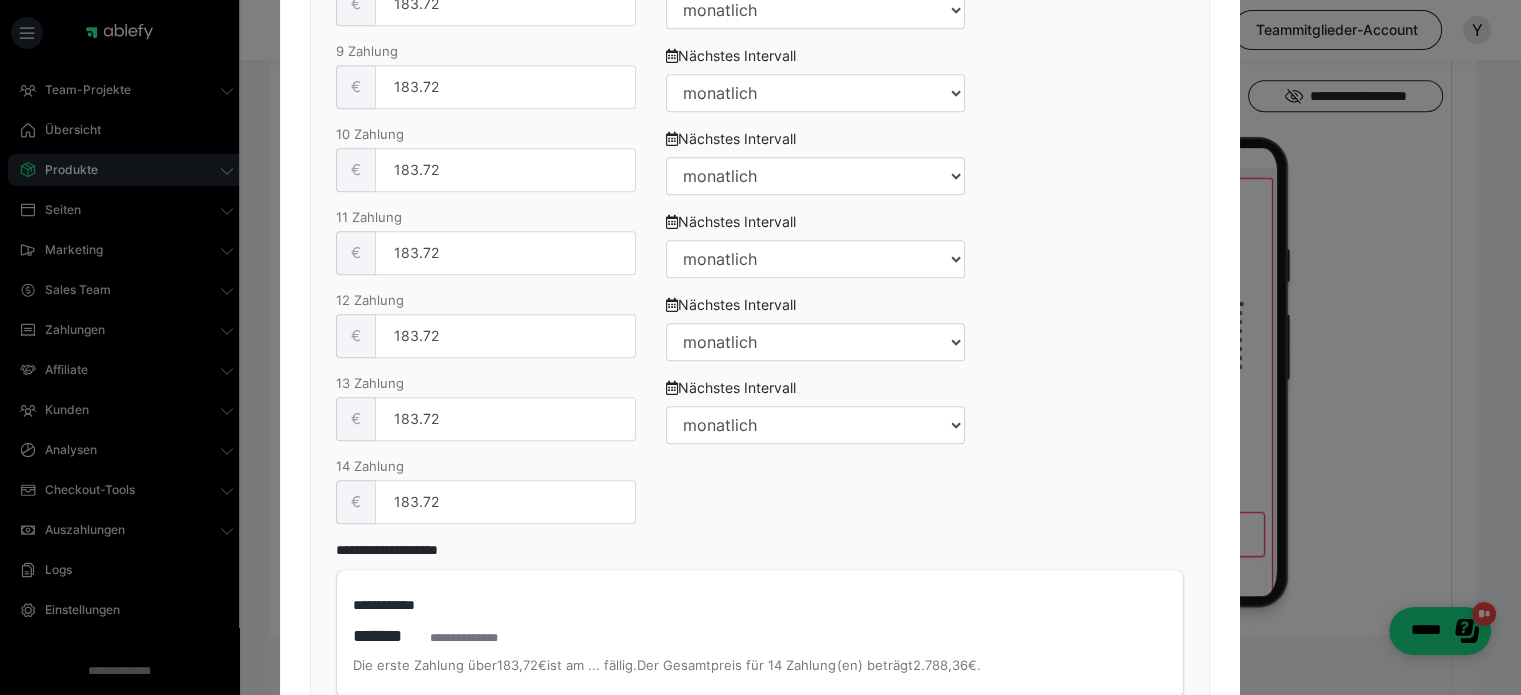 scroll, scrollTop: 1608, scrollLeft: 0, axis: vertical 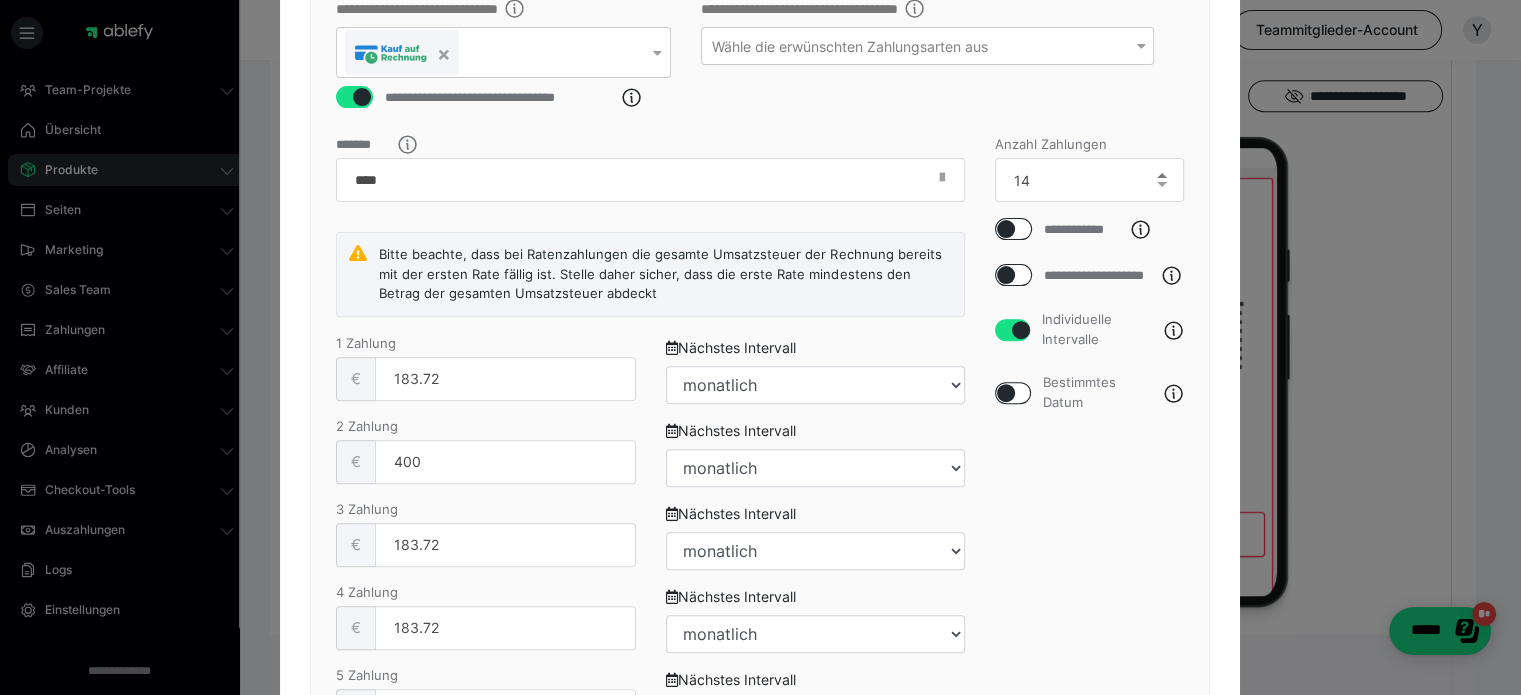 click at bounding box center [1162, 175] 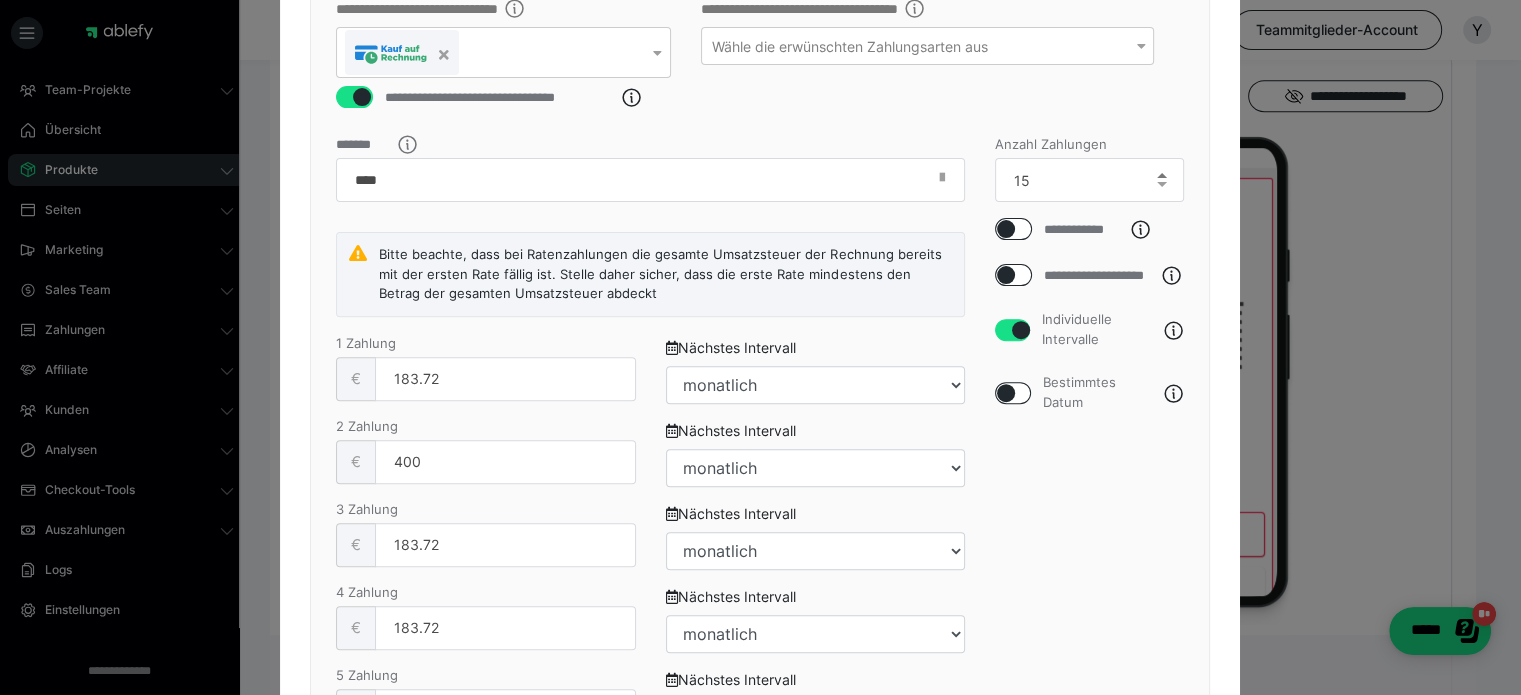 select on "1m" 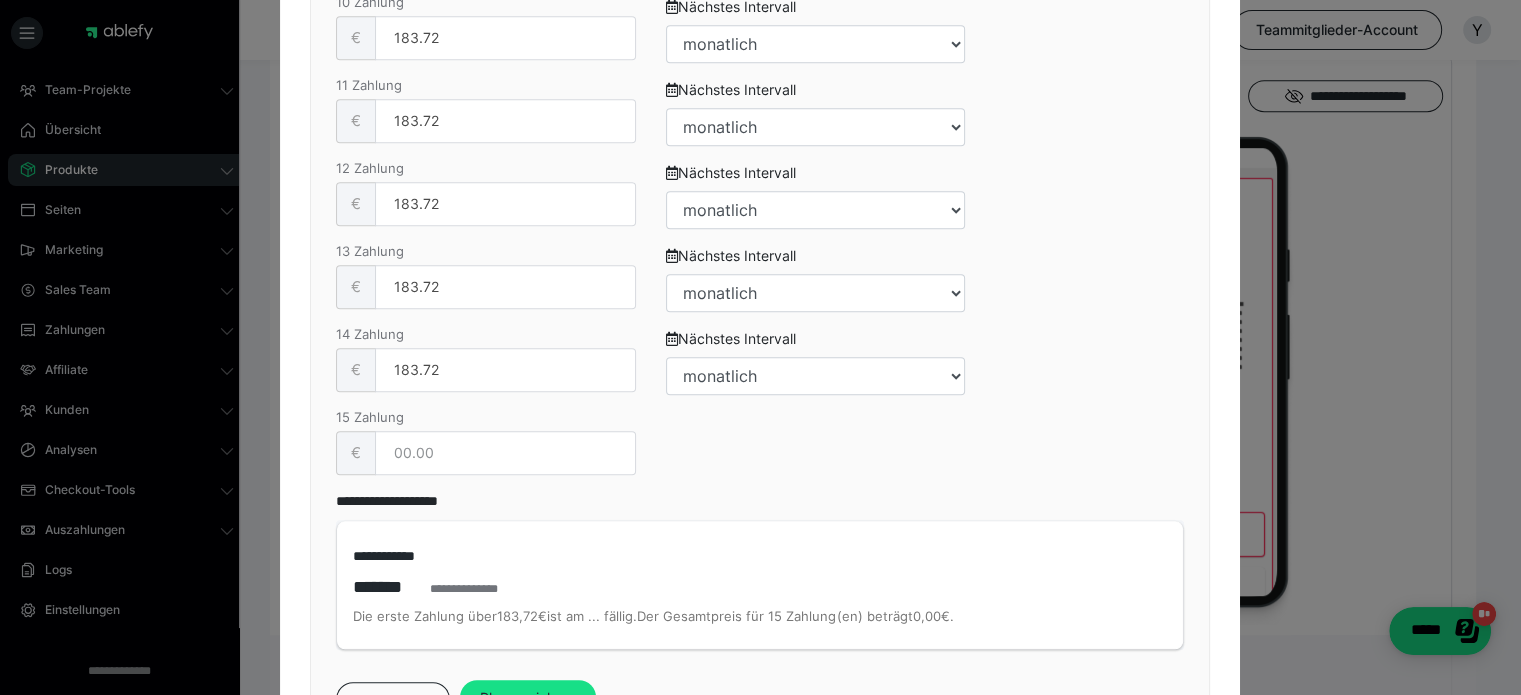 scroll, scrollTop: 1756, scrollLeft: 0, axis: vertical 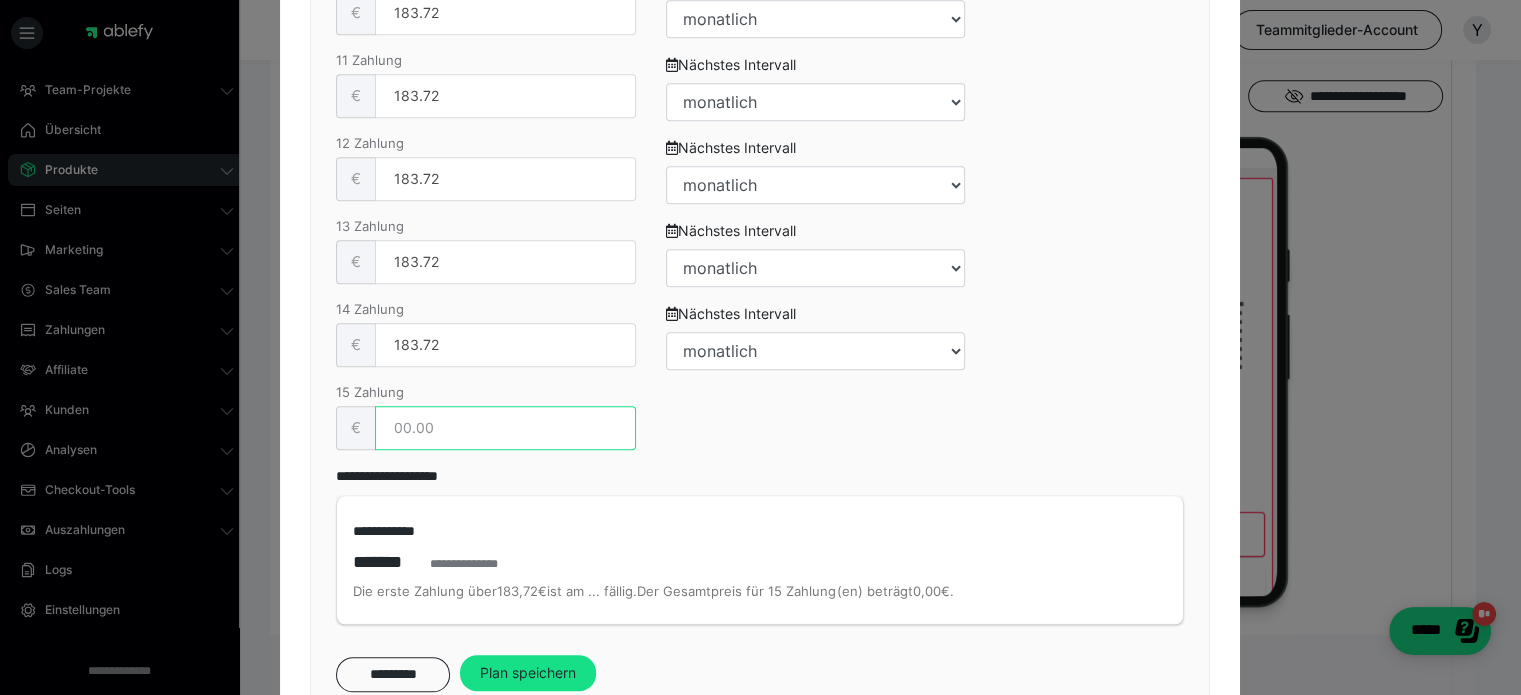 click at bounding box center (505, 428) 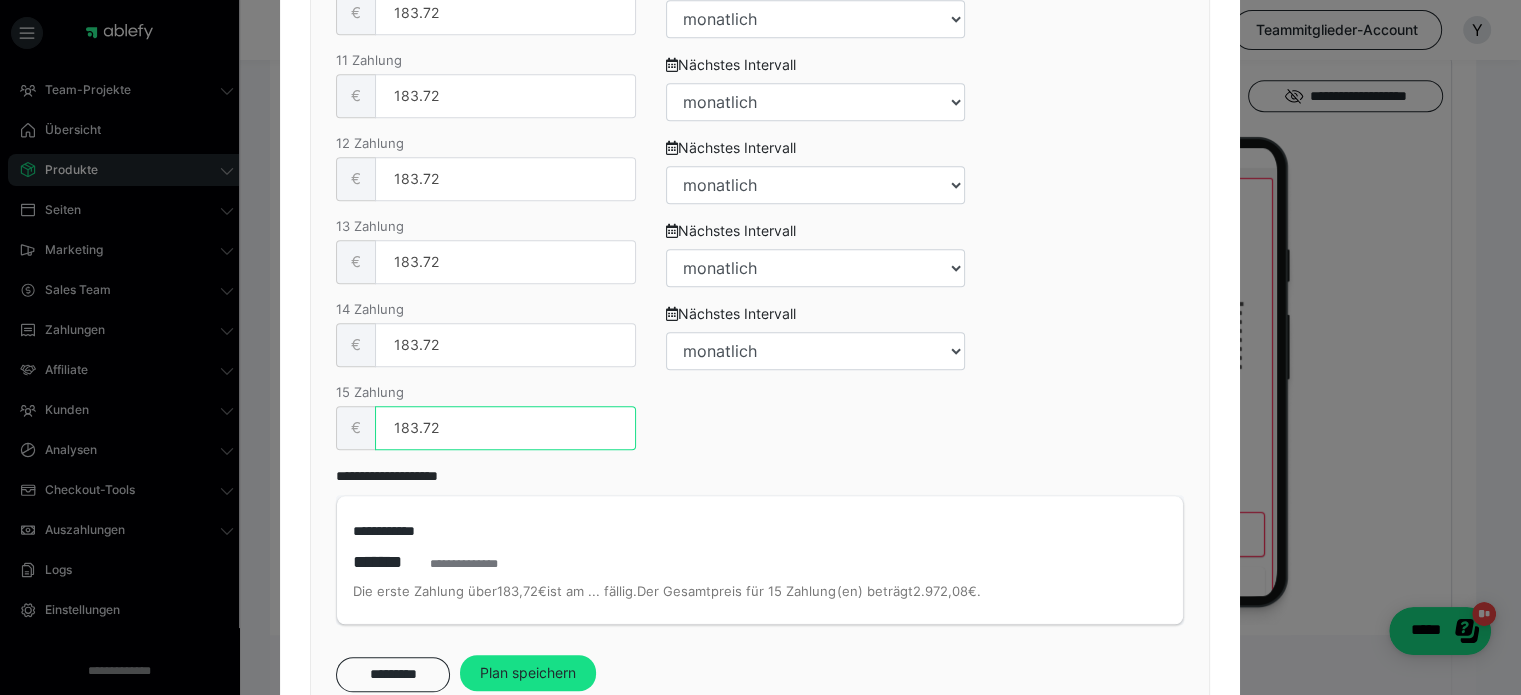 type on "183.72" 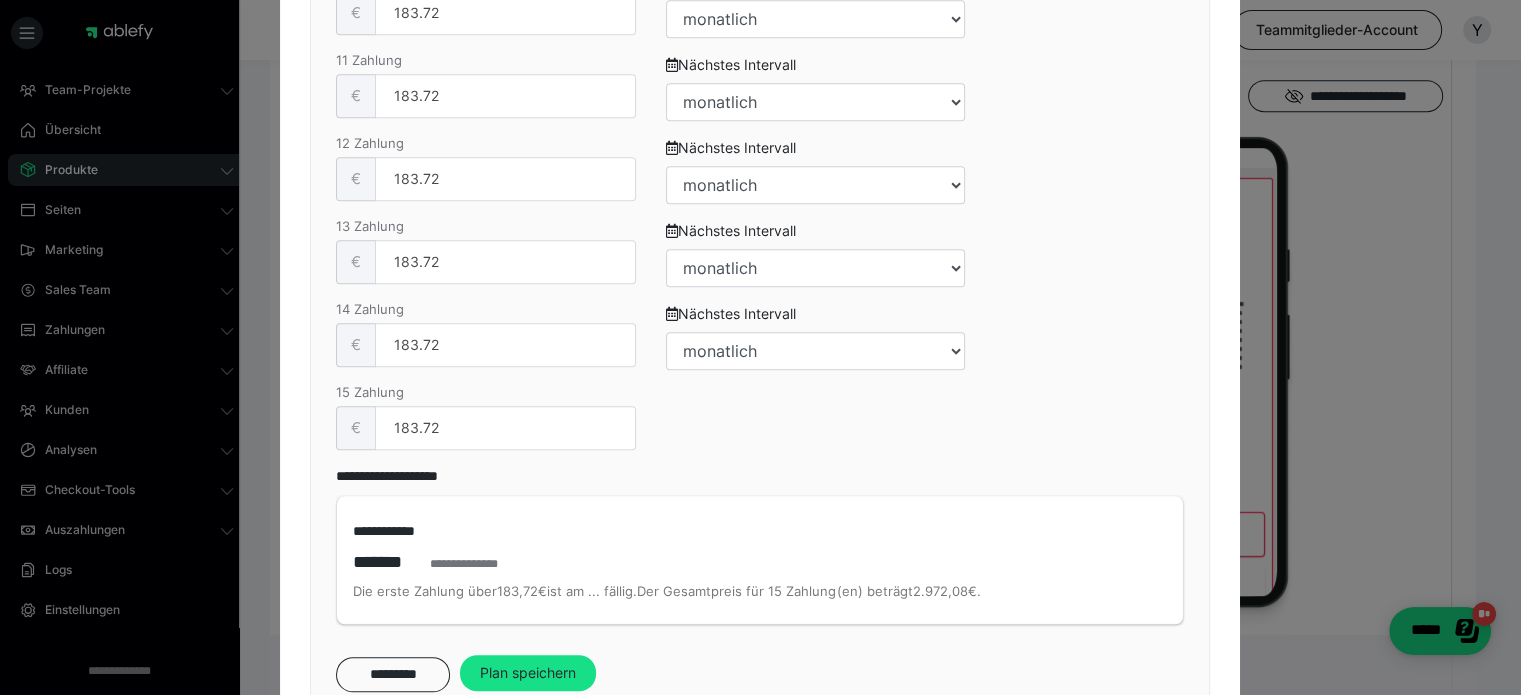 scroll, scrollTop: 1860, scrollLeft: 0, axis: vertical 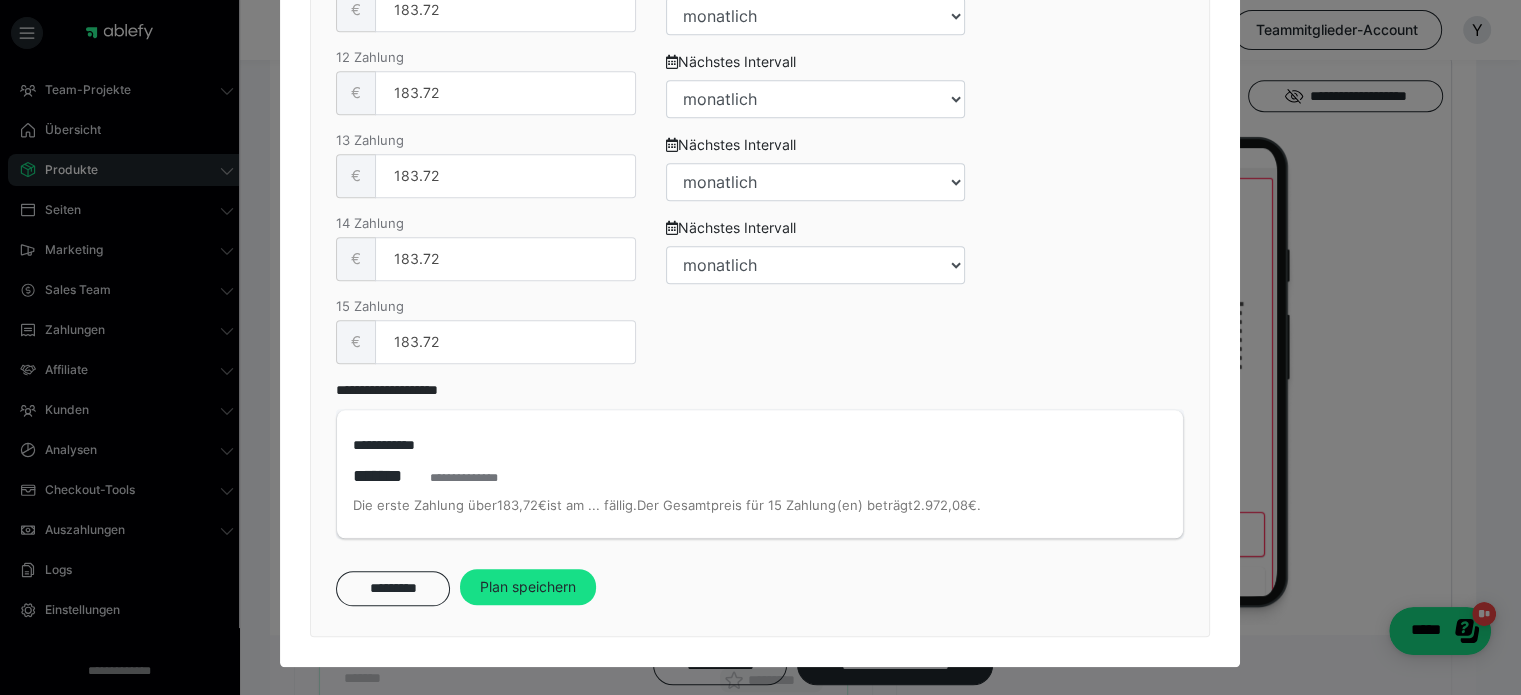 click on "Plan speichern" at bounding box center (528, 587) 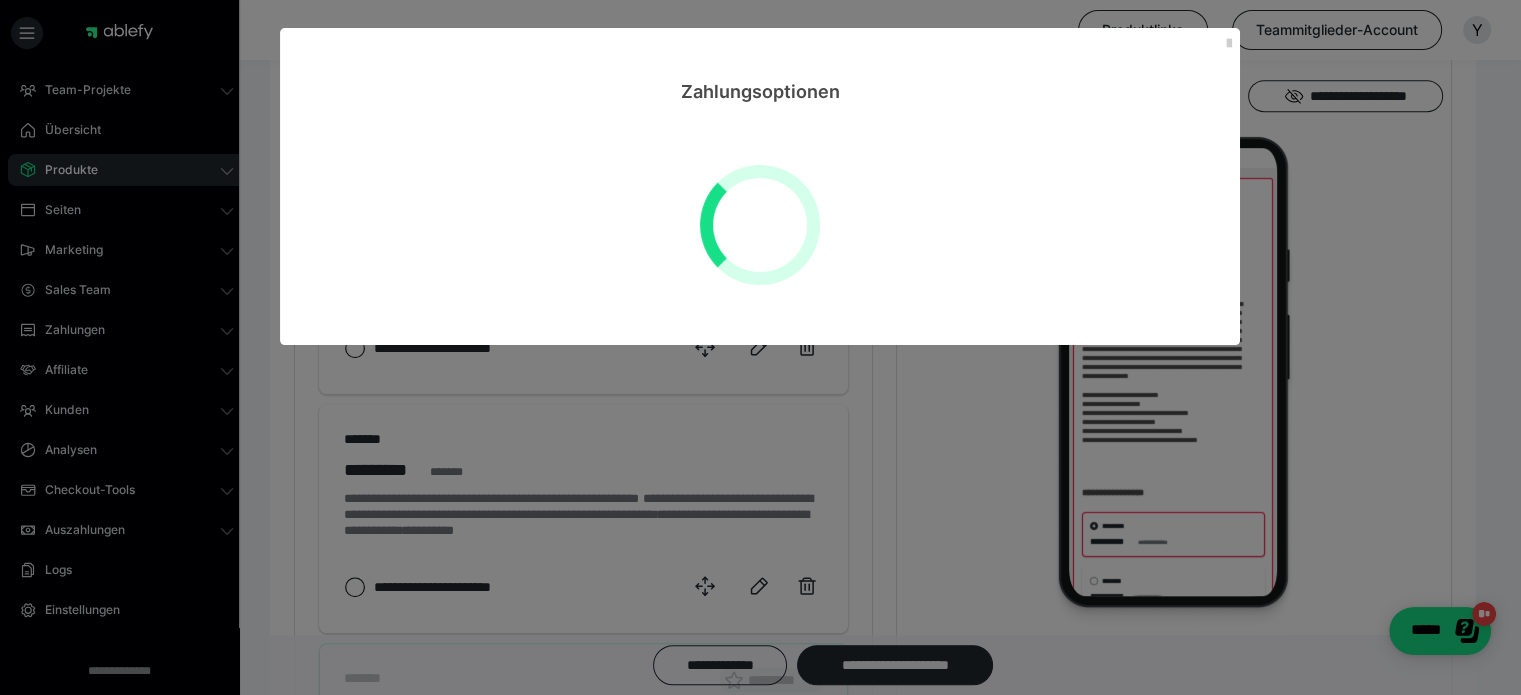 scroll, scrollTop: 0, scrollLeft: 0, axis: both 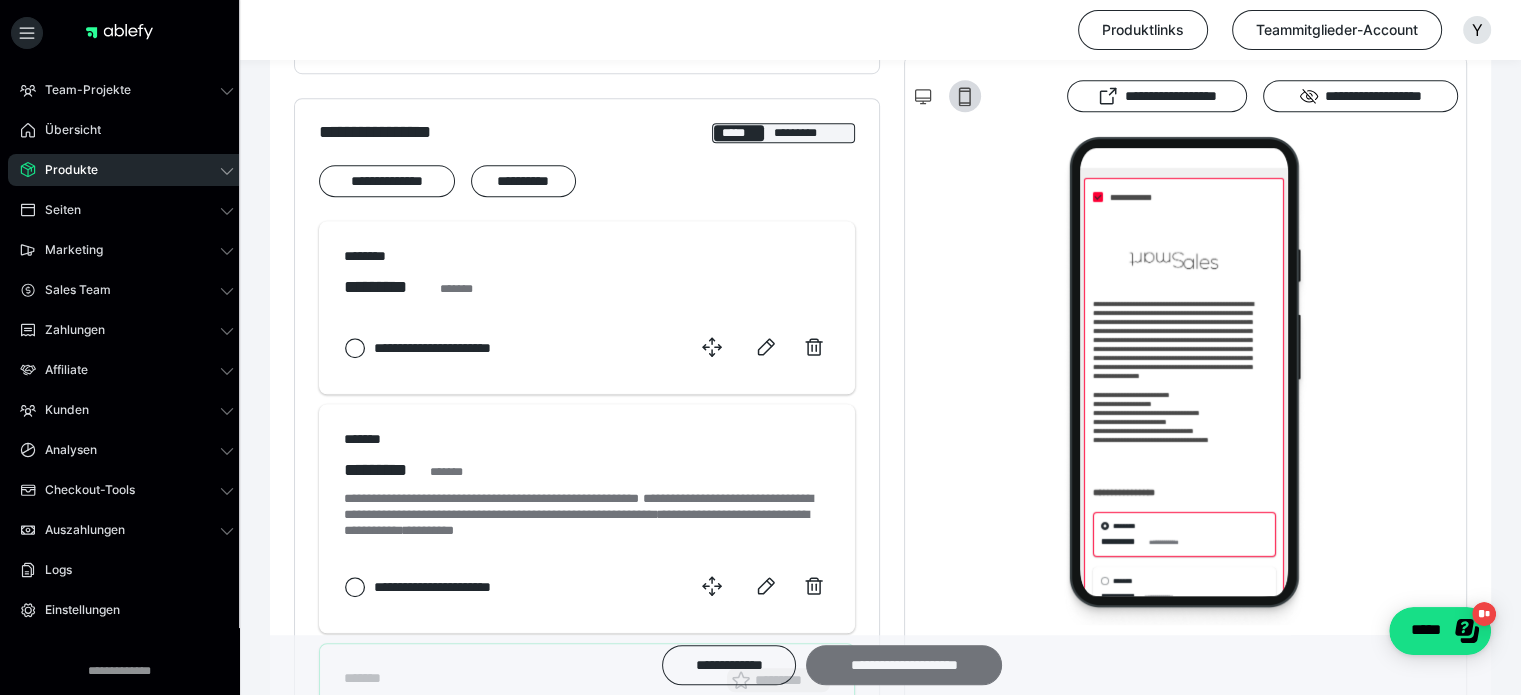 click on "**********" at bounding box center (904, 665) 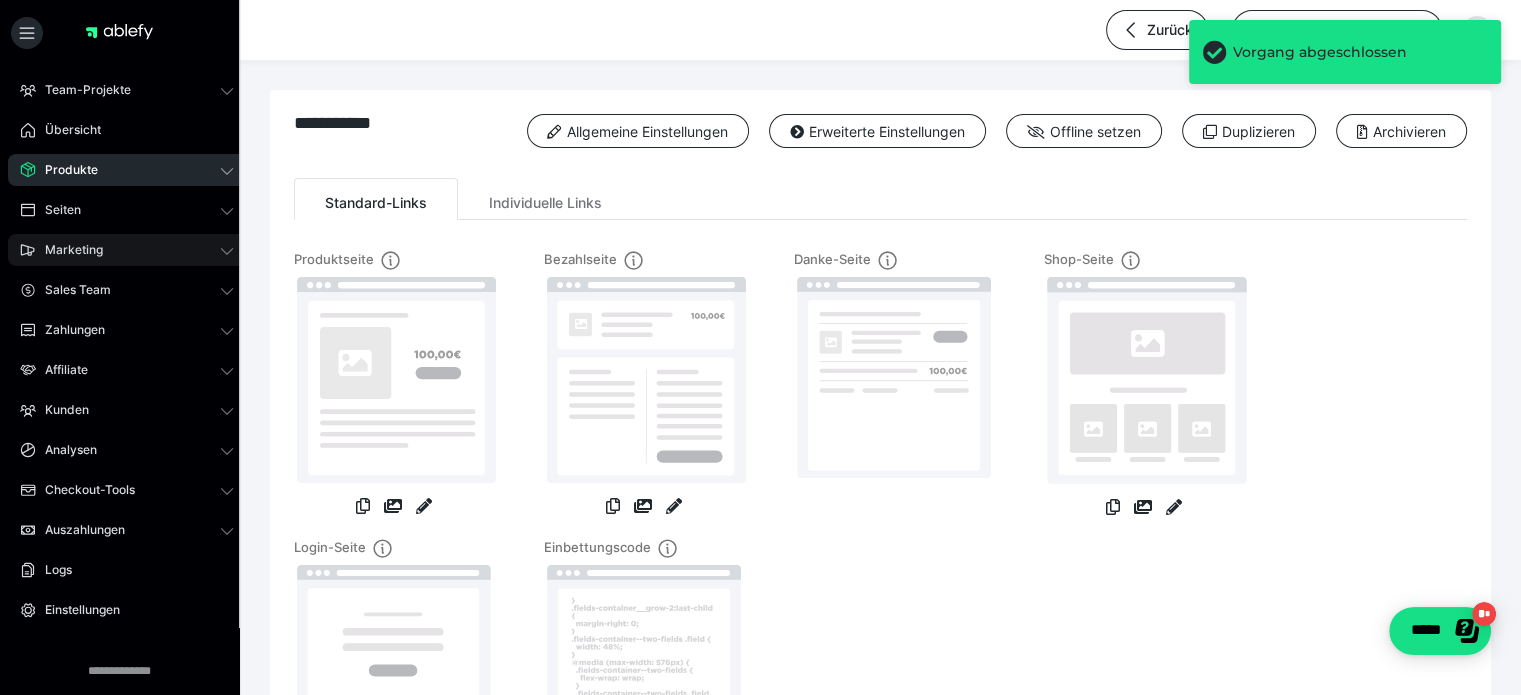 click 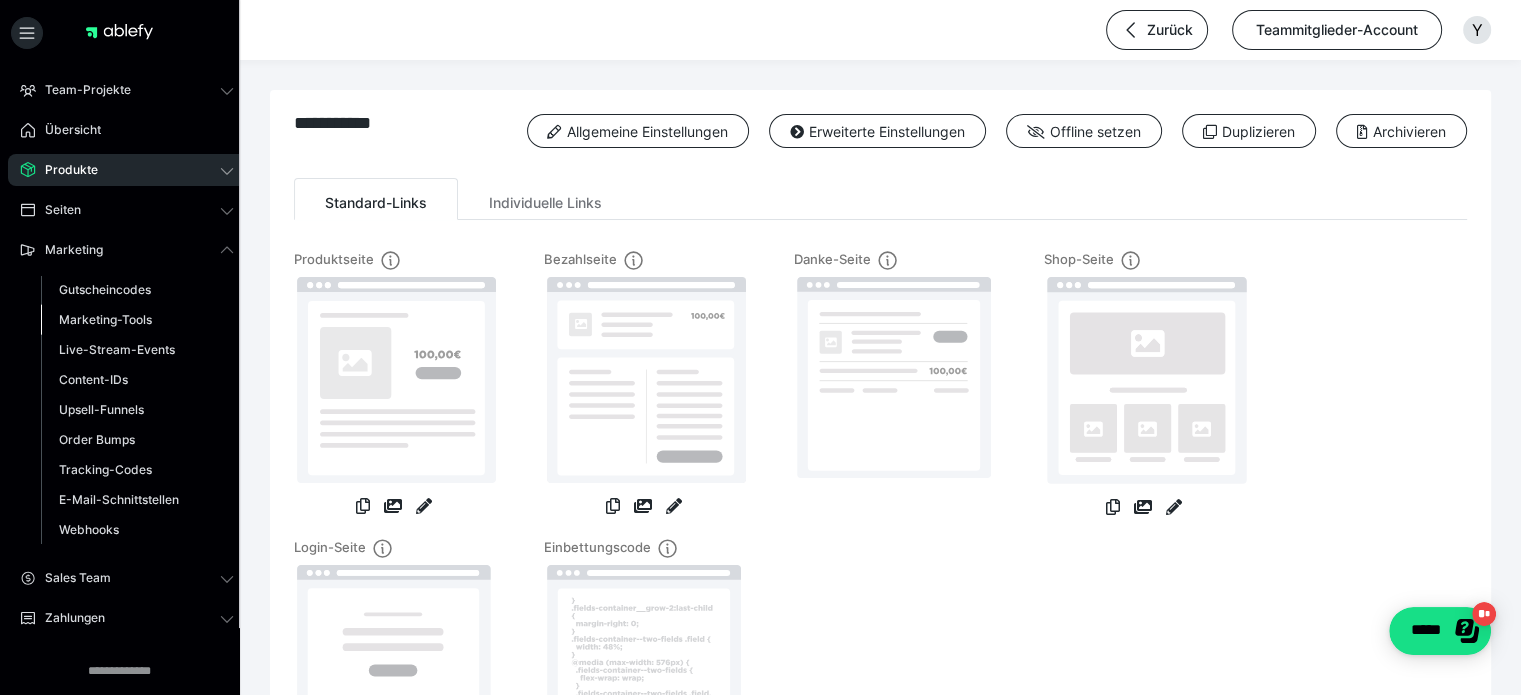 click on "Marketing-Tools" at bounding box center (105, 319) 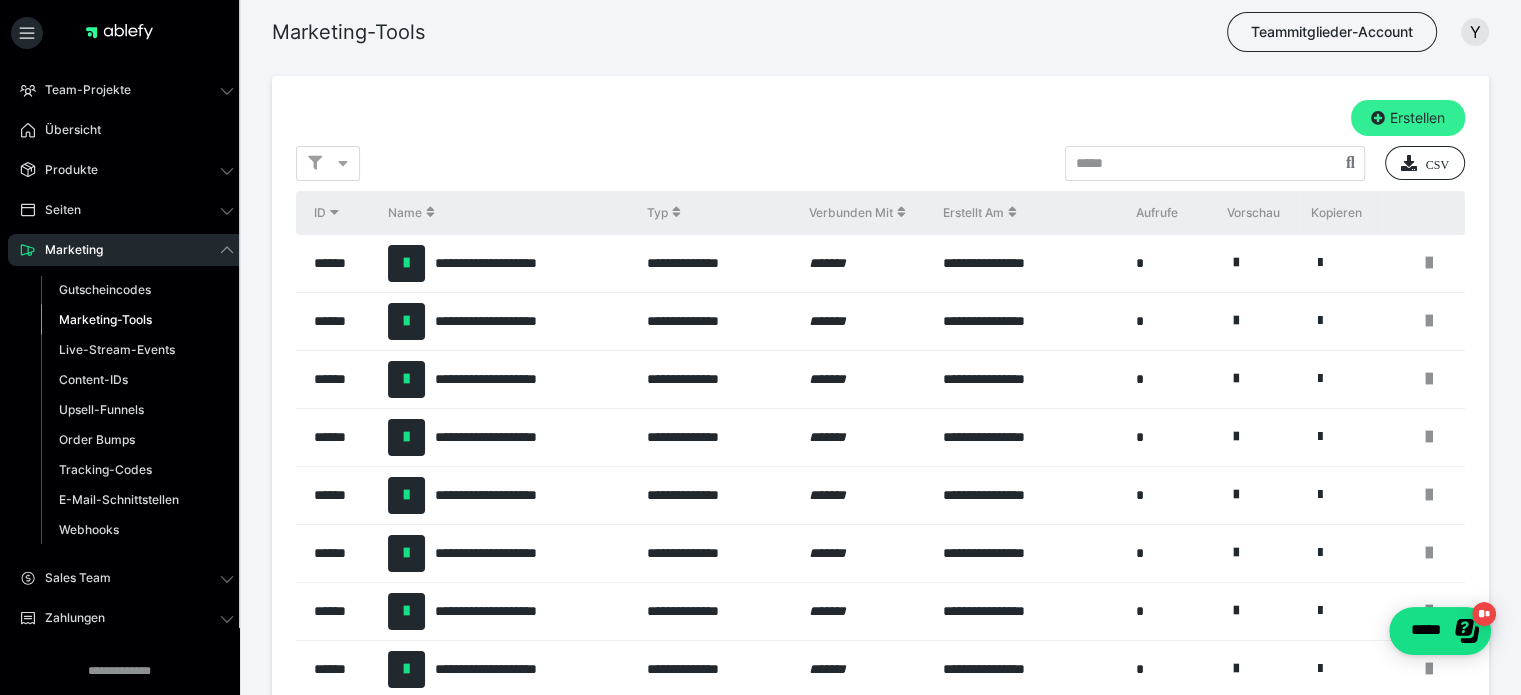 click on "Erstellen" at bounding box center [1408, 118] 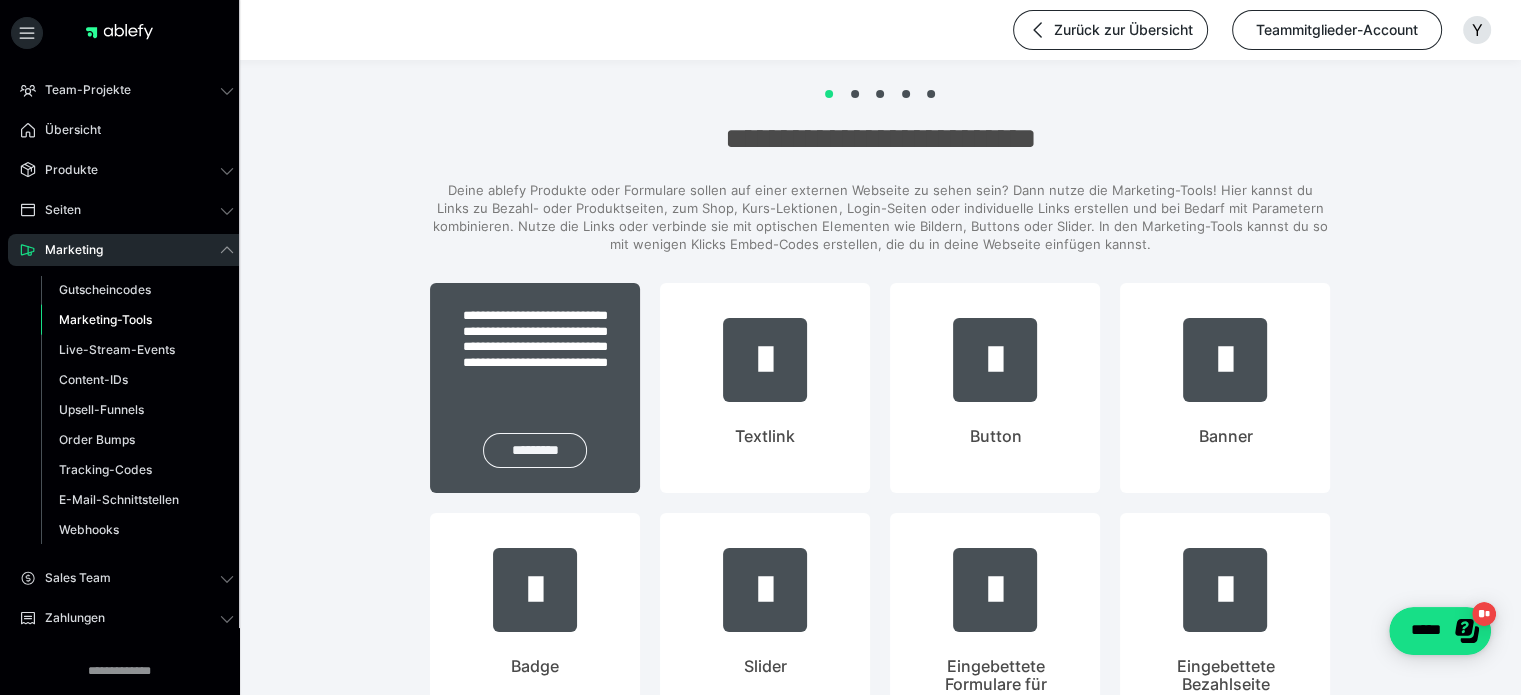 click on "*********" at bounding box center (535, 450) 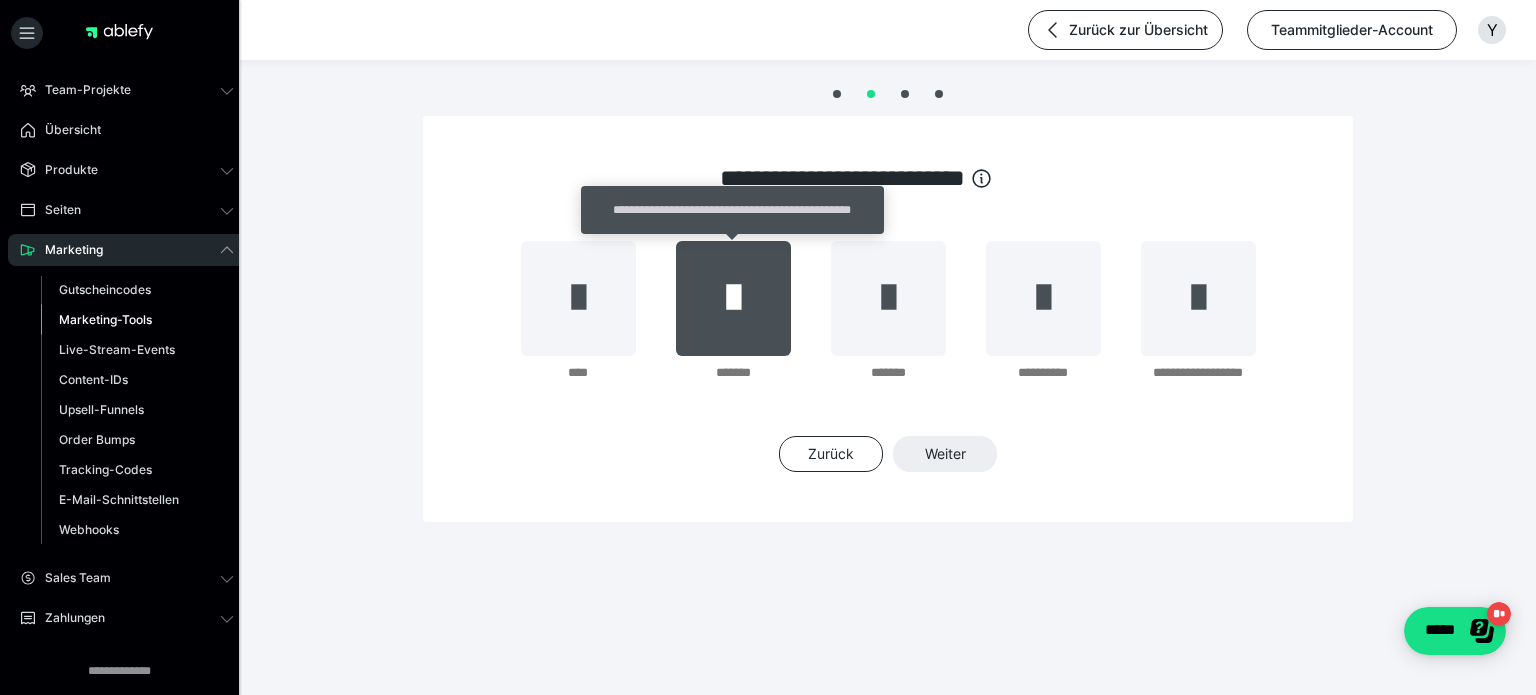 click at bounding box center [733, 298] 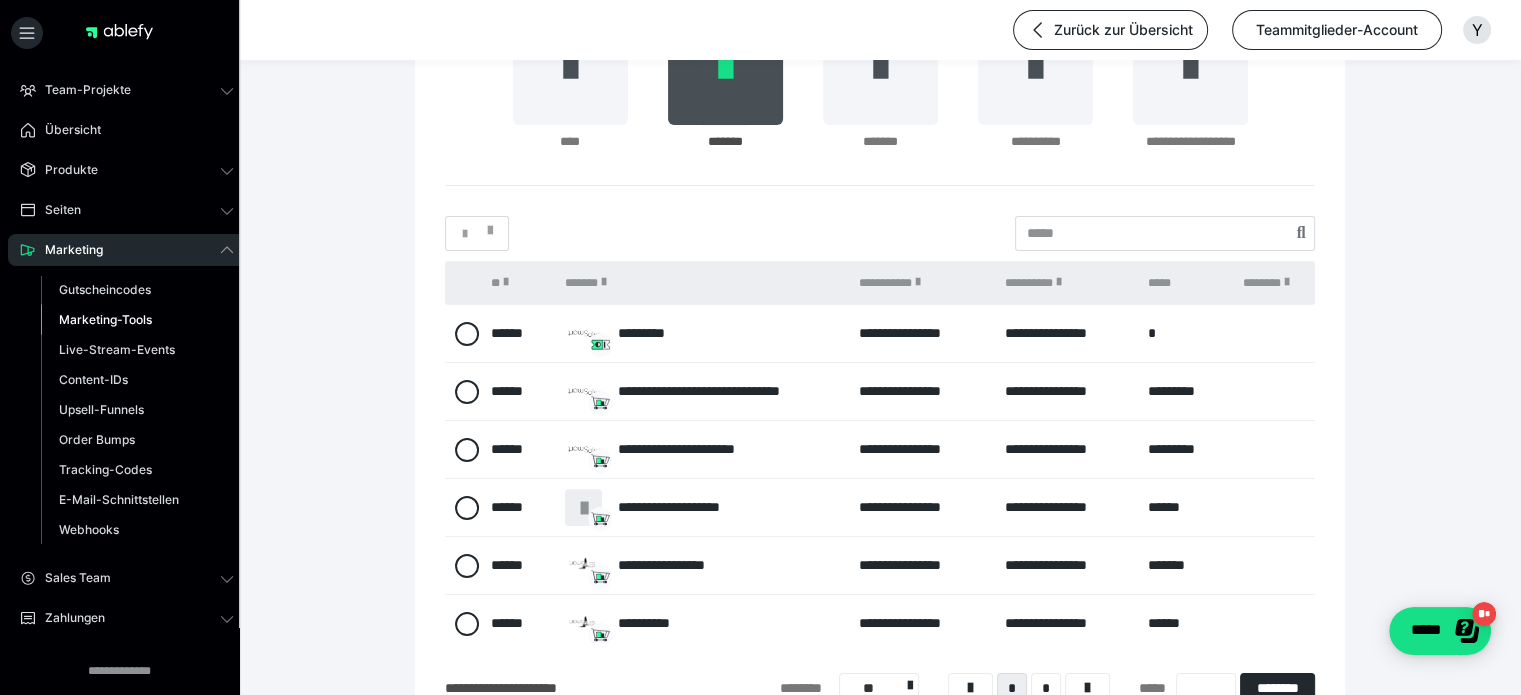 scroll, scrollTop: 233, scrollLeft: 0, axis: vertical 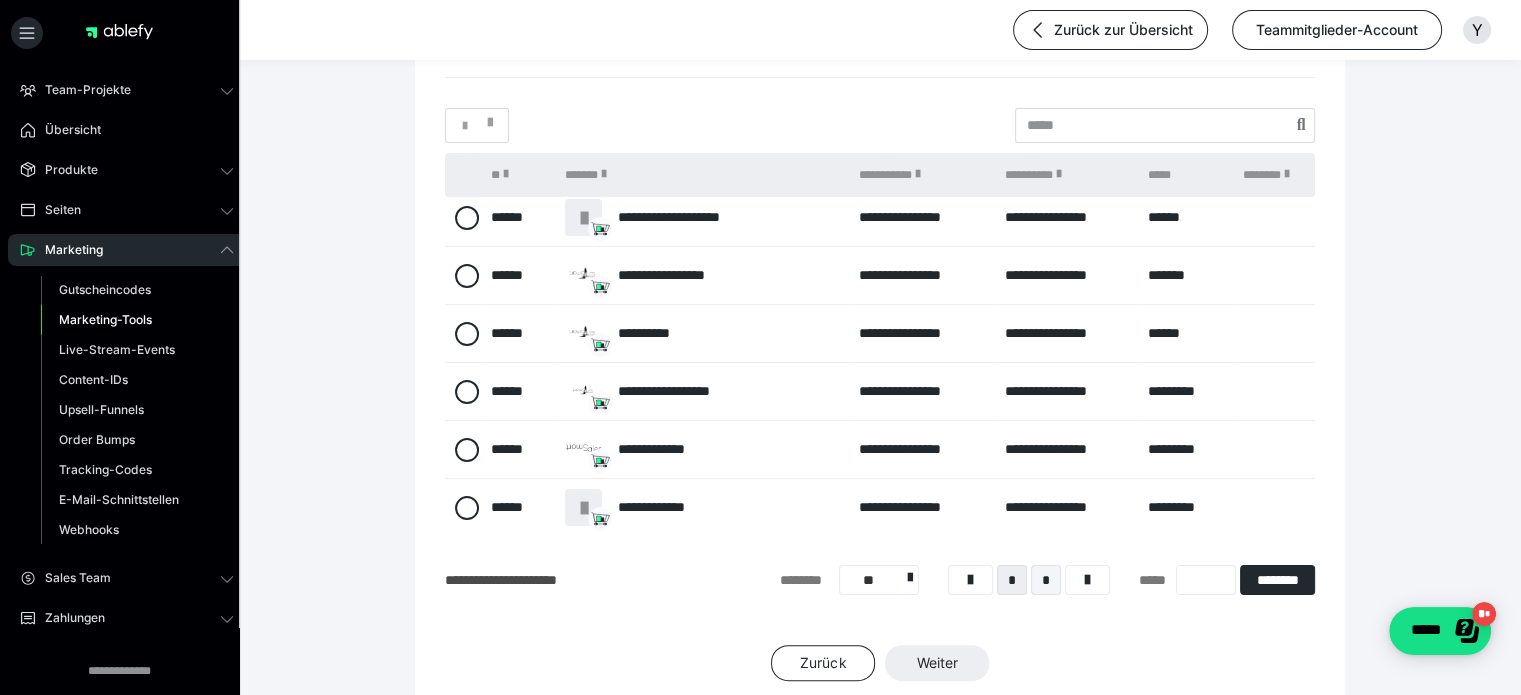 click on "*" at bounding box center (1046, 580) 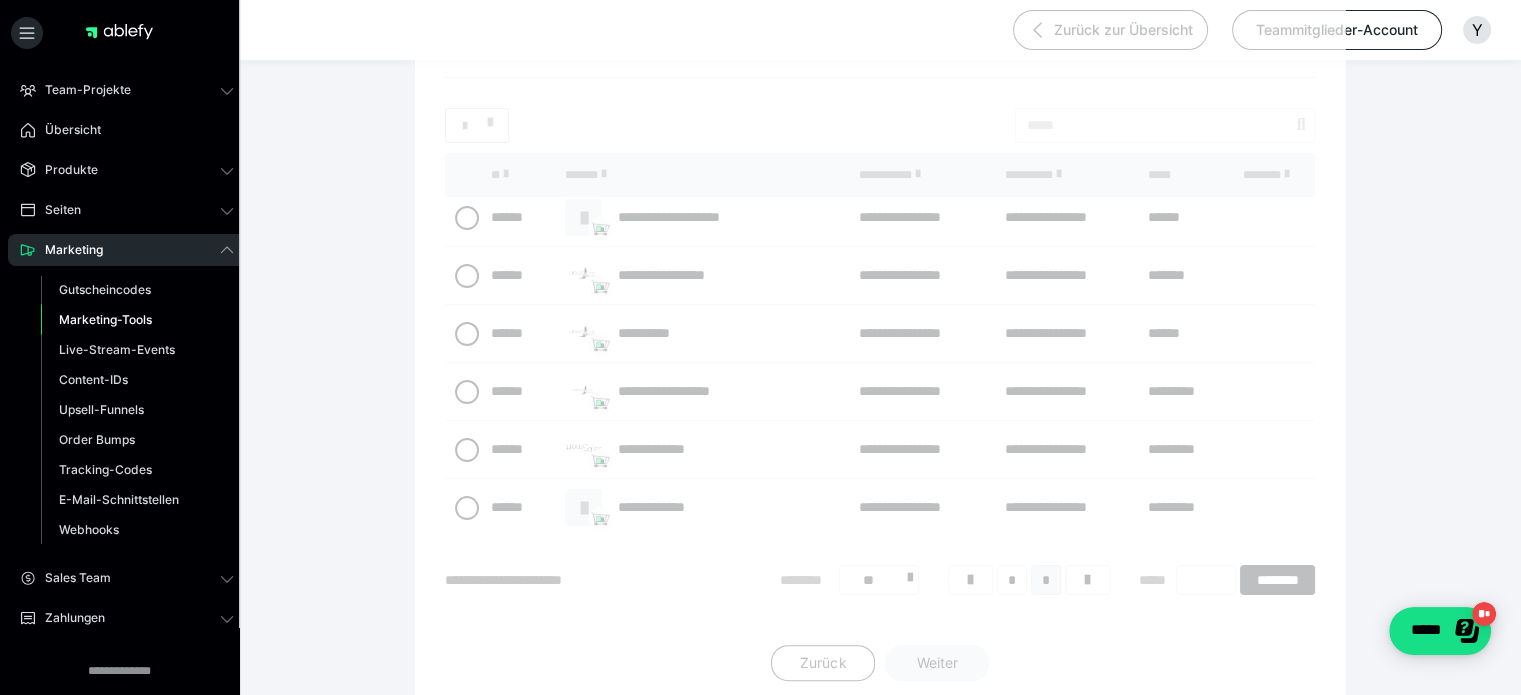scroll, scrollTop: 56, scrollLeft: 0, axis: vertical 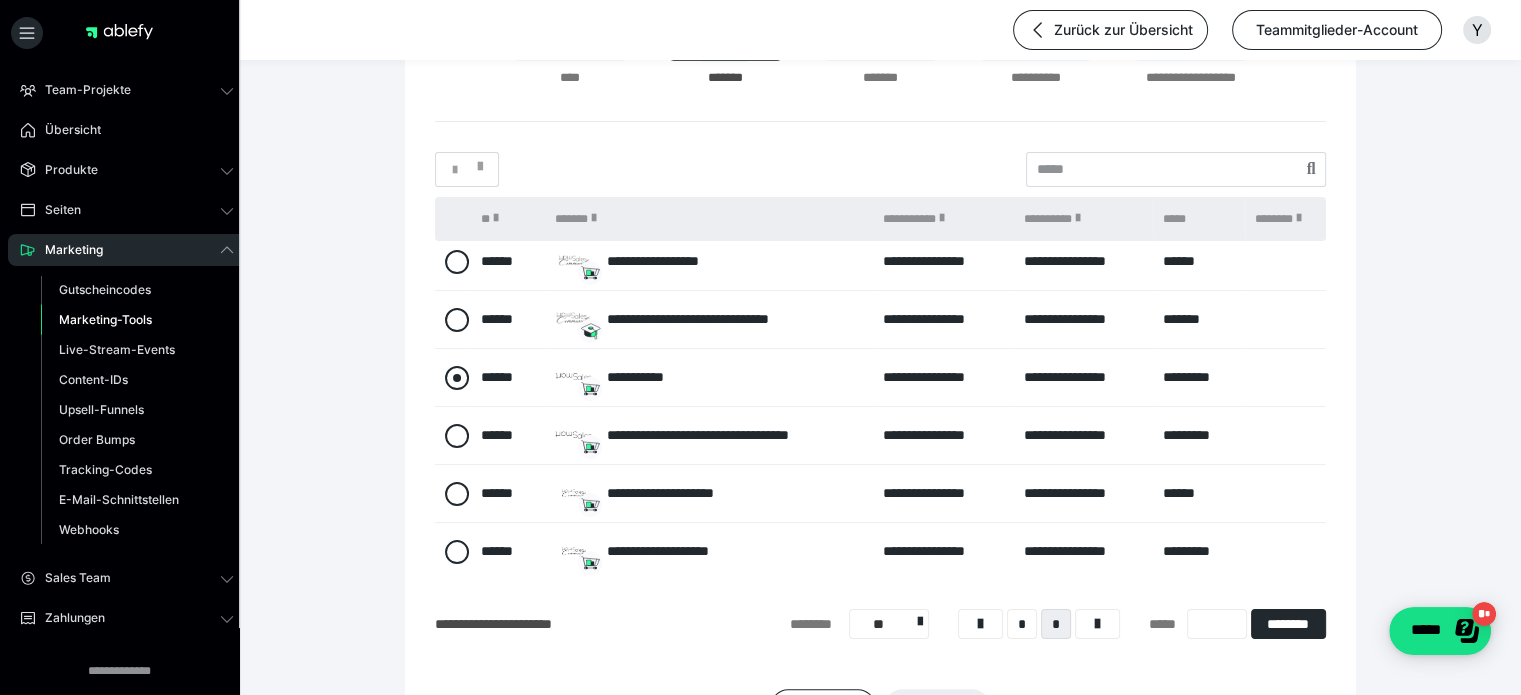 click at bounding box center (457, 378) 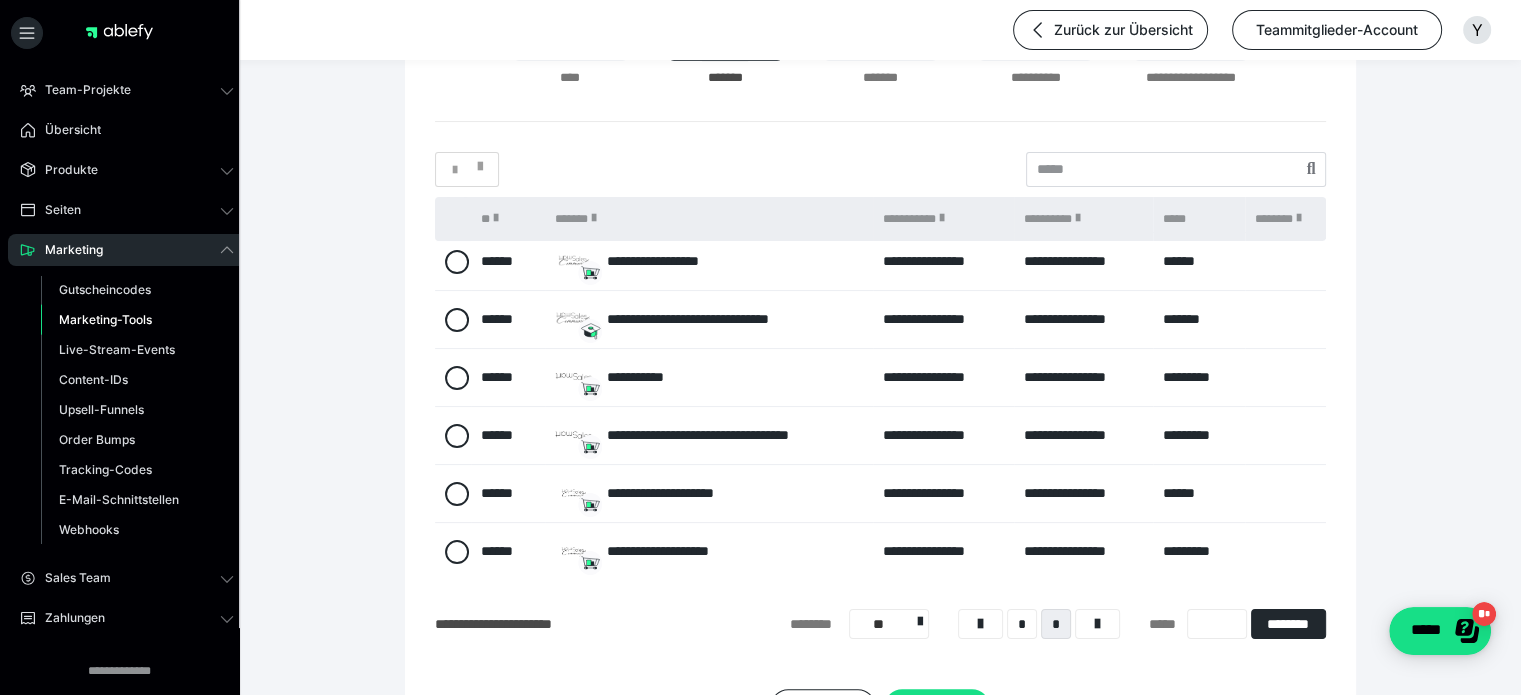 scroll, scrollTop: 462, scrollLeft: 0, axis: vertical 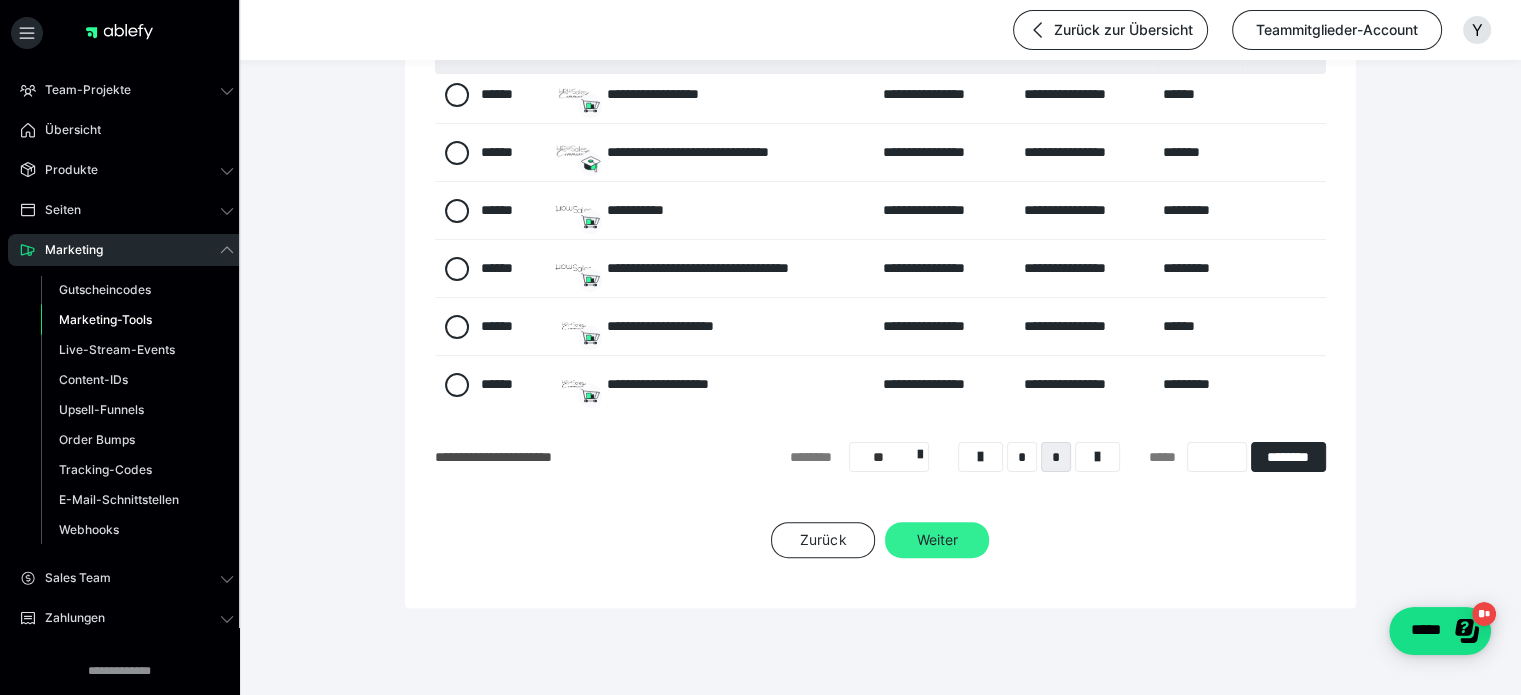 click on "Weiter" at bounding box center [937, 540] 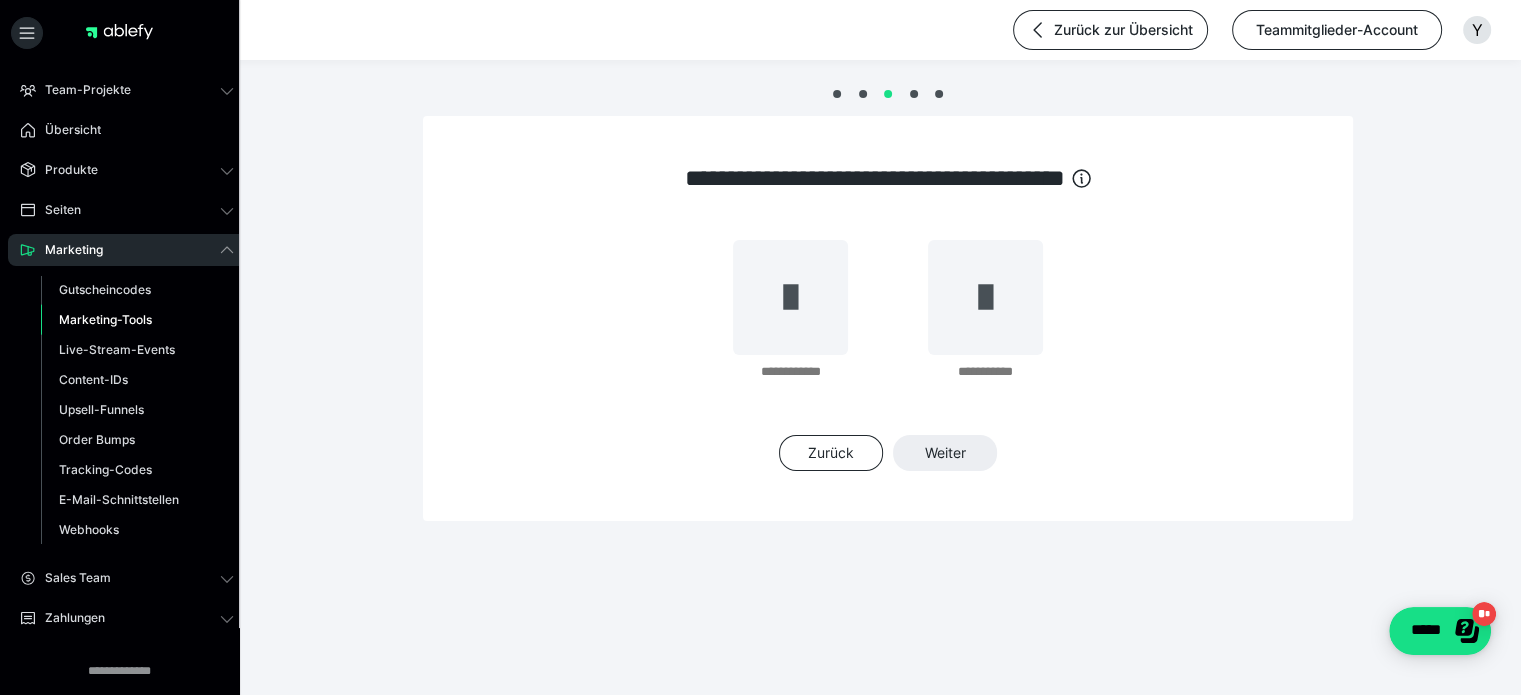 scroll, scrollTop: 0, scrollLeft: 0, axis: both 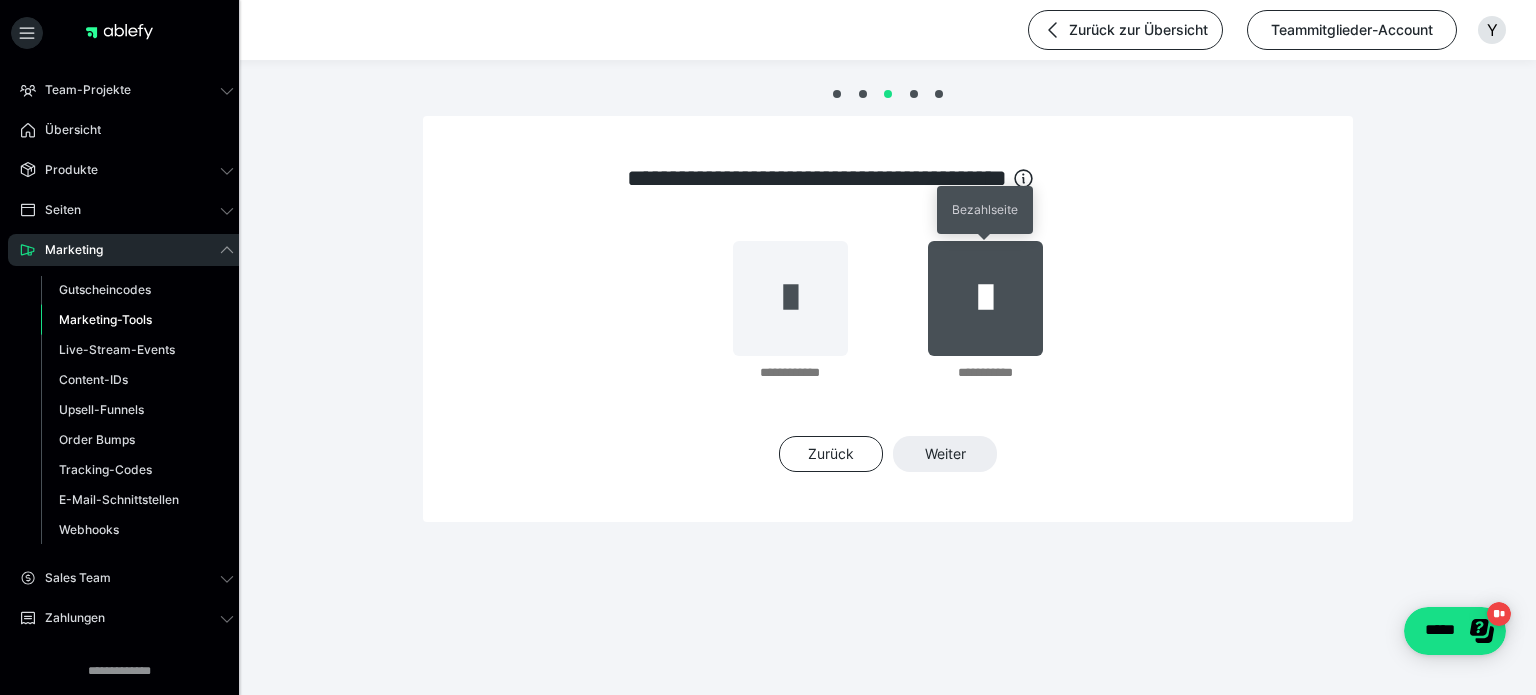 click at bounding box center [985, 298] 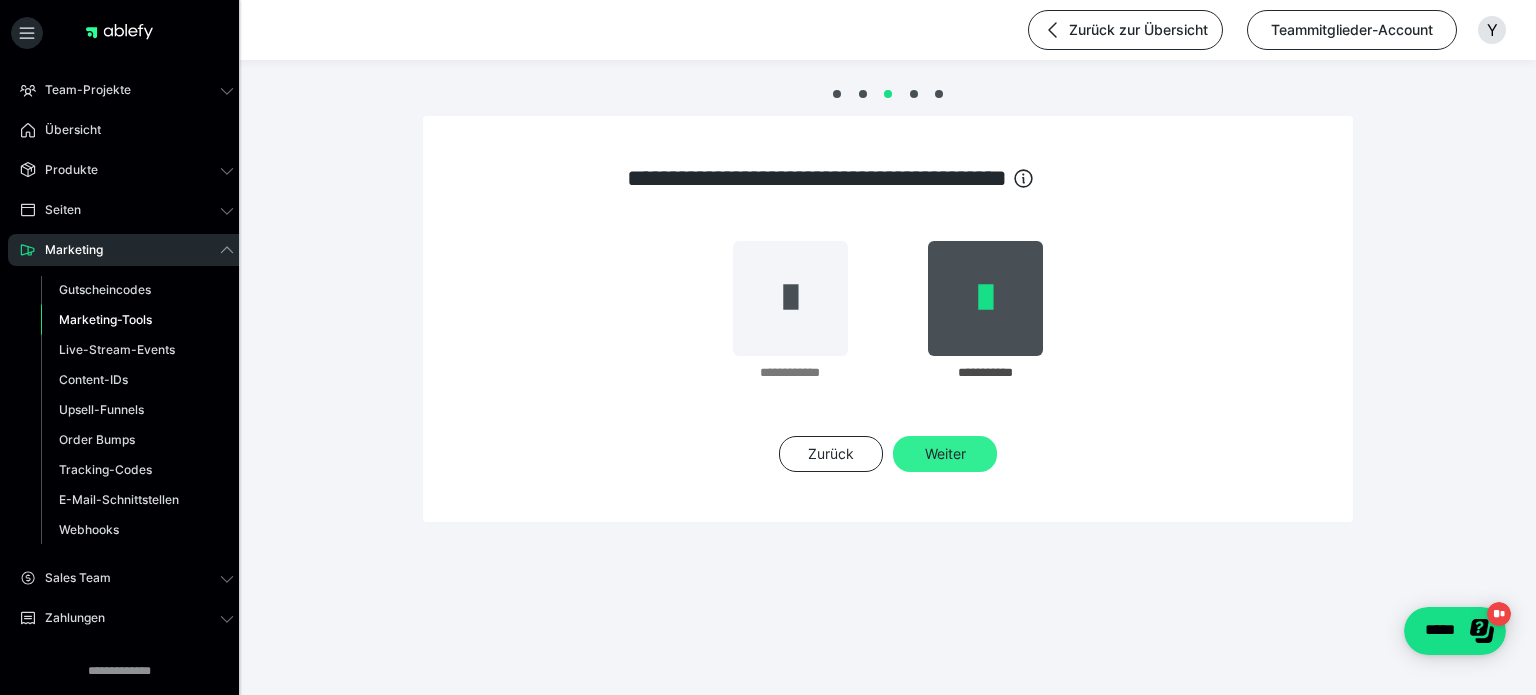 click on "Weiter" at bounding box center [945, 454] 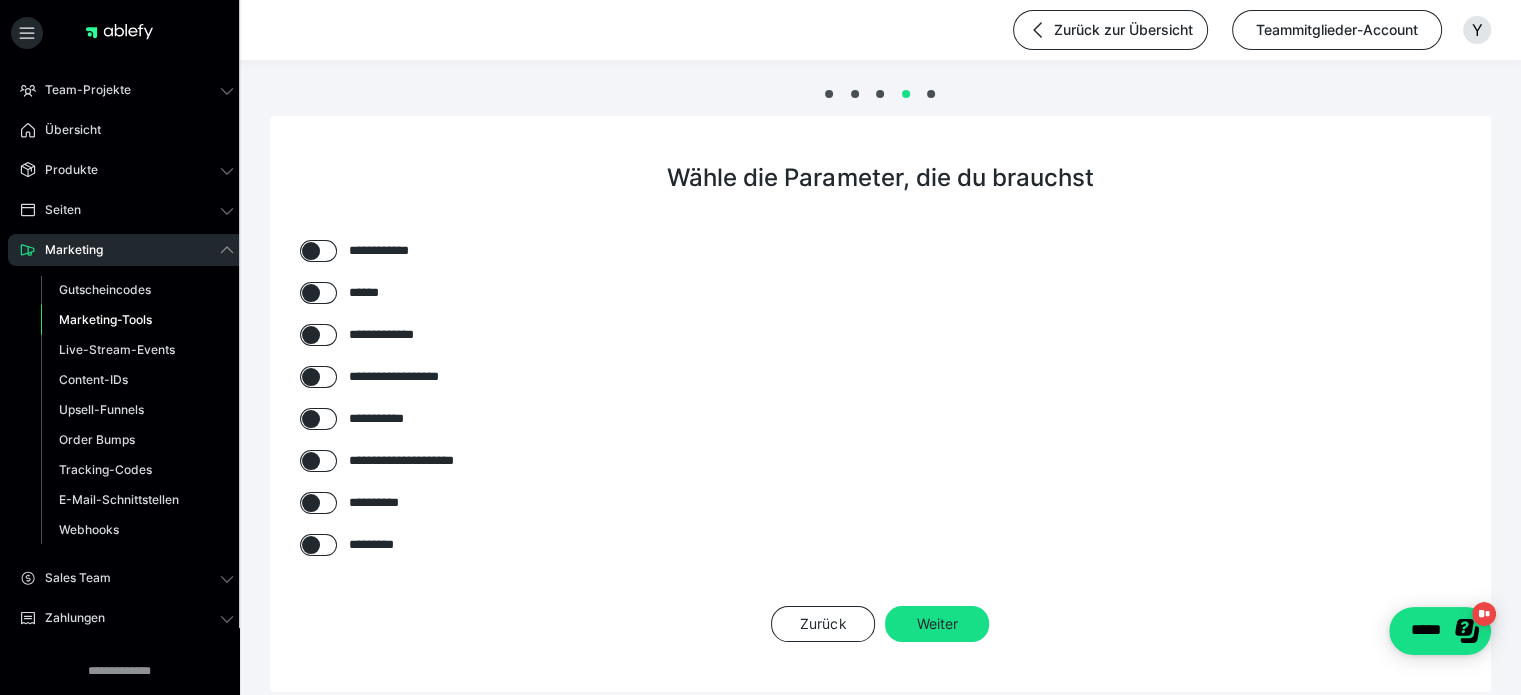 click at bounding box center [311, 251] 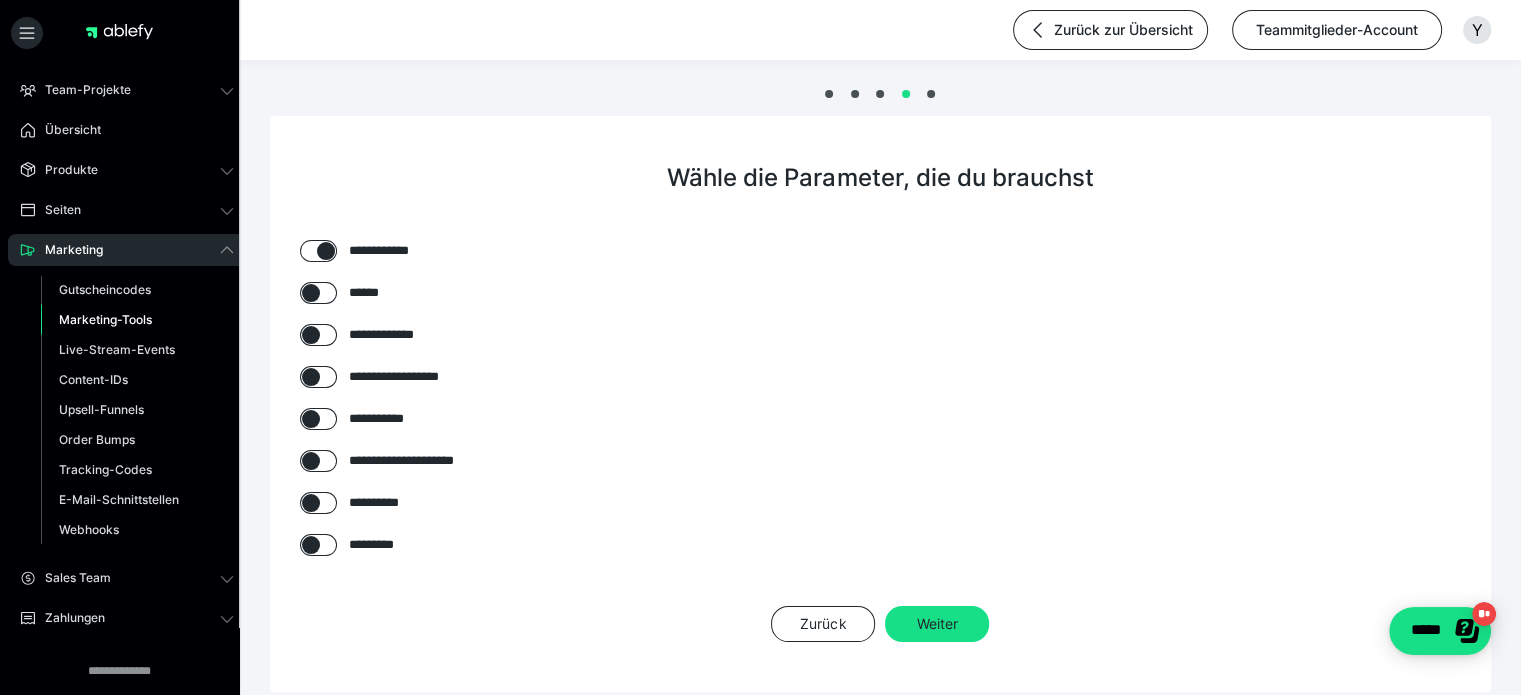 checkbox on "****" 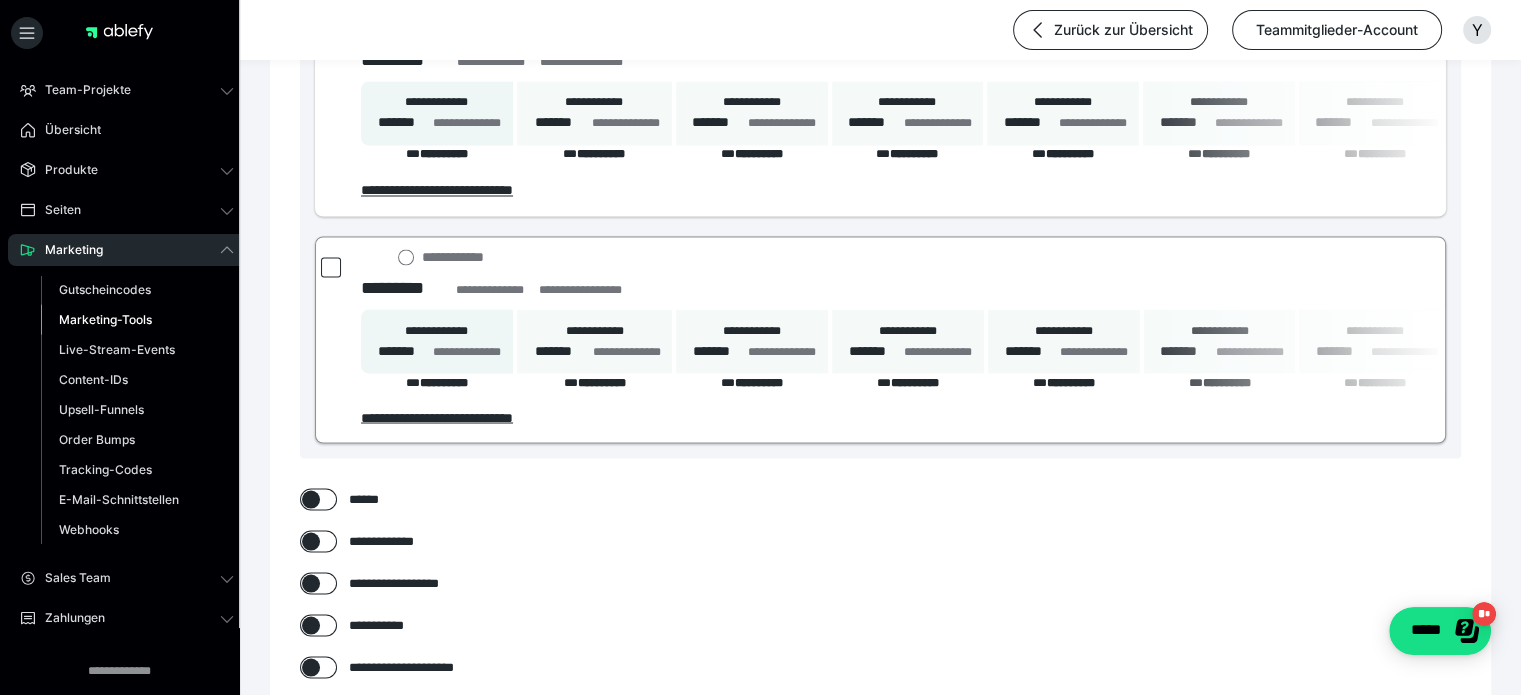 scroll, scrollTop: 3476, scrollLeft: 0, axis: vertical 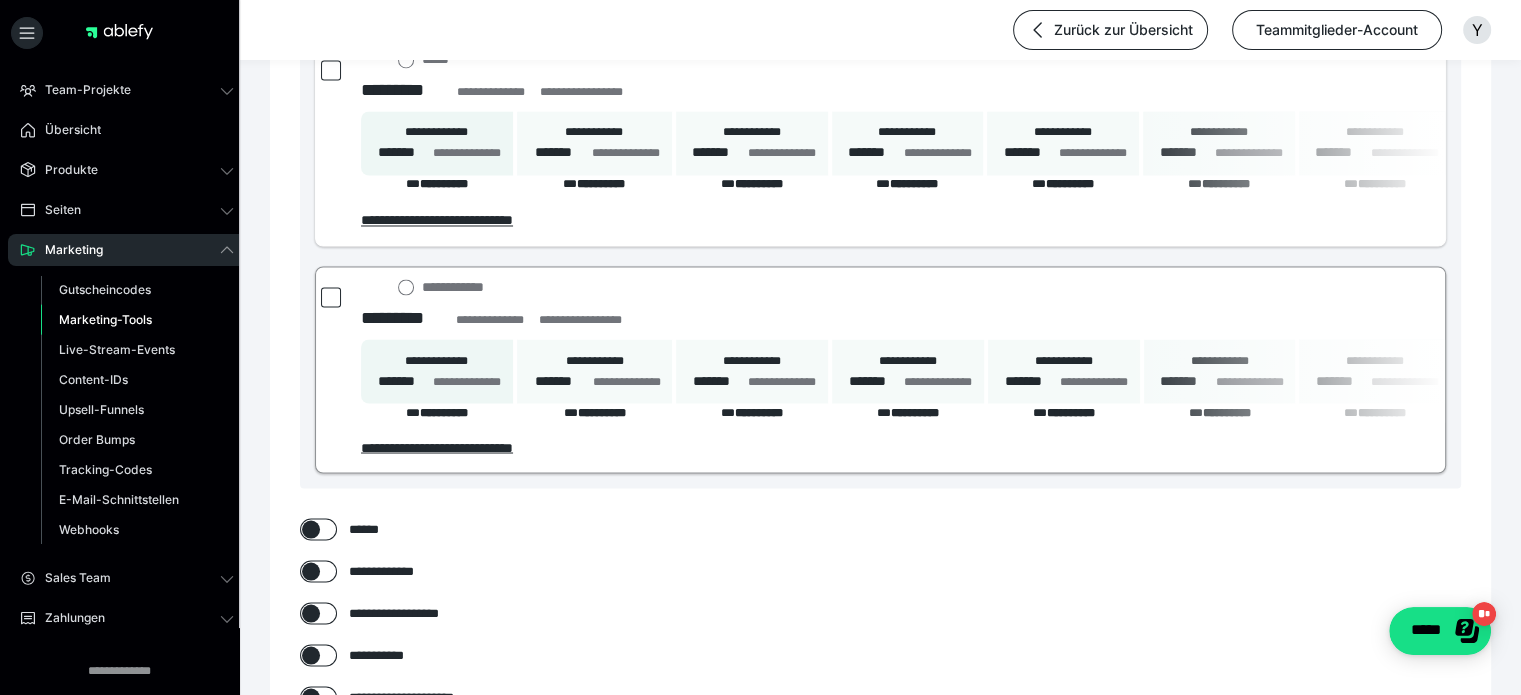 click at bounding box center (331, 297) 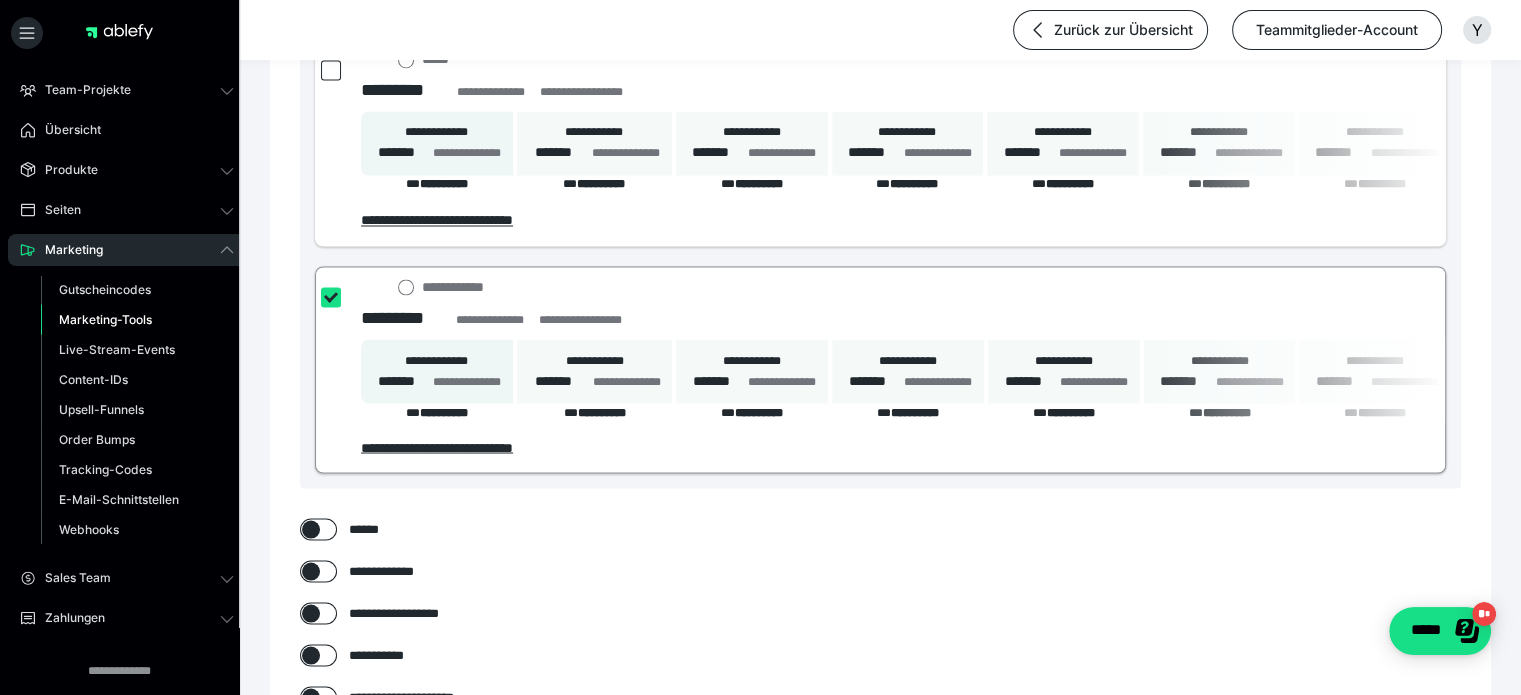 checkbox on "****" 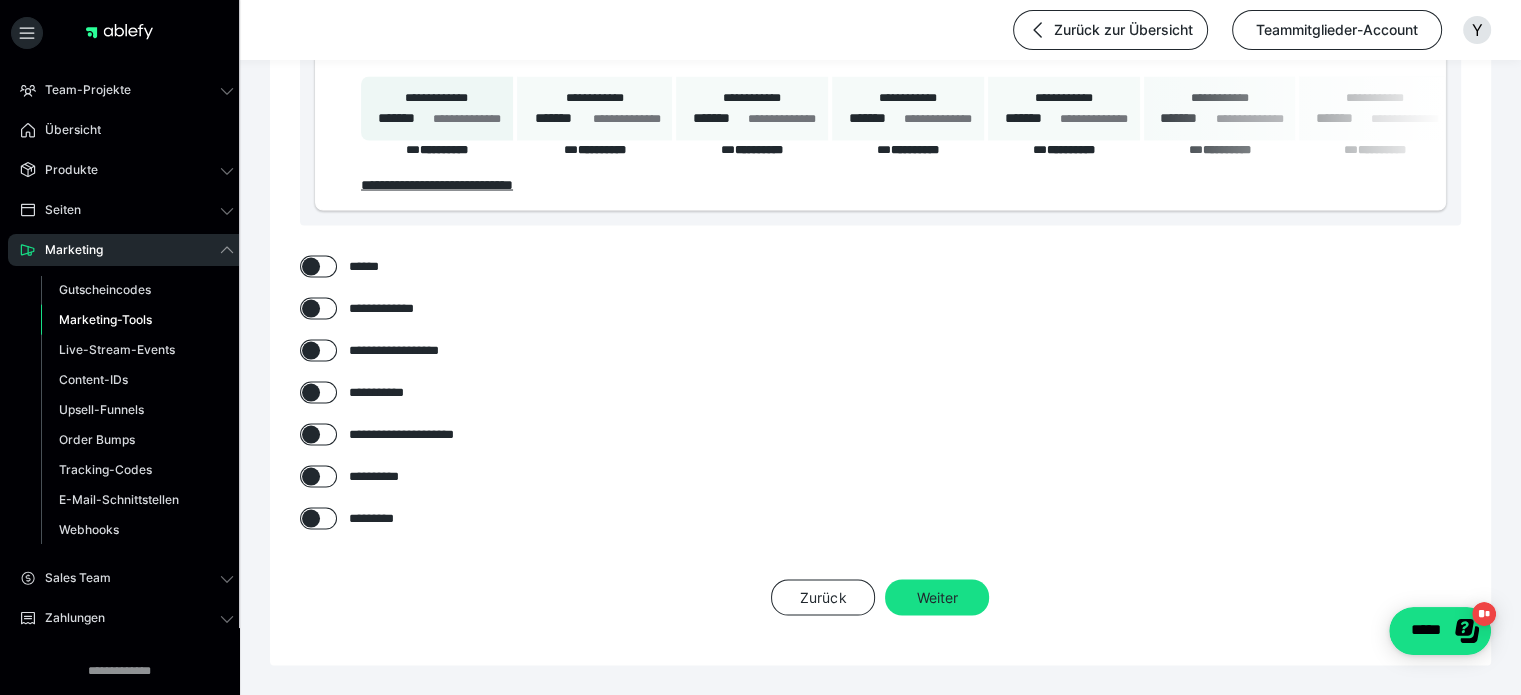 scroll, scrollTop: 3801, scrollLeft: 0, axis: vertical 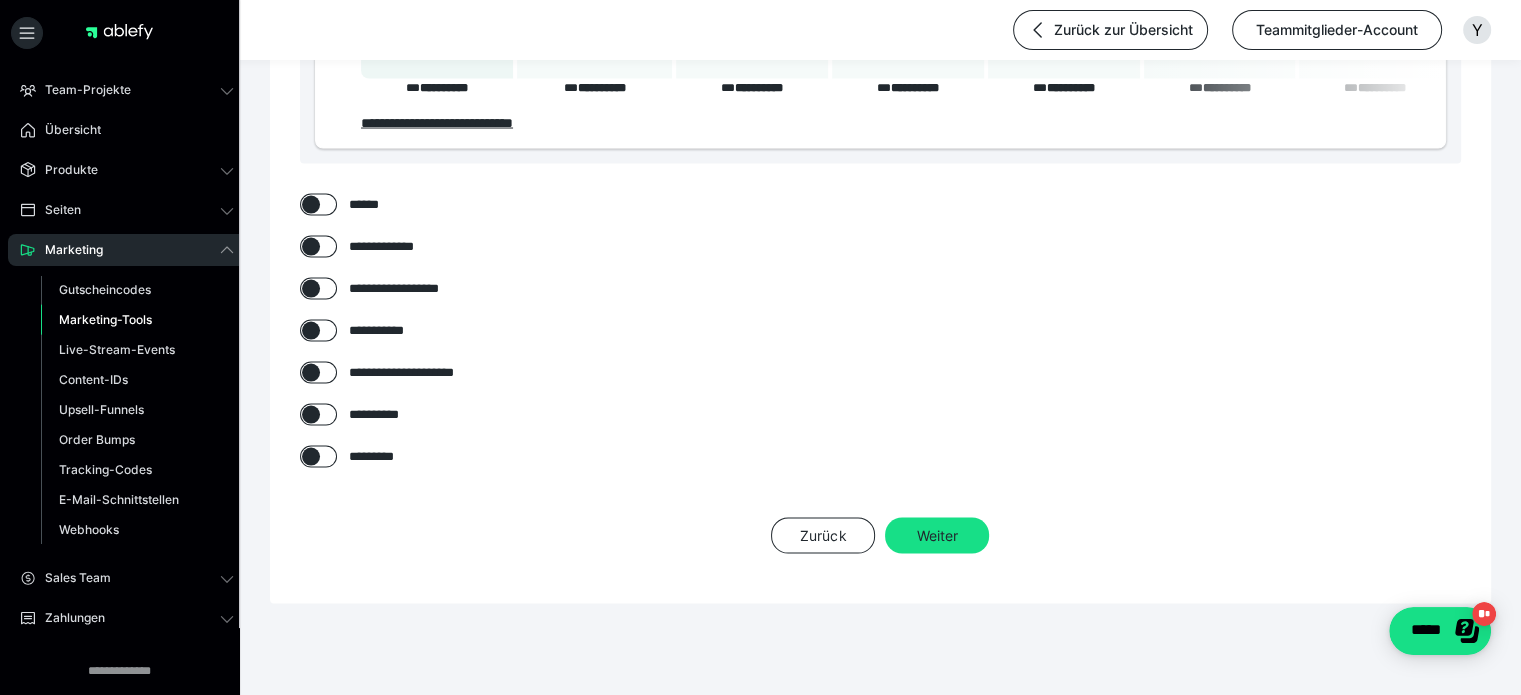 click at bounding box center [311, 288] 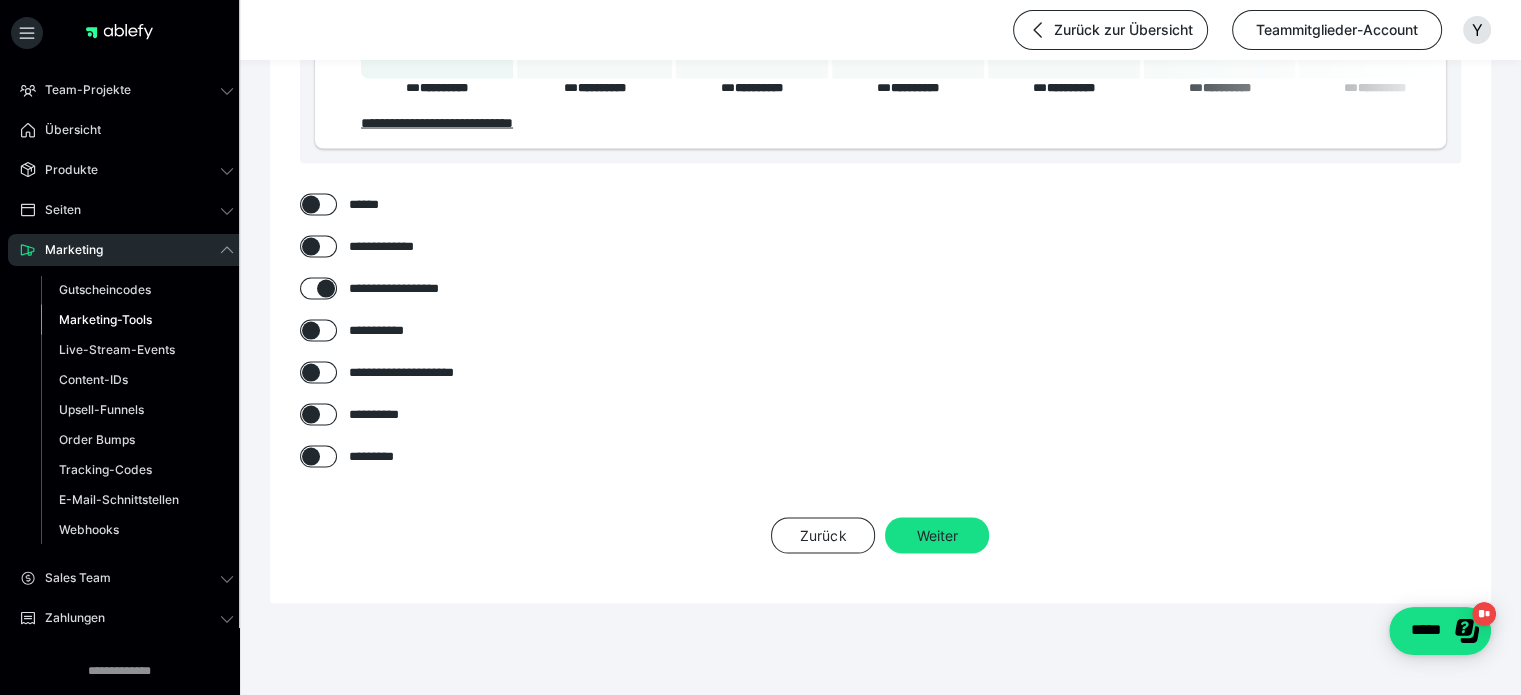 checkbox on "****" 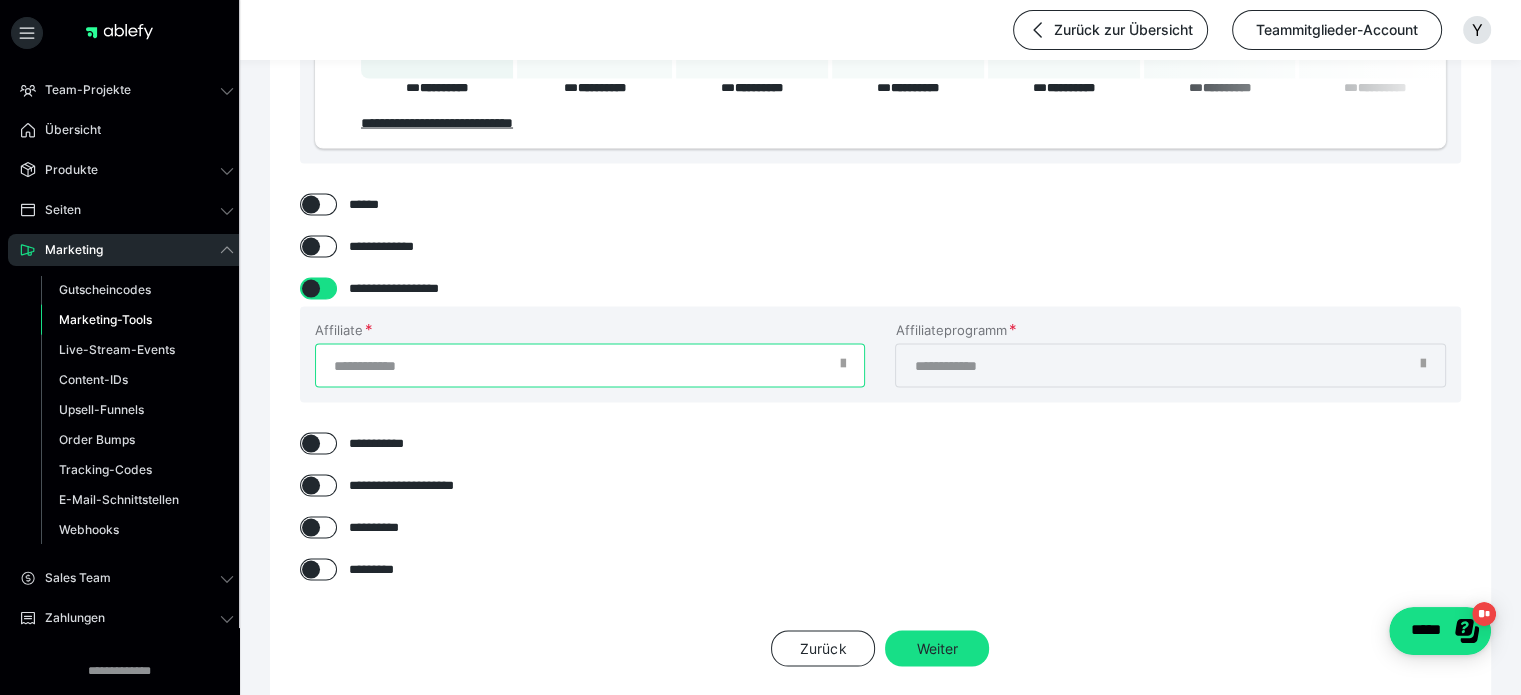 click on "Affiliate" at bounding box center (590, 365) 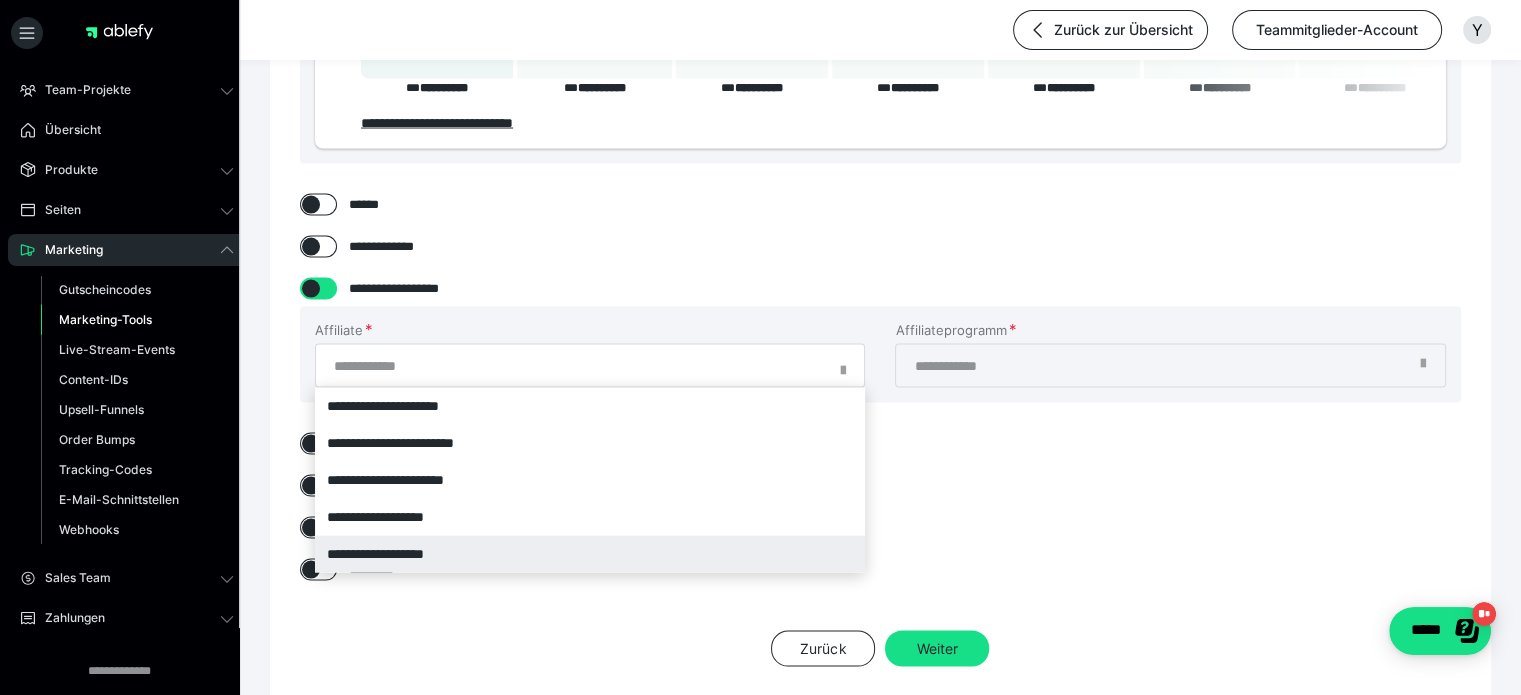 click on "**********" at bounding box center [590, 553] 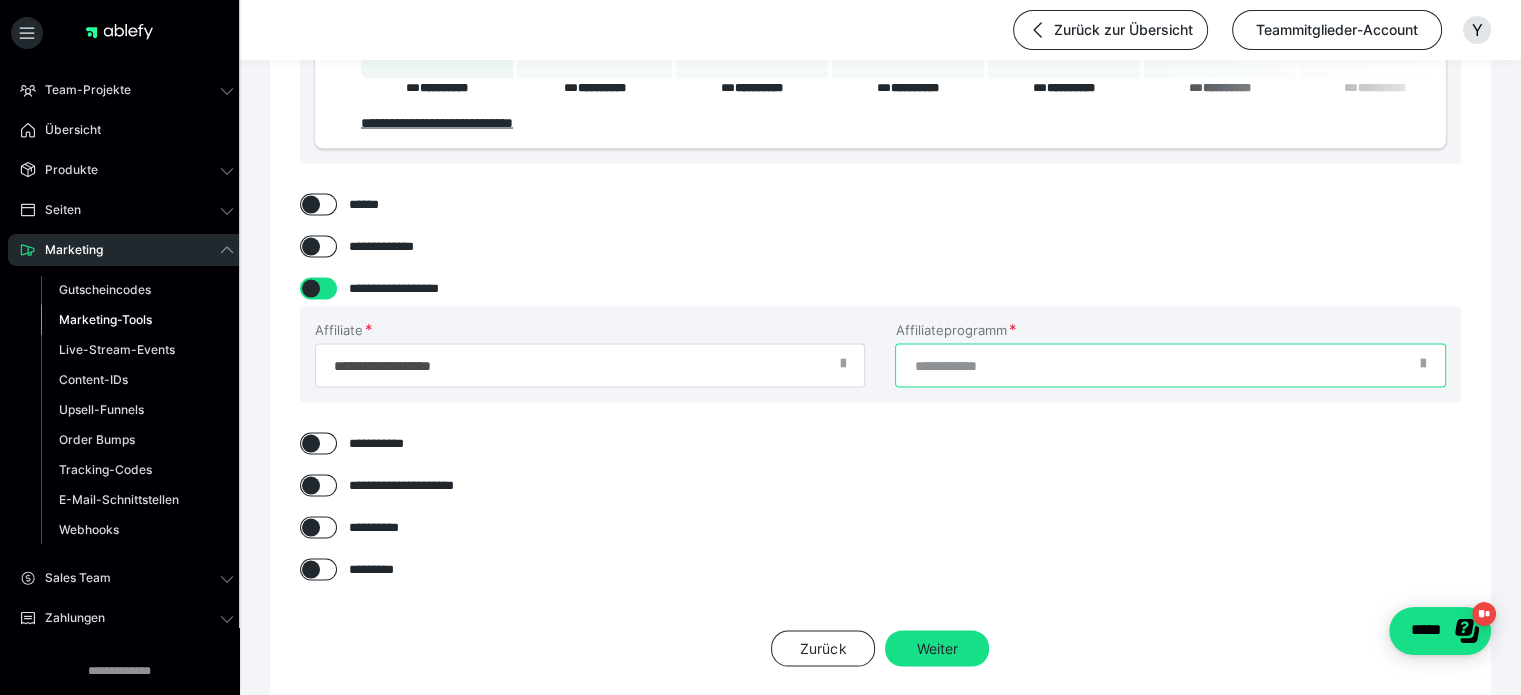 click on "Affiliateprogramm" at bounding box center [1170, 365] 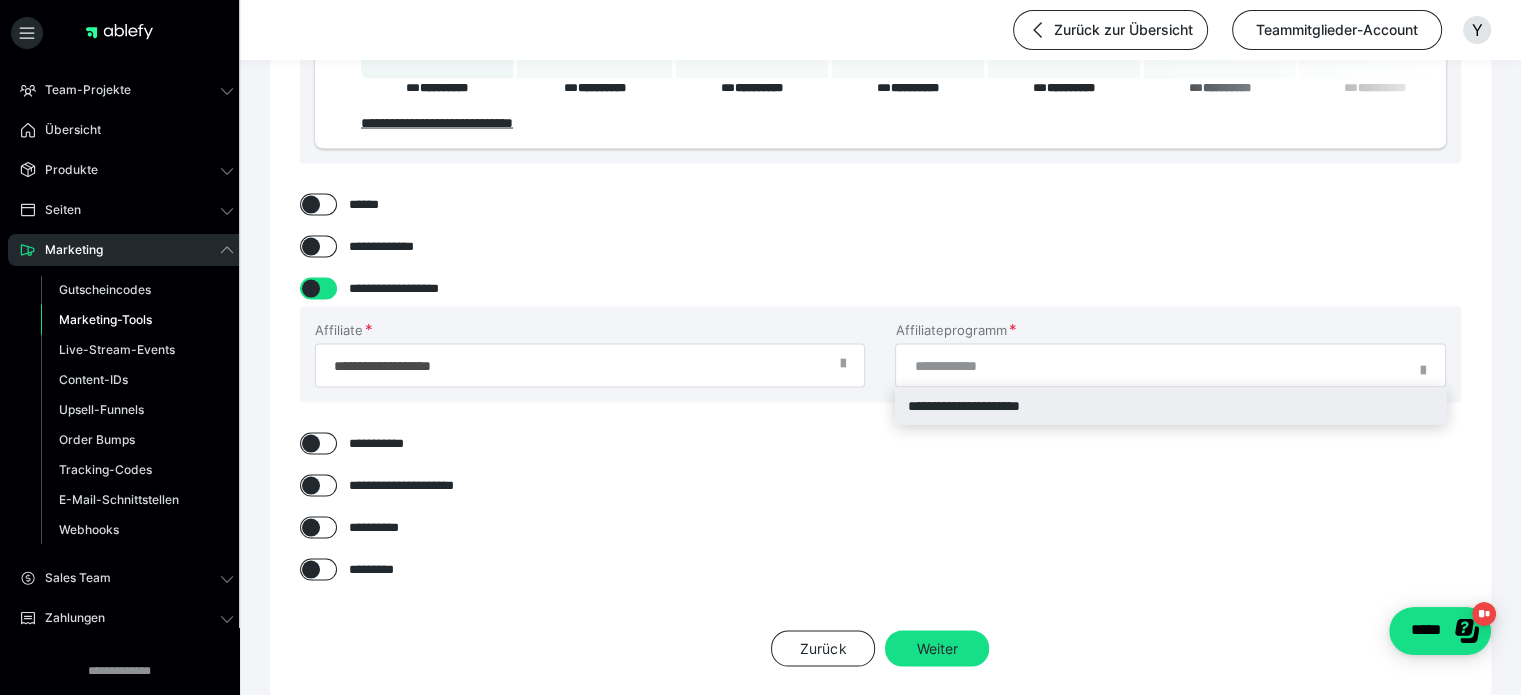 click on "**********" at bounding box center (1170, 405) 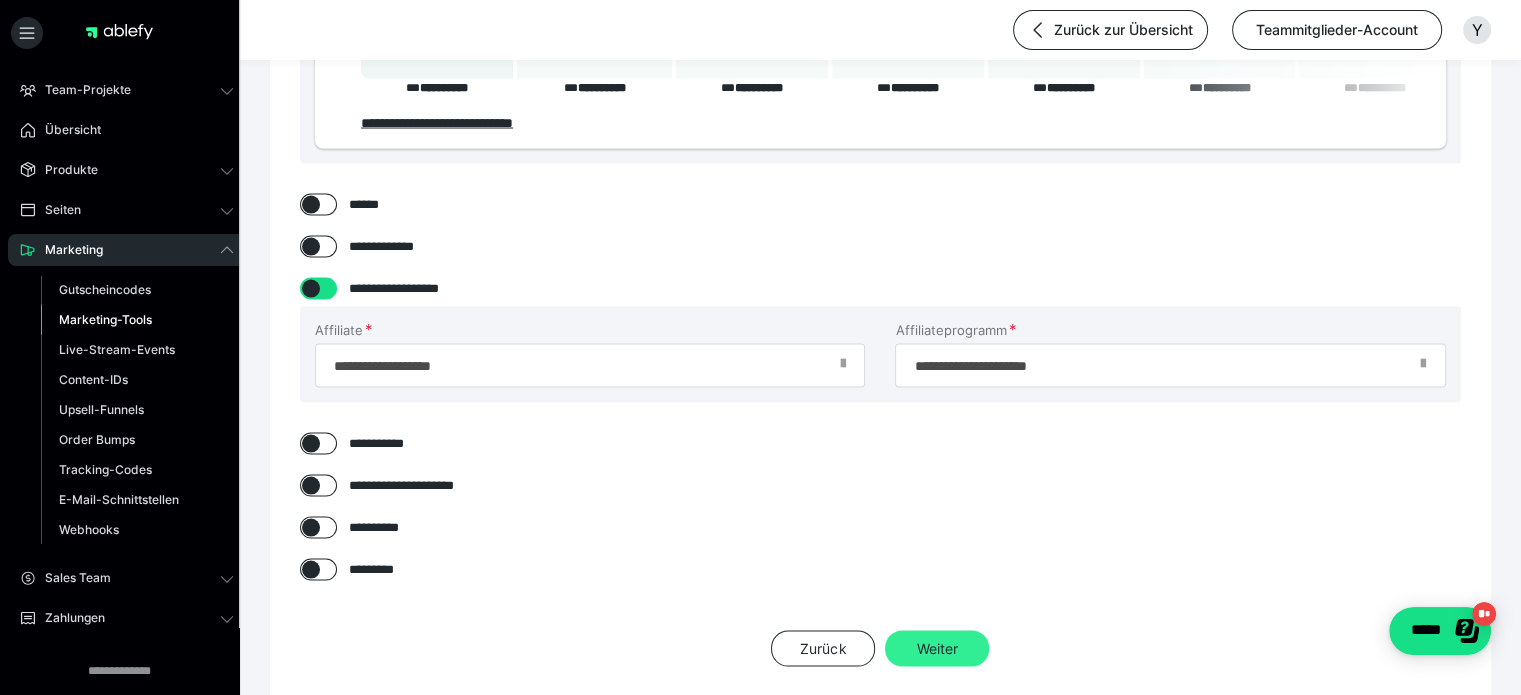 click on "Weiter" at bounding box center [937, 648] 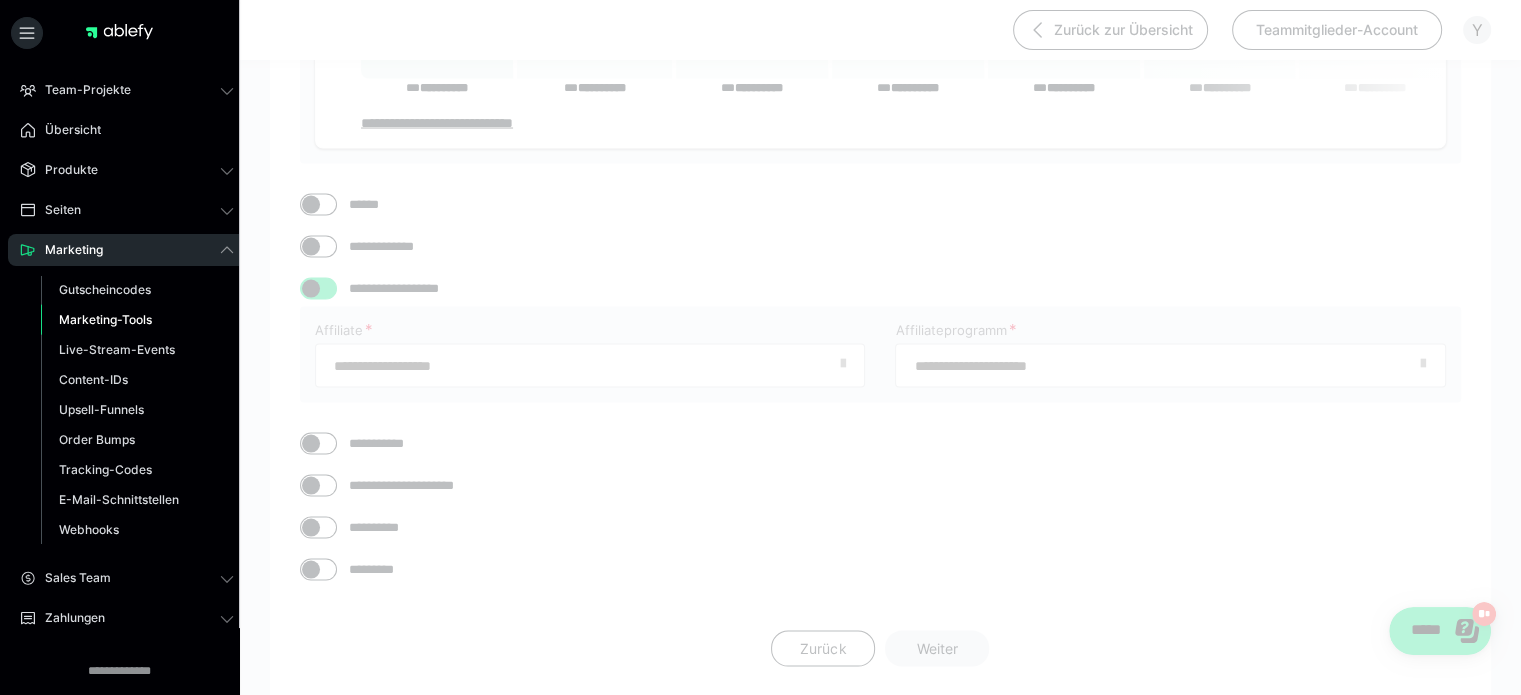 scroll, scrollTop: 99, scrollLeft: 0, axis: vertical 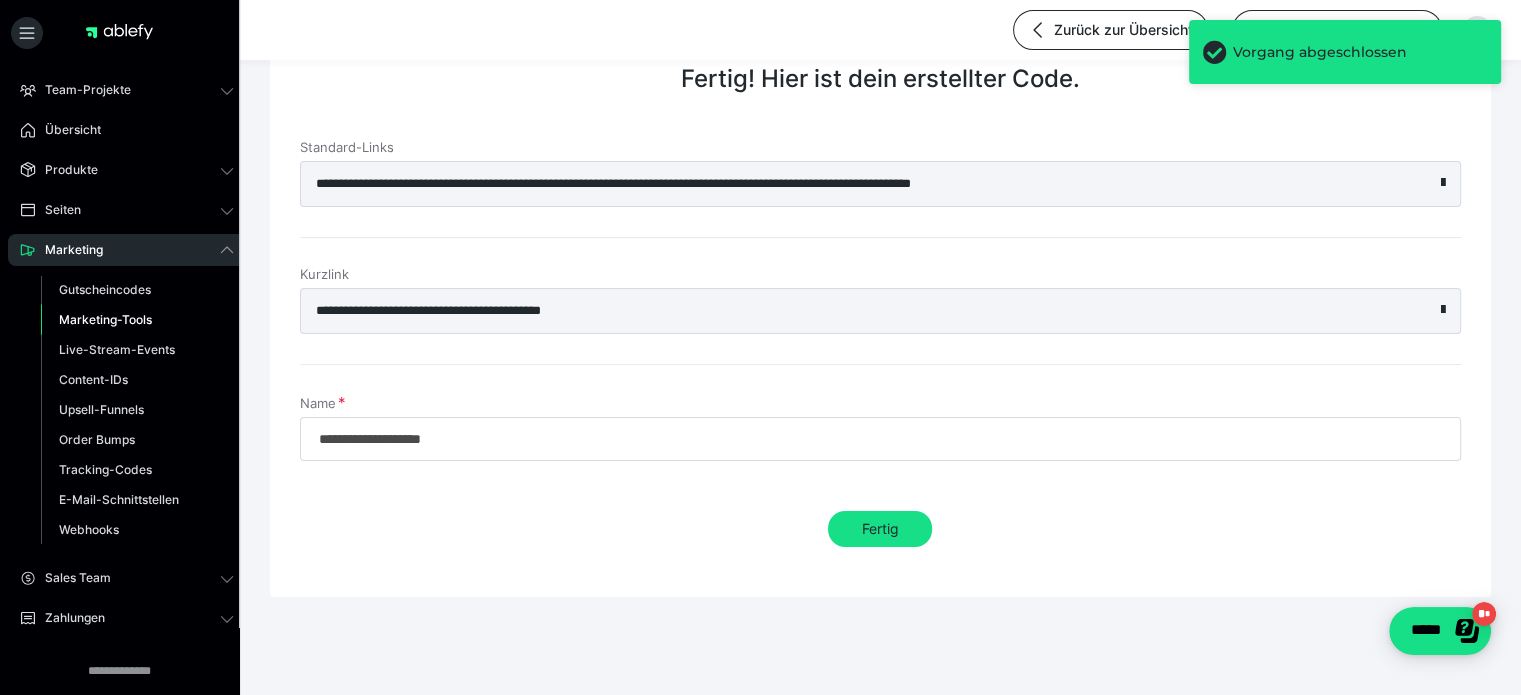click on "**********" at bounding box center (835, 184) 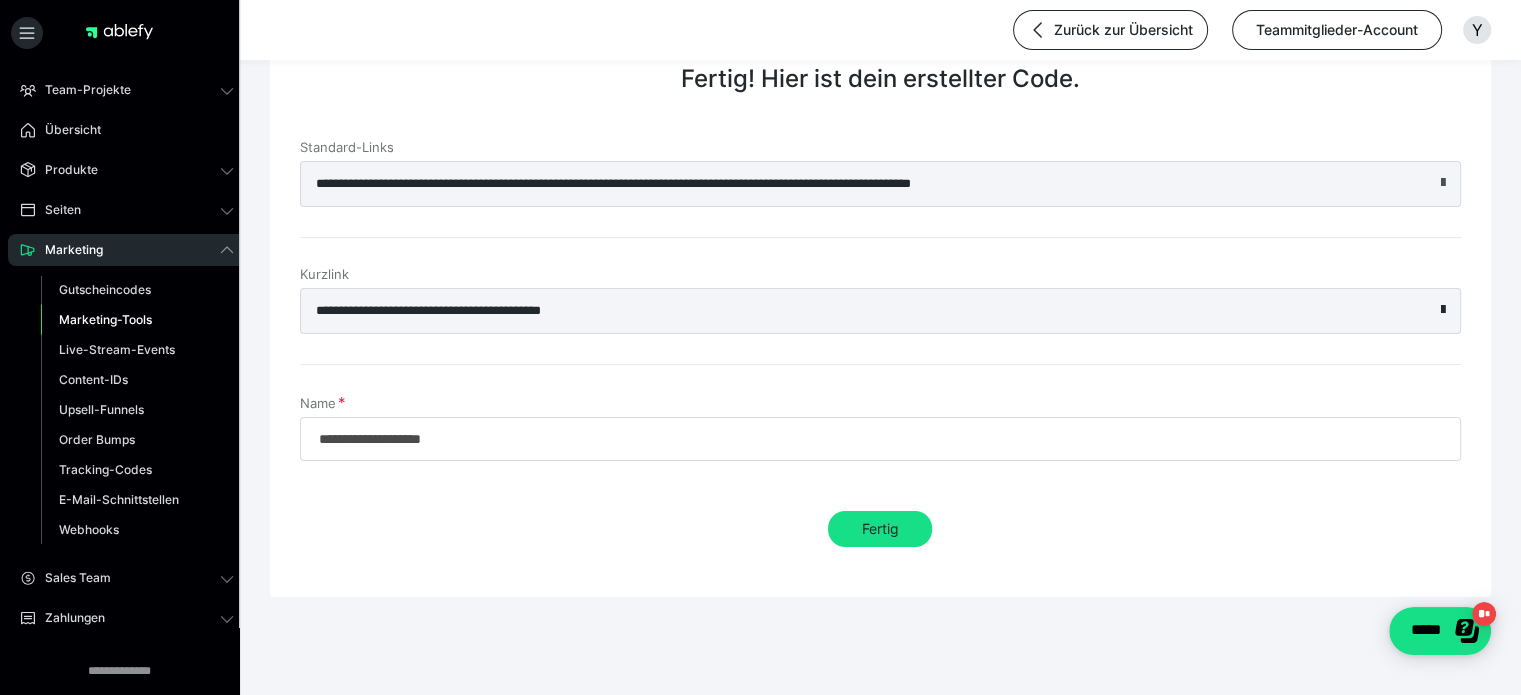 click at bounding box center (1443, 183) 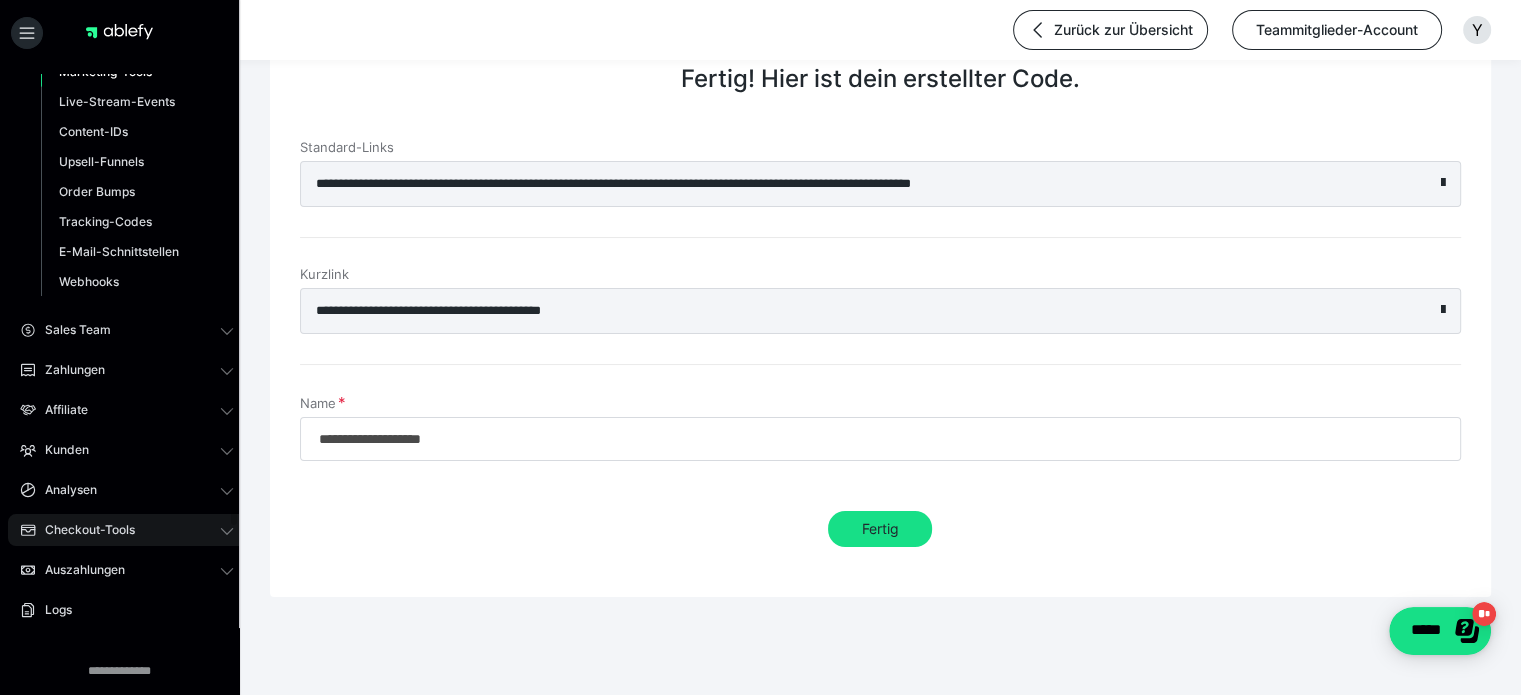scroll, scrollTop: 300, scrollLeft: 0, axis: vertical 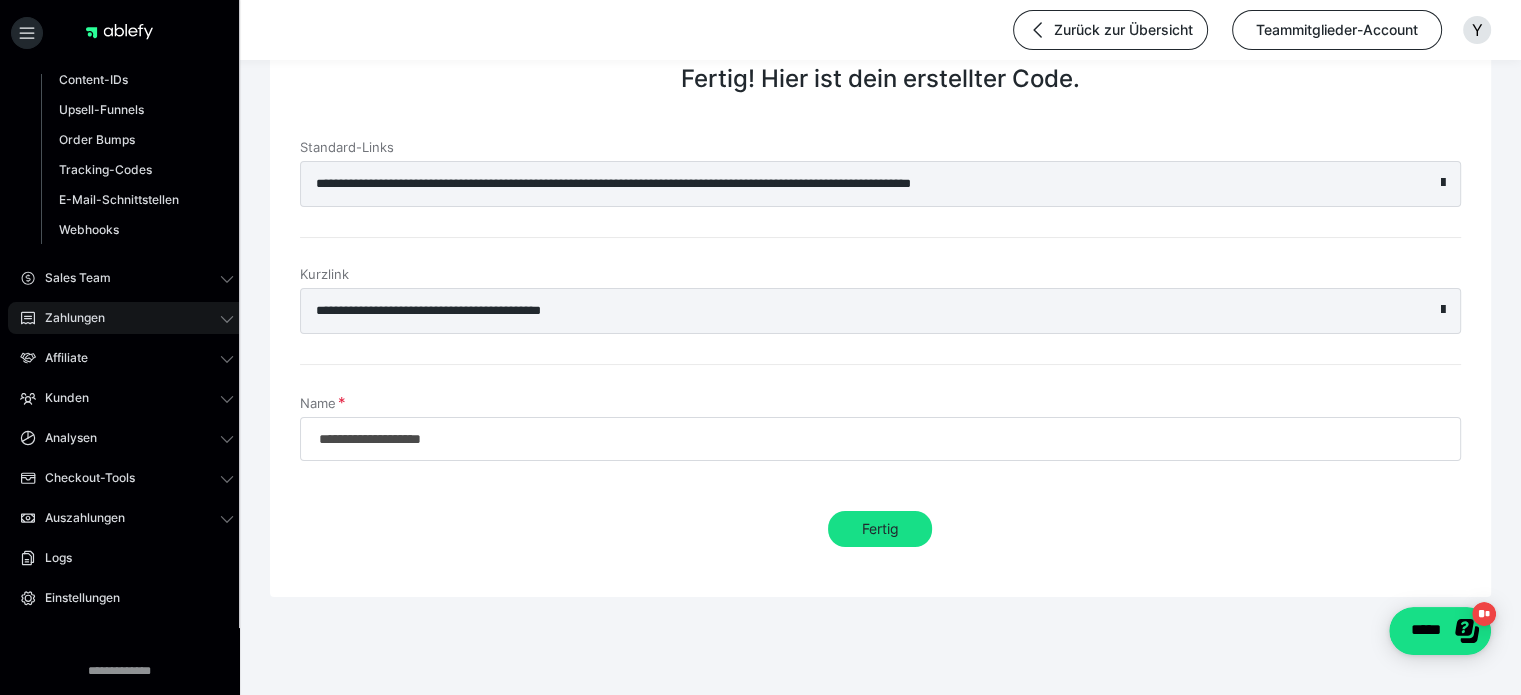 click 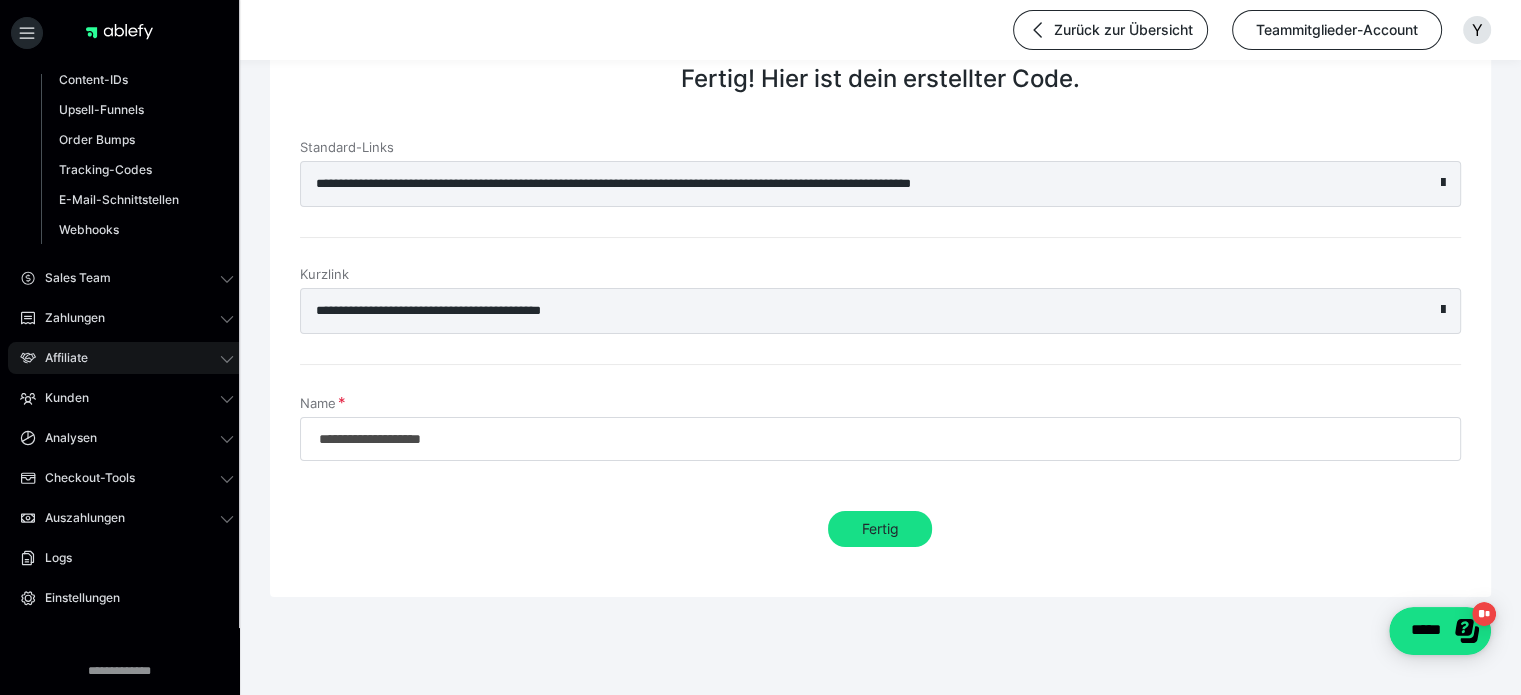 scroll, scrollTop: 222, scrollLeft: 0, axis: vertical 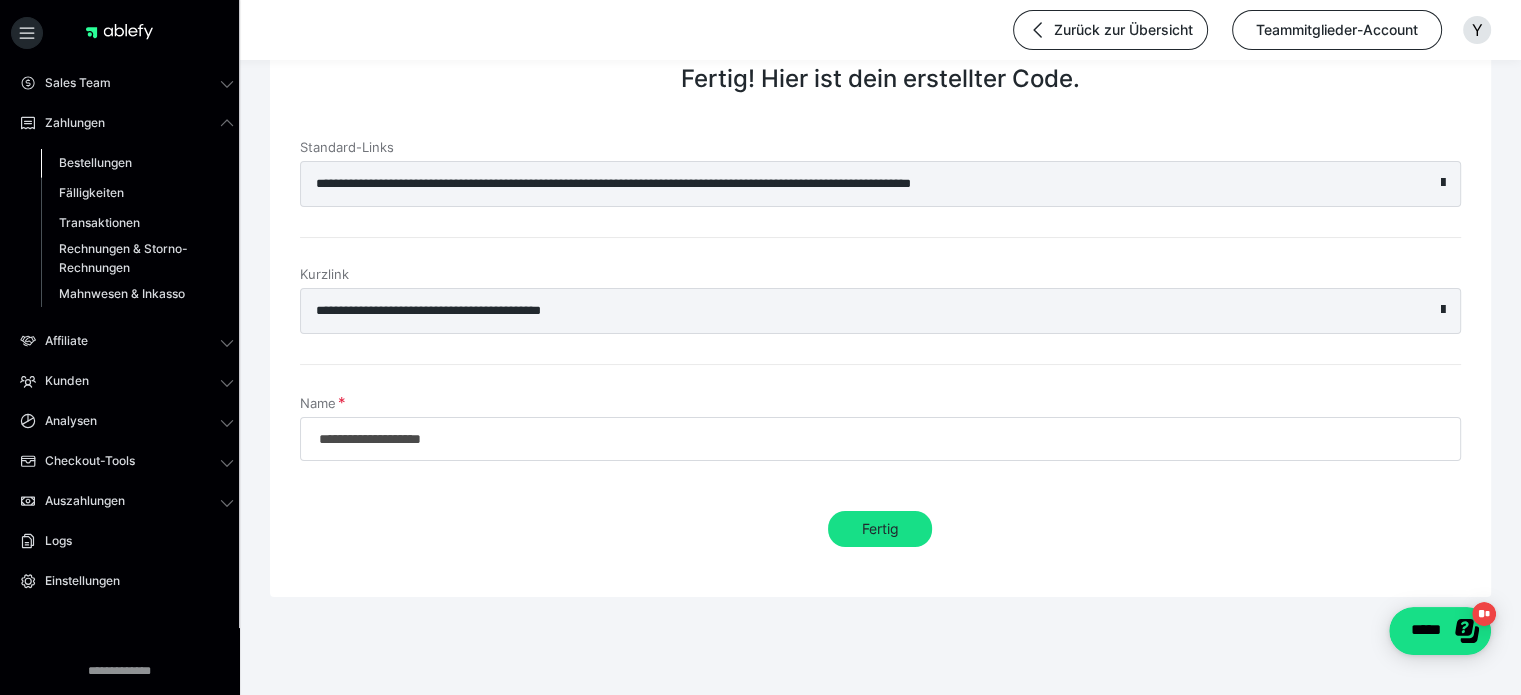 click on "Bestellungen" at bounding box center (95, 162) 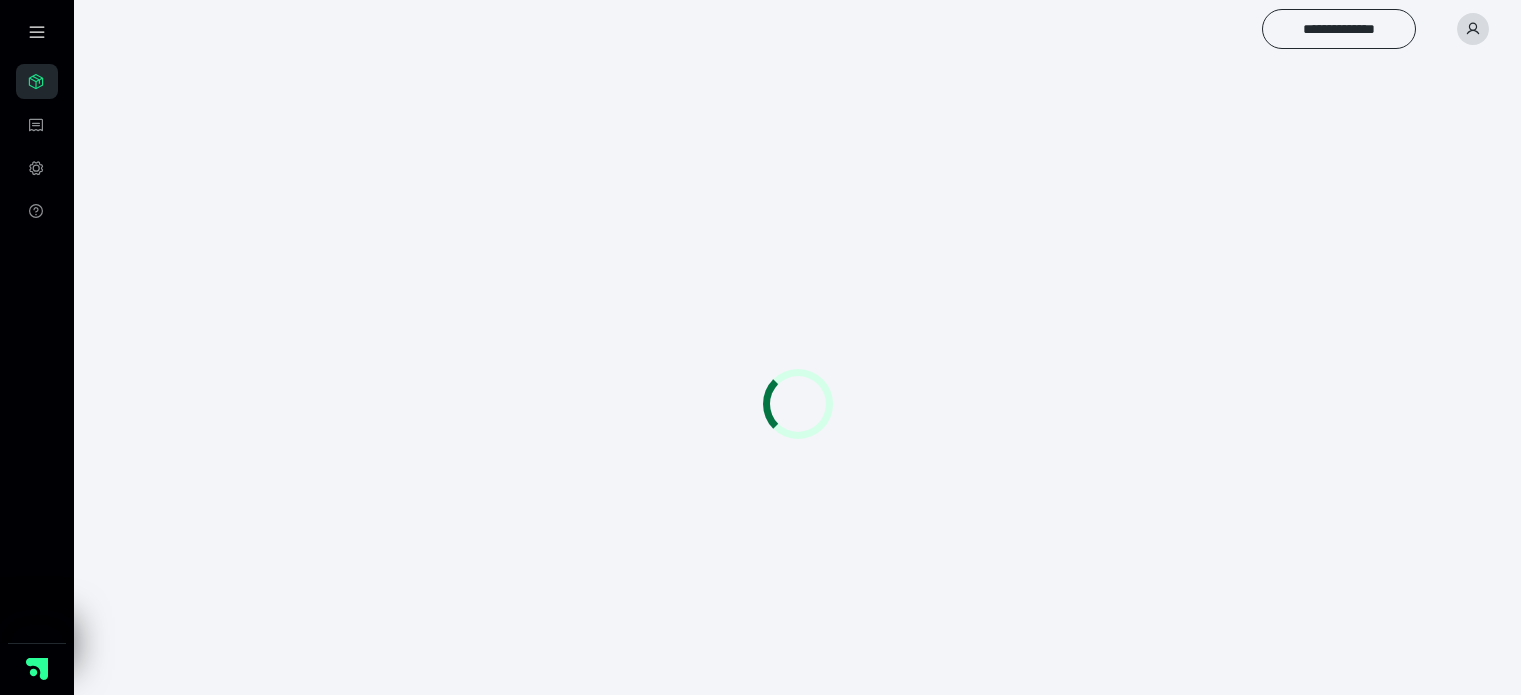 scroll, scrollTop: 0, scrollLeft: 0, axis: both 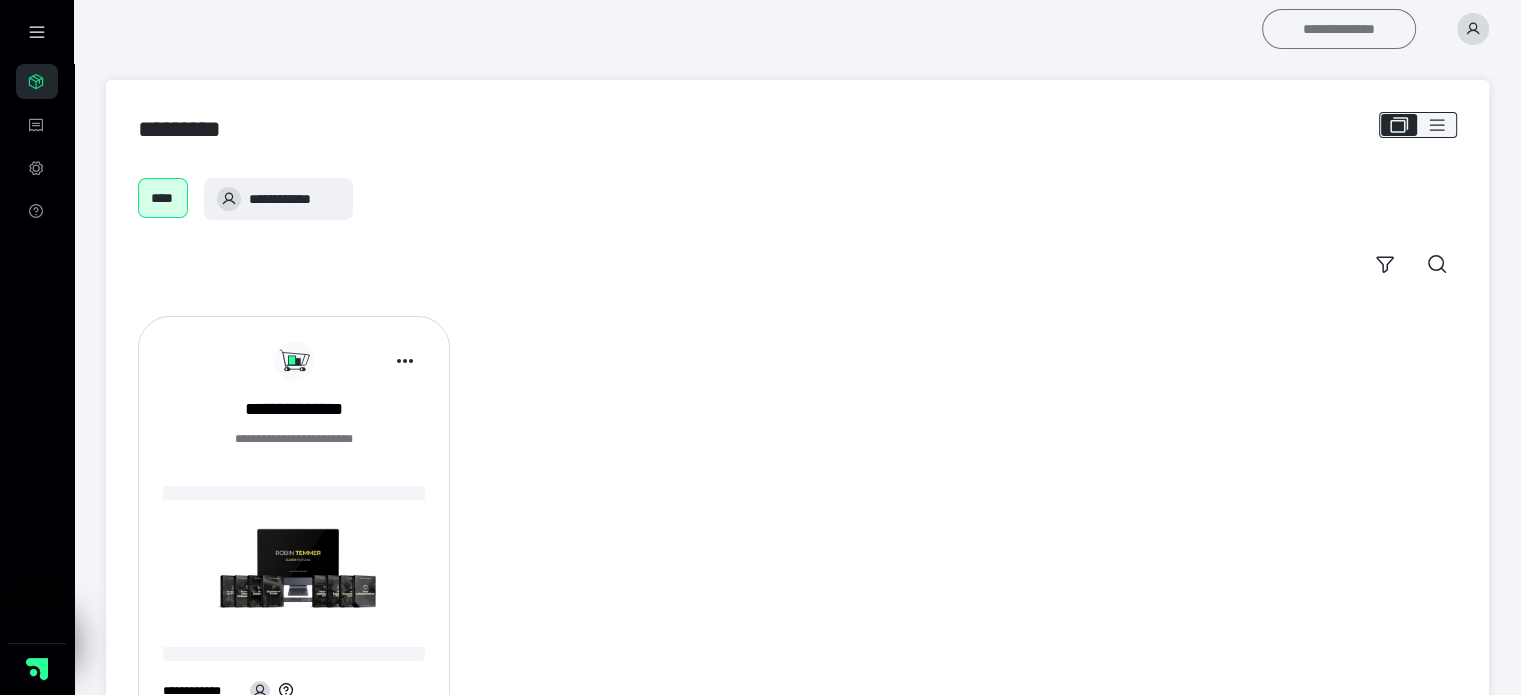 click on "**********" at bounding box center (1339, 29) 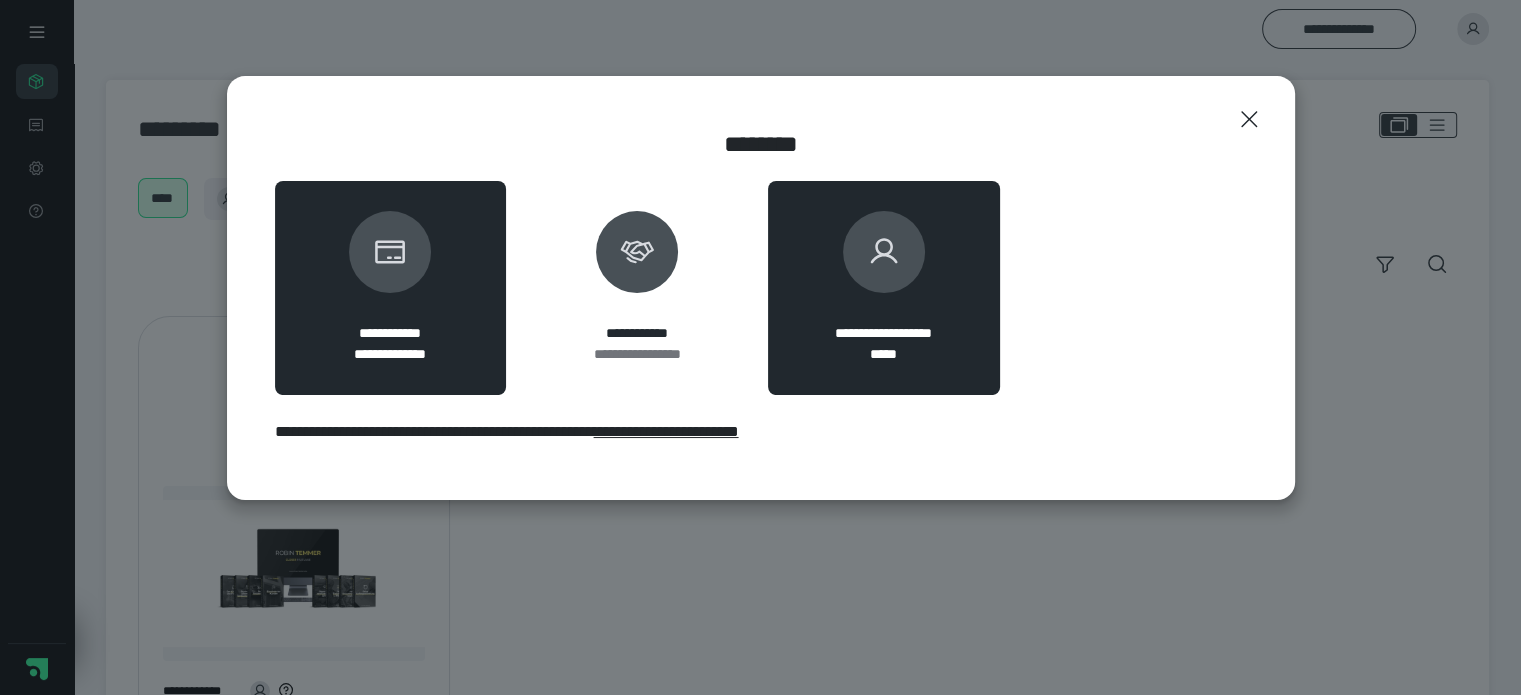 click at bounding box center (884, 252) 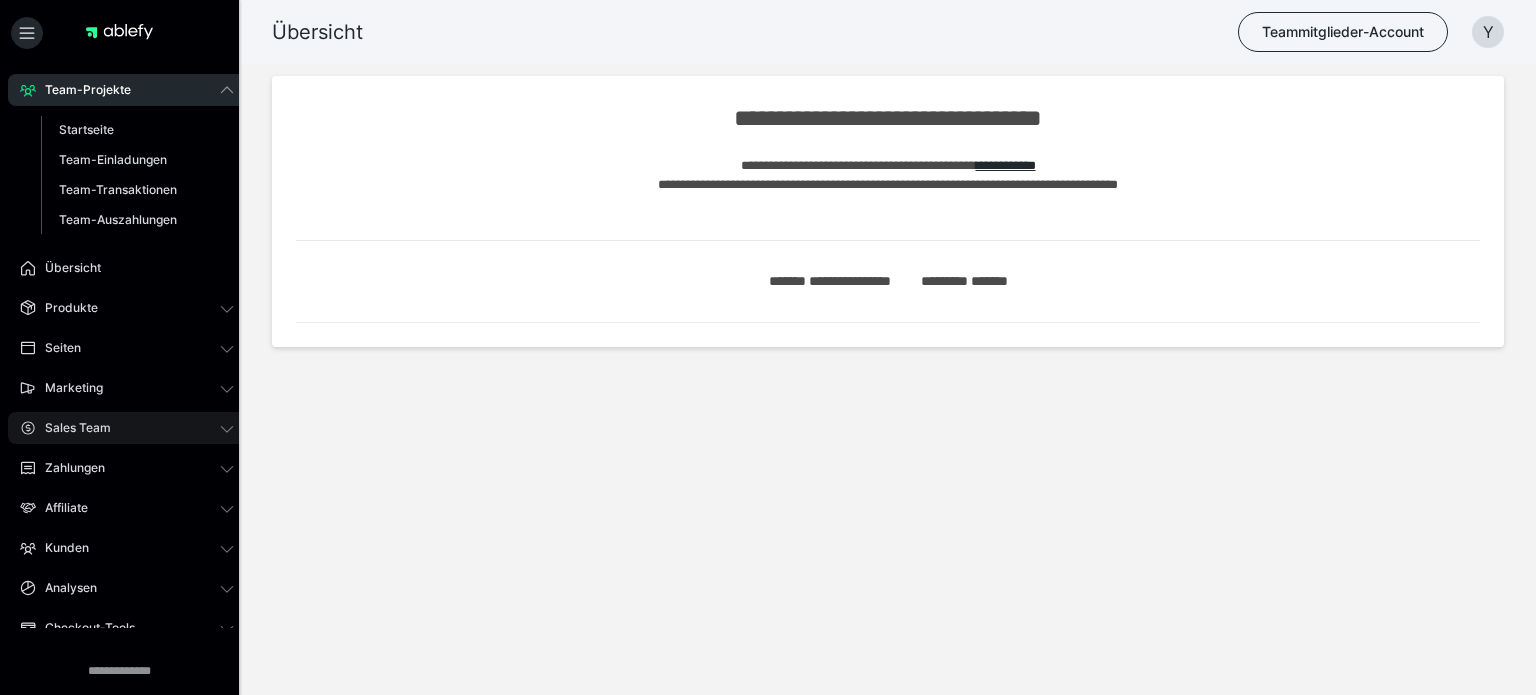 scroll, scrollTop: 0, scrollLeft: 0, axis: both 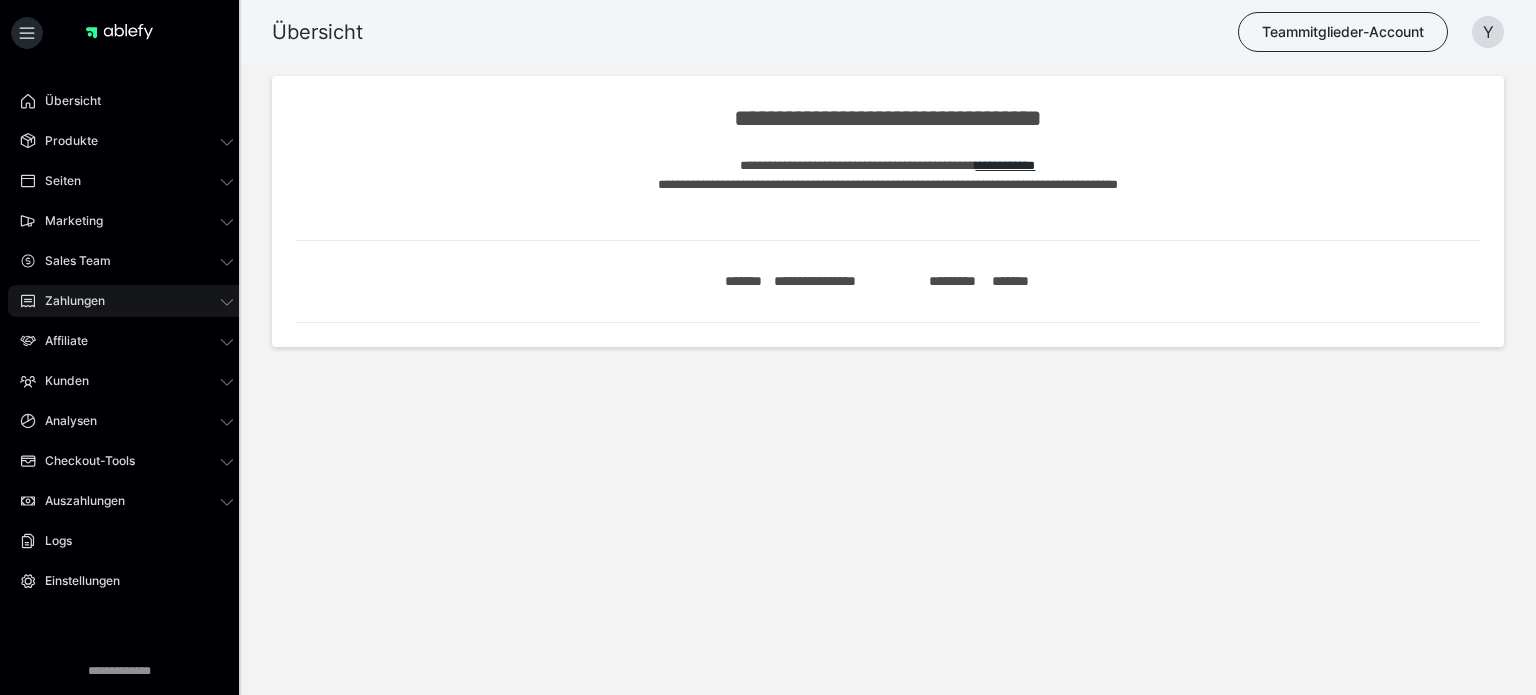 click 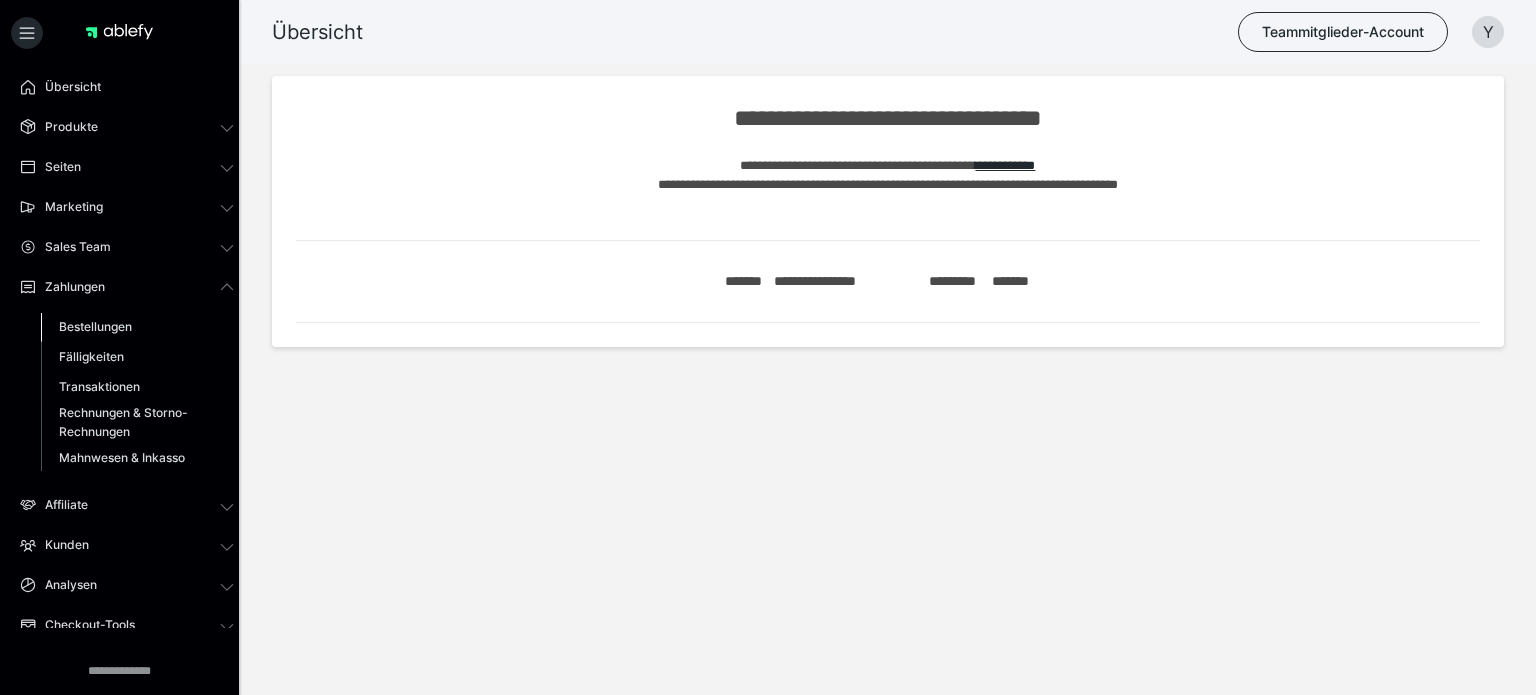 click on "Bestellungen" at bounding box center (95, 326) 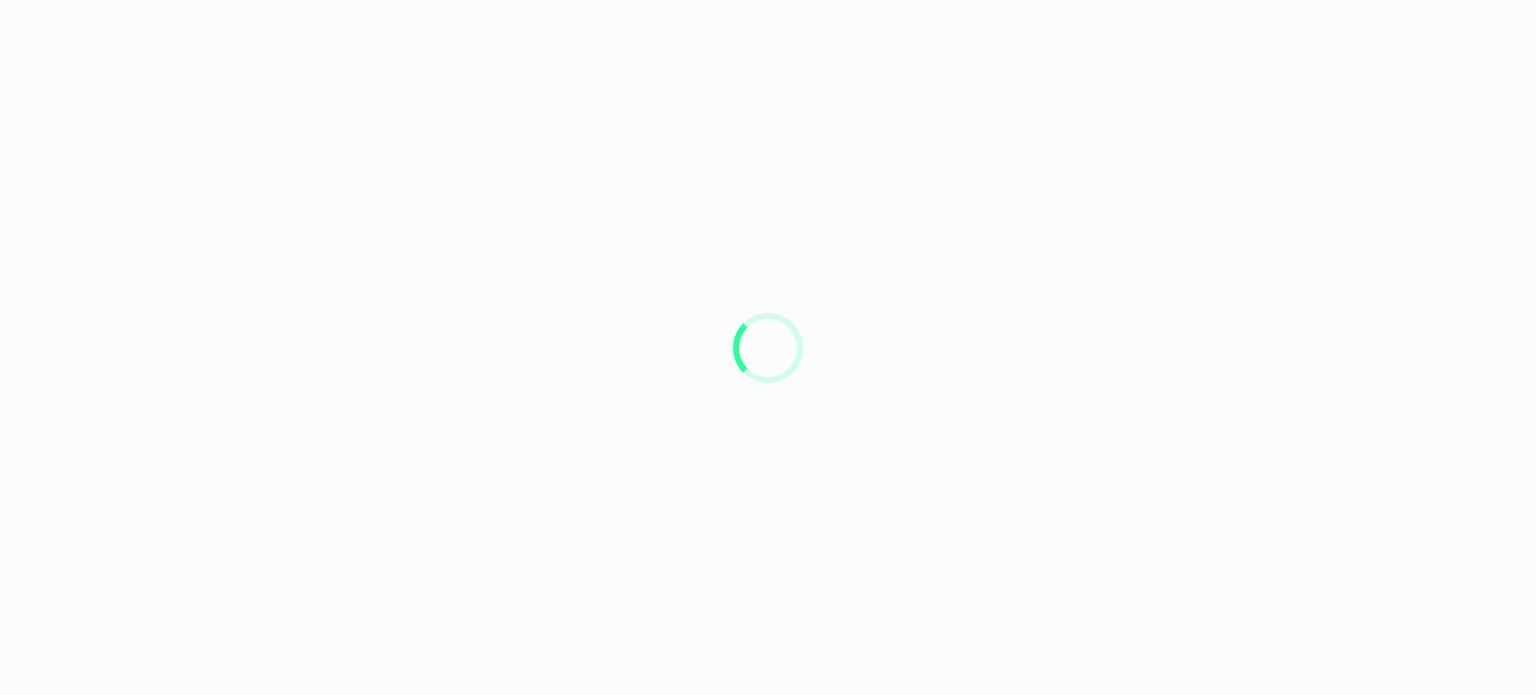 scroll, scrollTop: 0, scrollLeft: 0, axis: both 